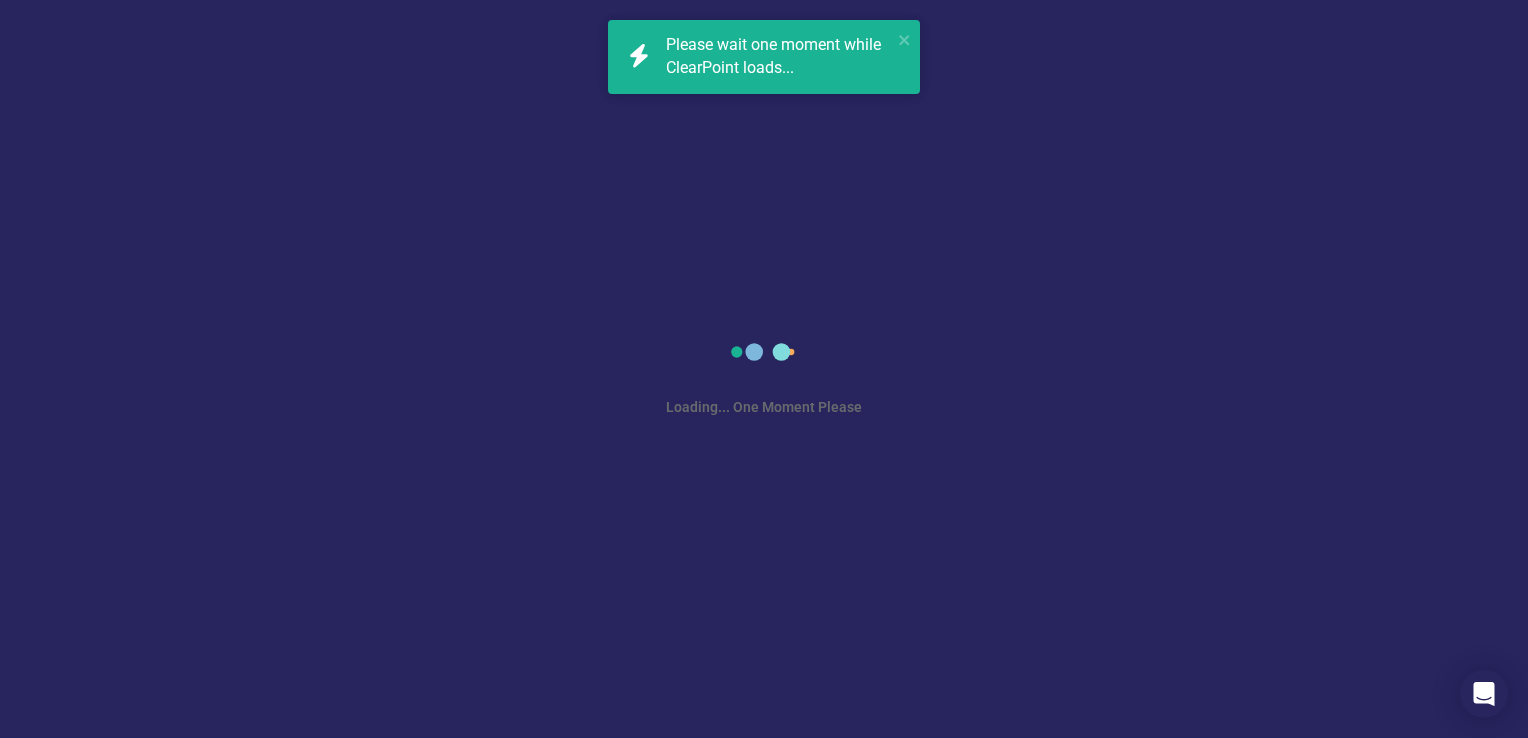 scroll, scrollTop: 0, scrollLeft: 0, axis: both 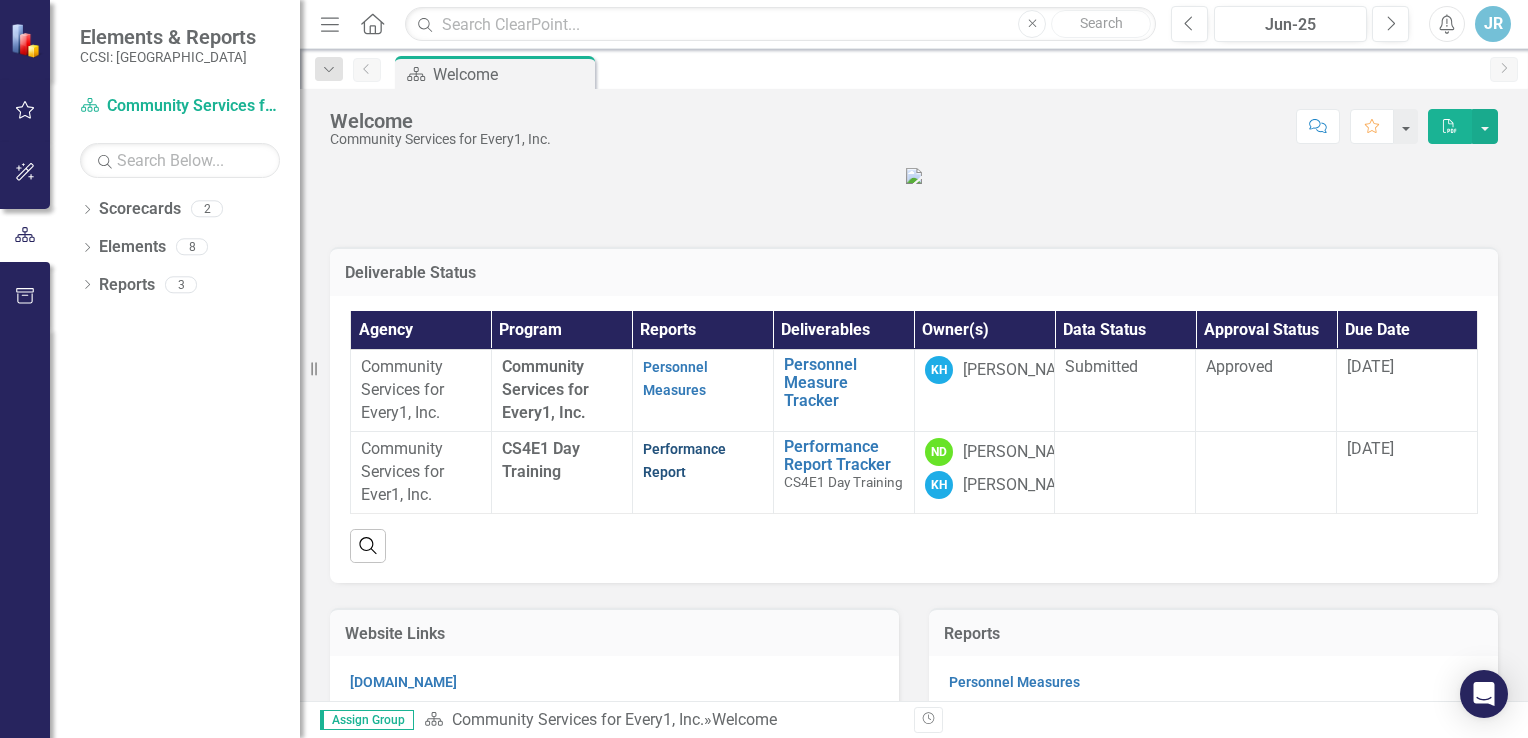 click on "Performance Report" at bounding box center (684, 460) 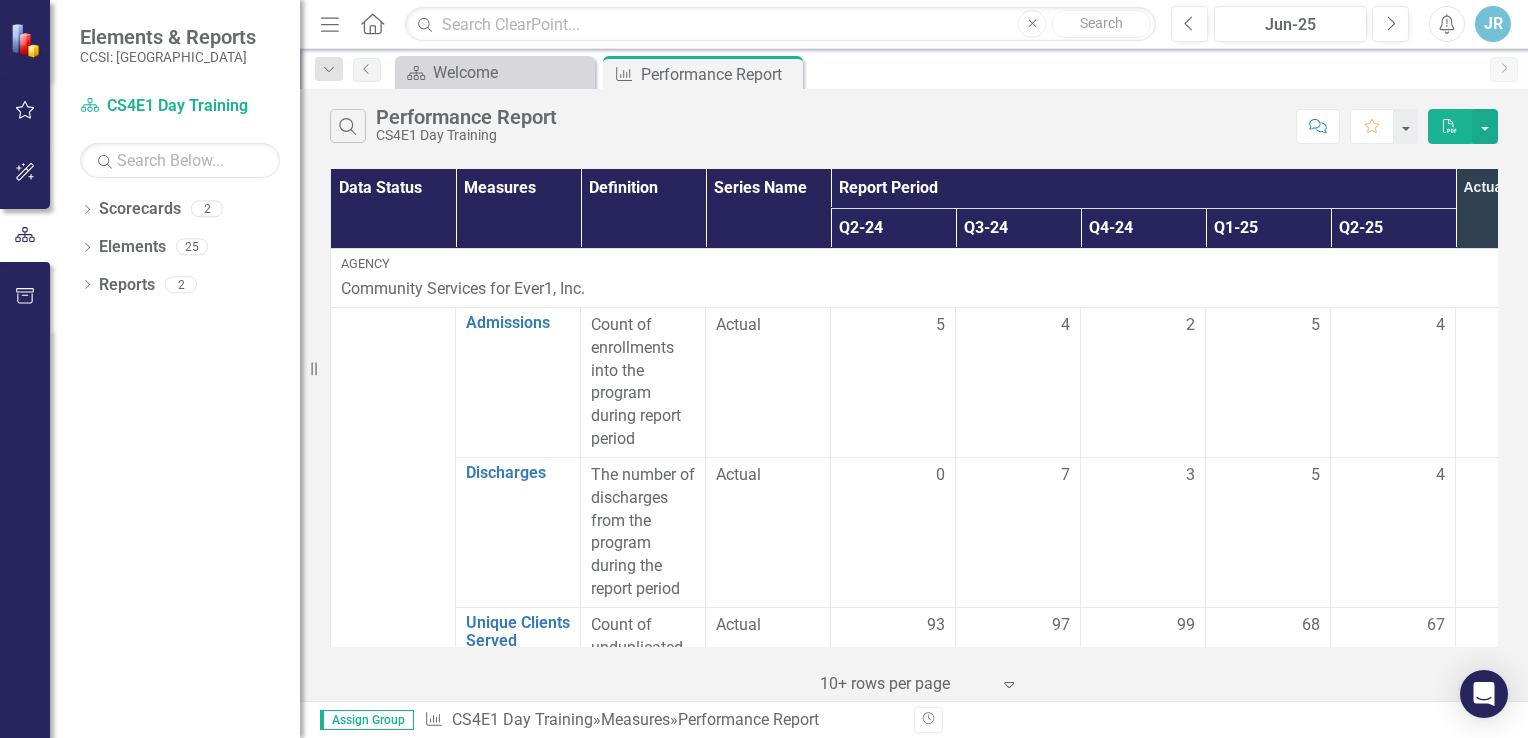 scroll, scrollTop: 0, scrollLeft: 96, axis: horizontal 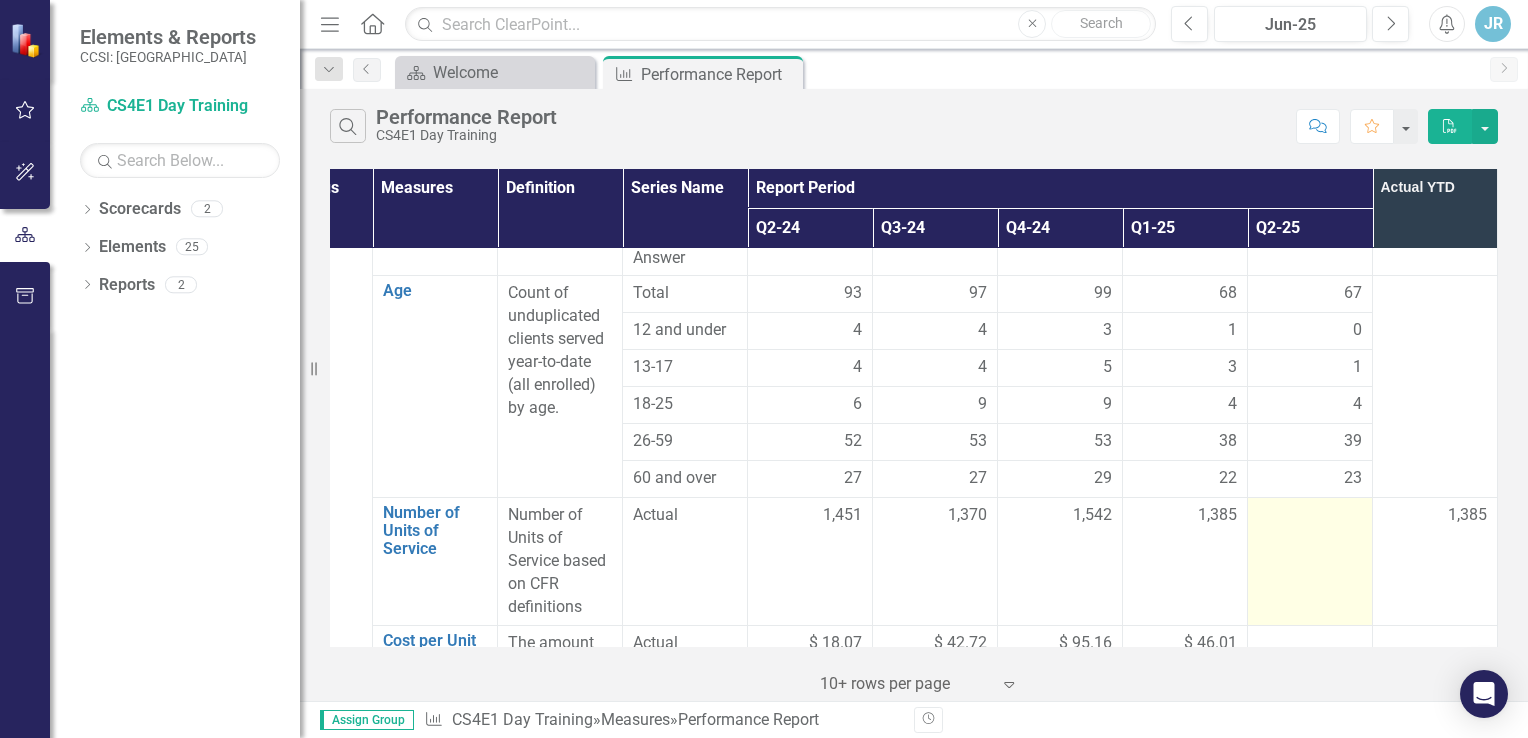click at bounding box center (1310, 561) 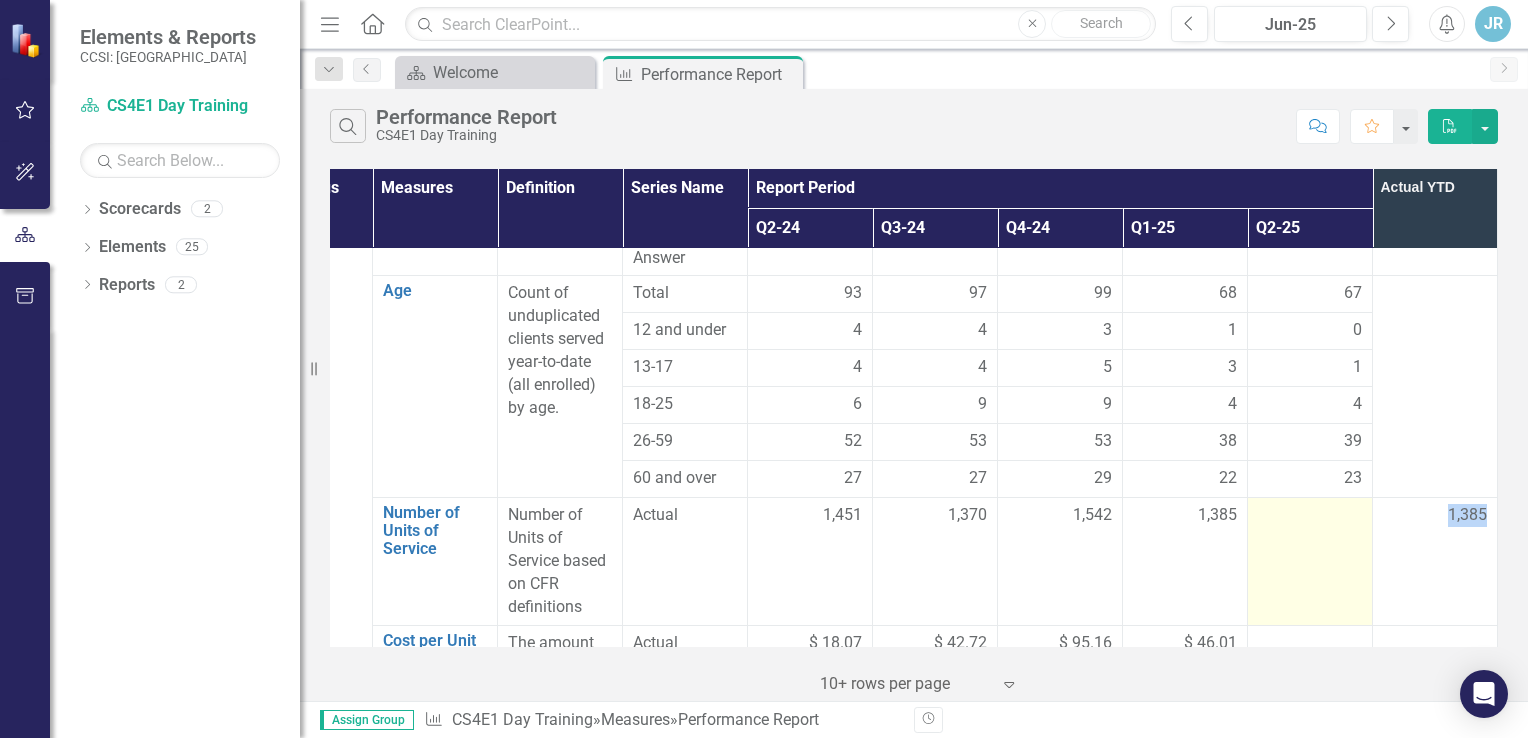 click at bounding box center (1310, 561) 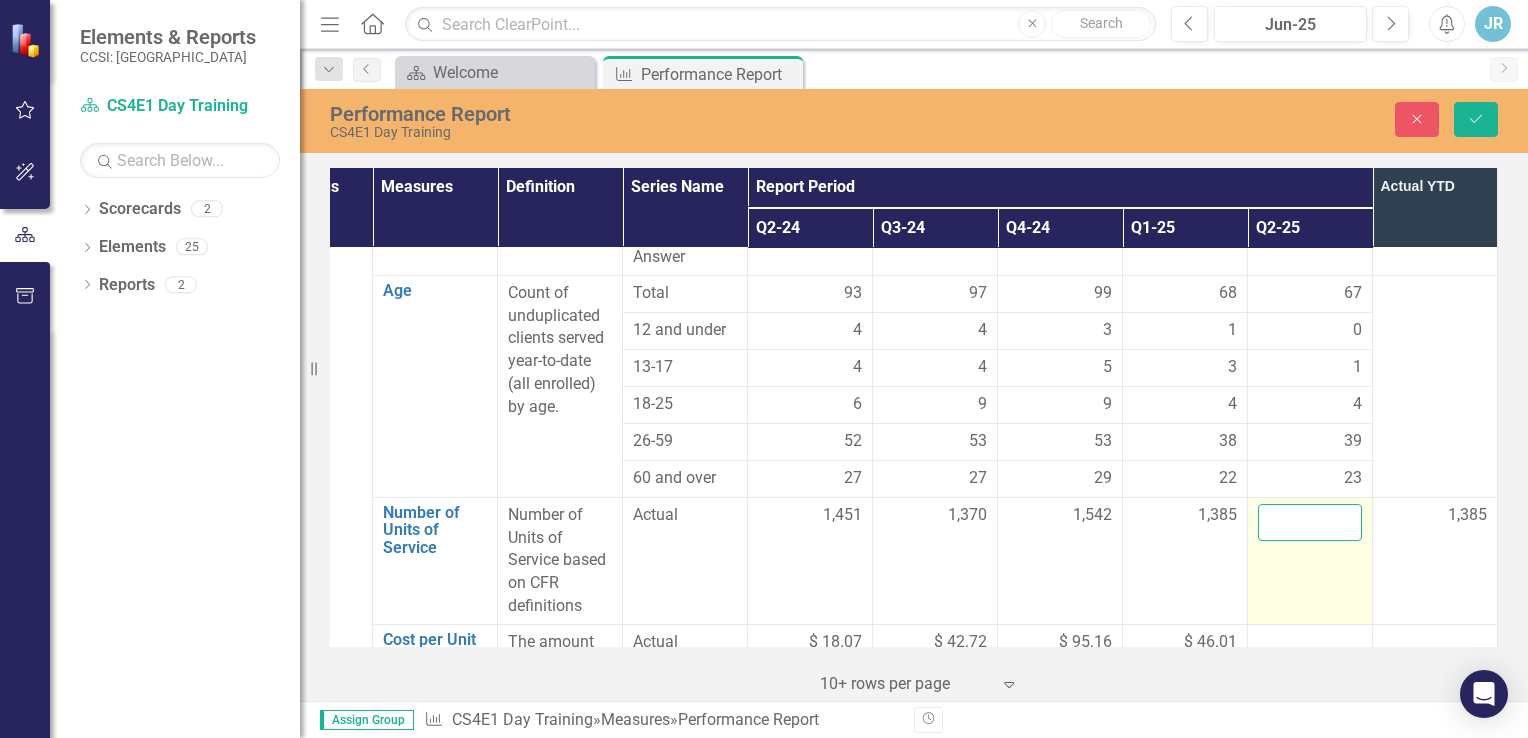 drag, startPoint x: 1302, startPoint y: 482, endPoint x: 1293, endPoint y: 477, distance: 10.29563 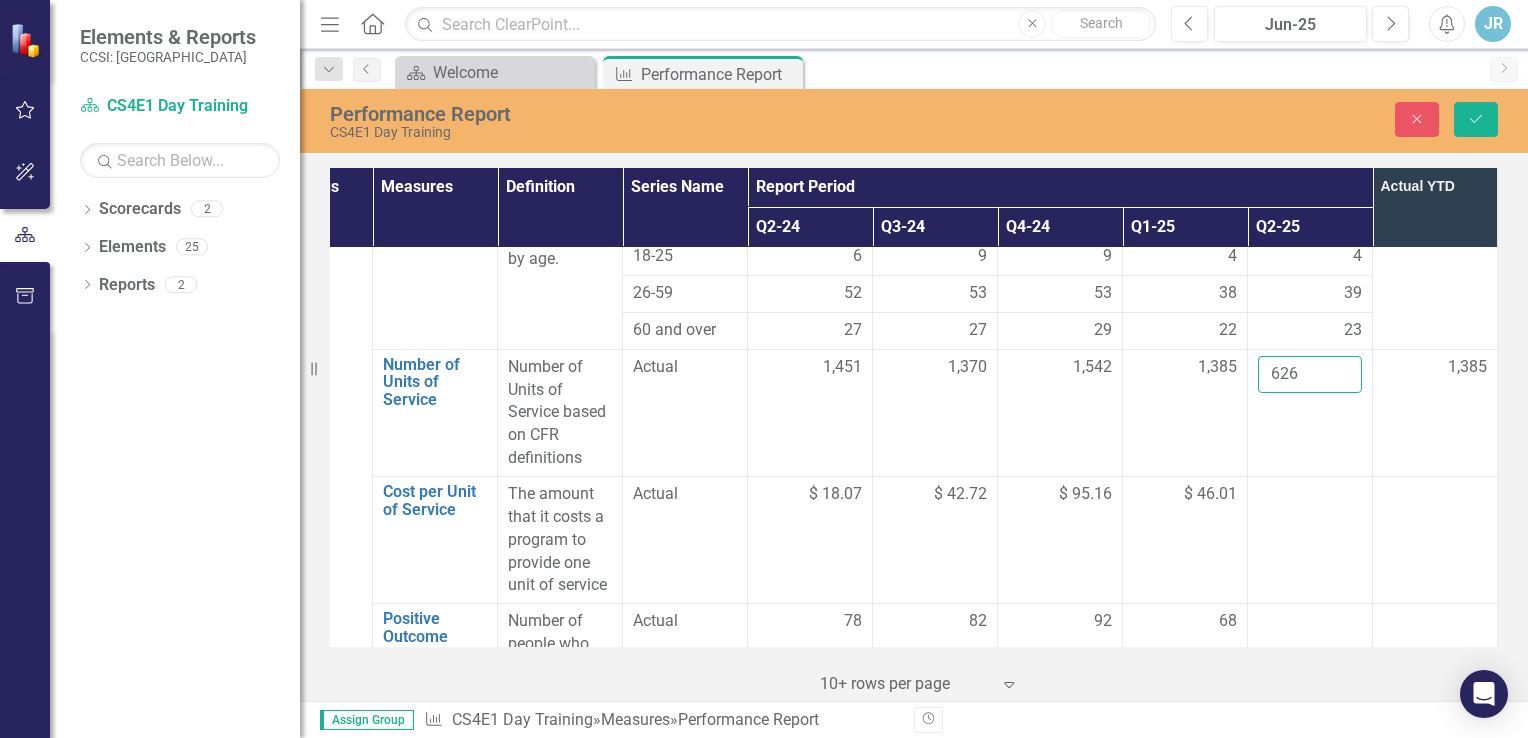 scroll, scrollTop: 1576, scrollLeft: 96, axis: both 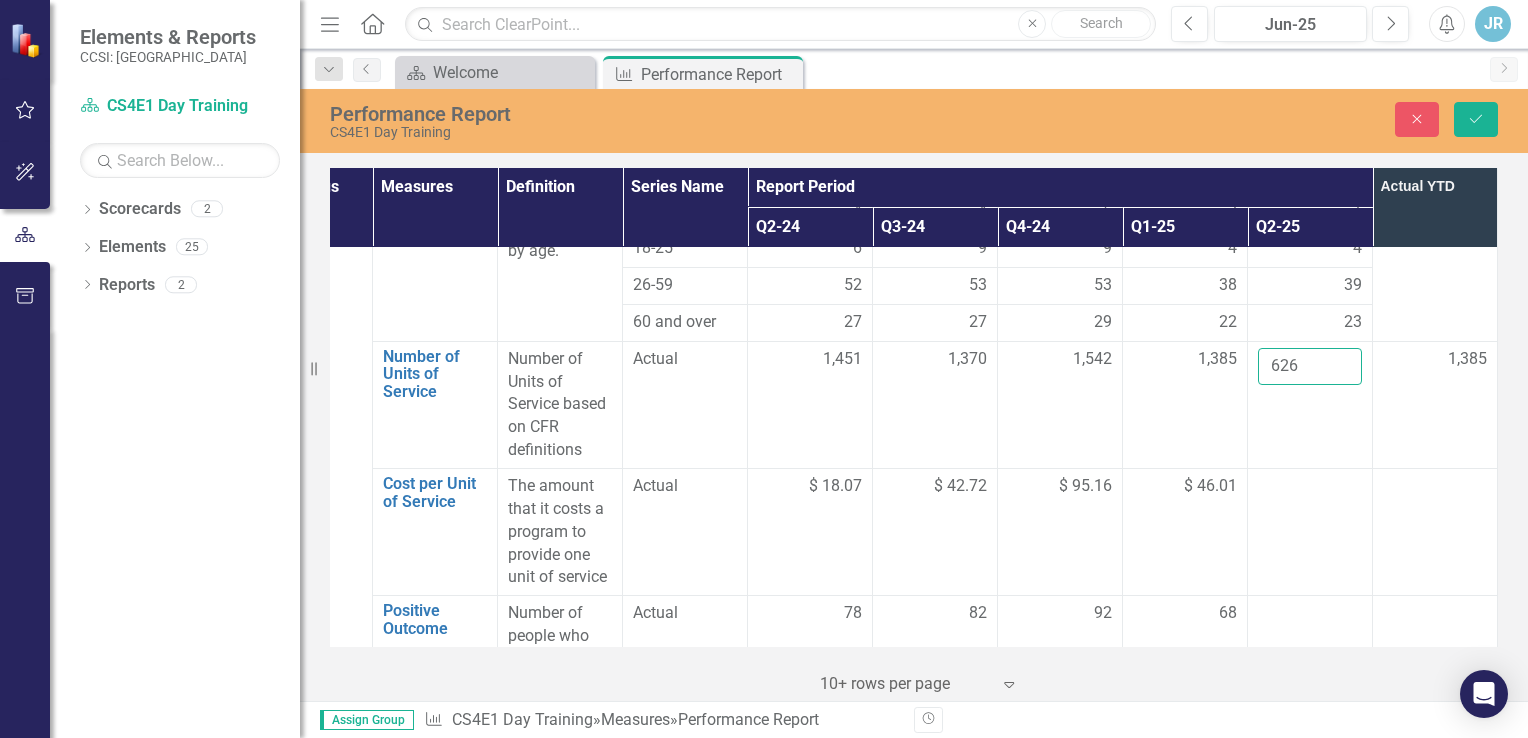 type on "626" 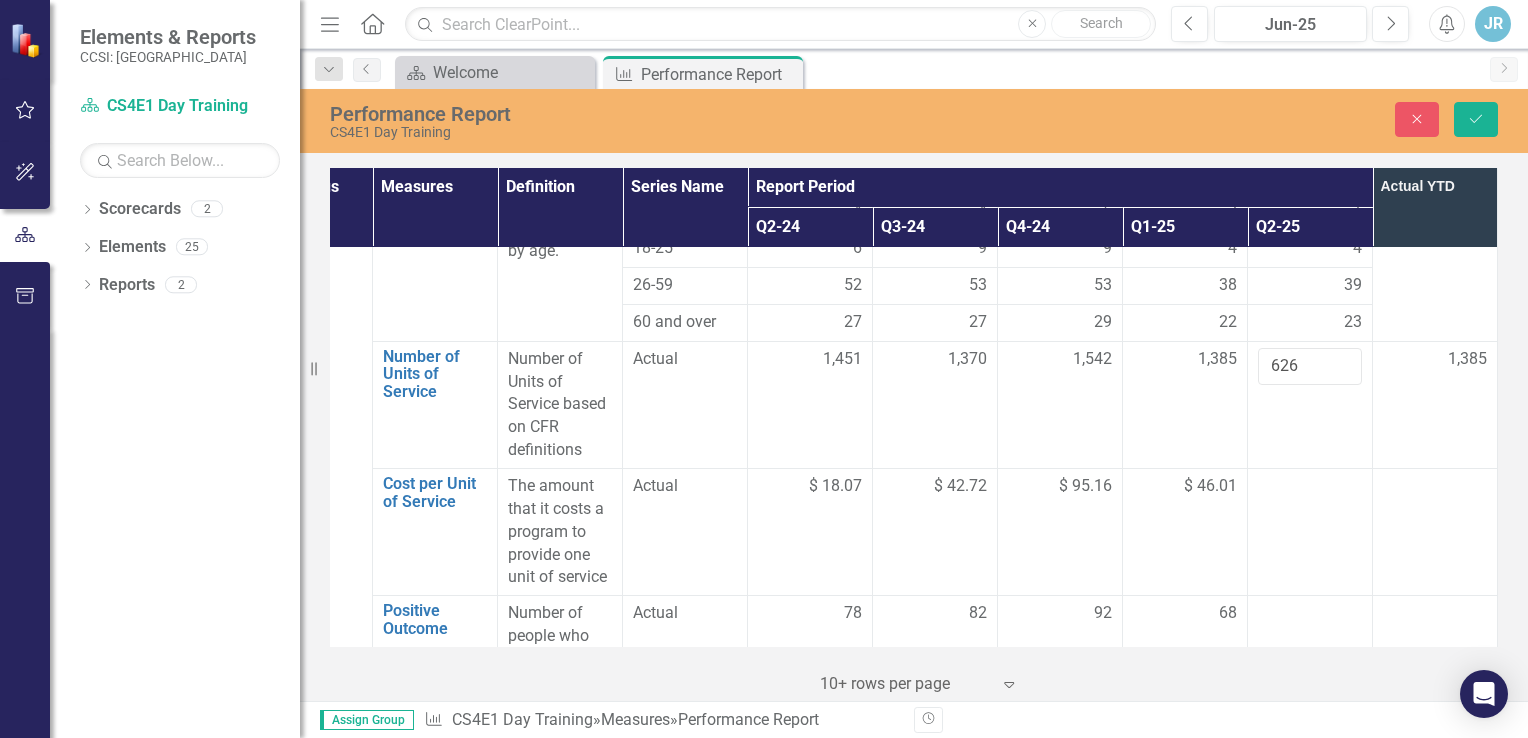 click at bounding box center (1310, 532) 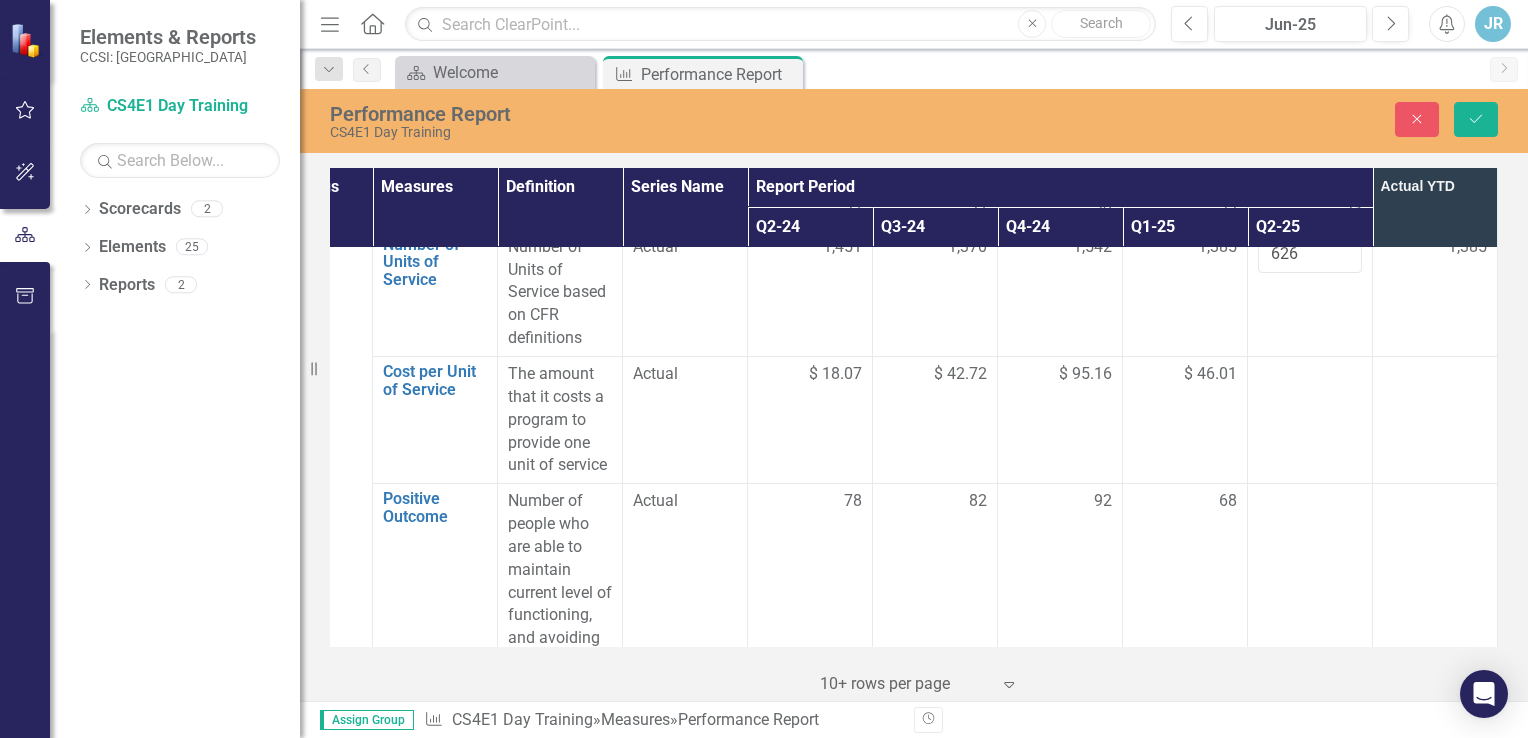 scroll, scrollTop: 1706, scrollLeft: 96, axis: both 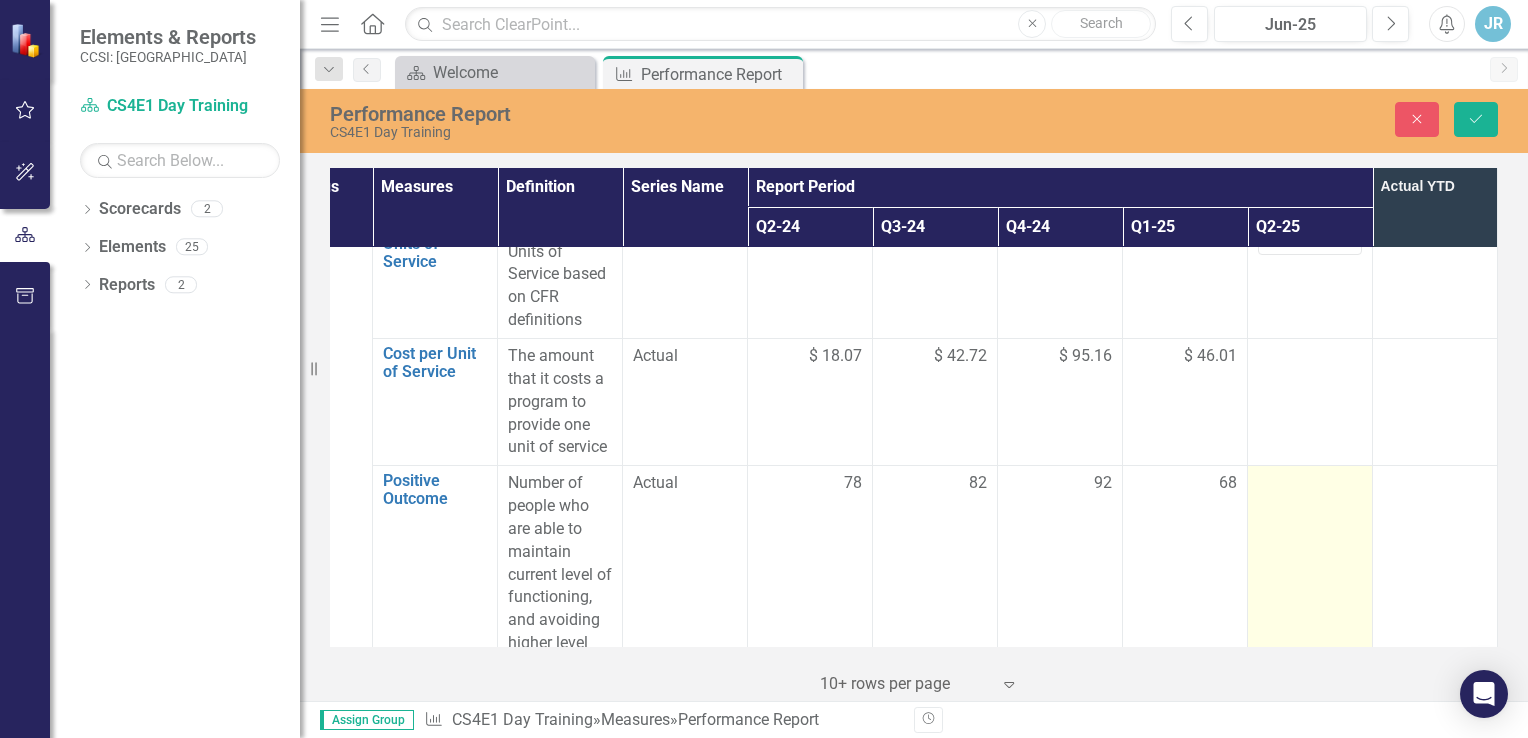 click at bounding box center (1310, 598) 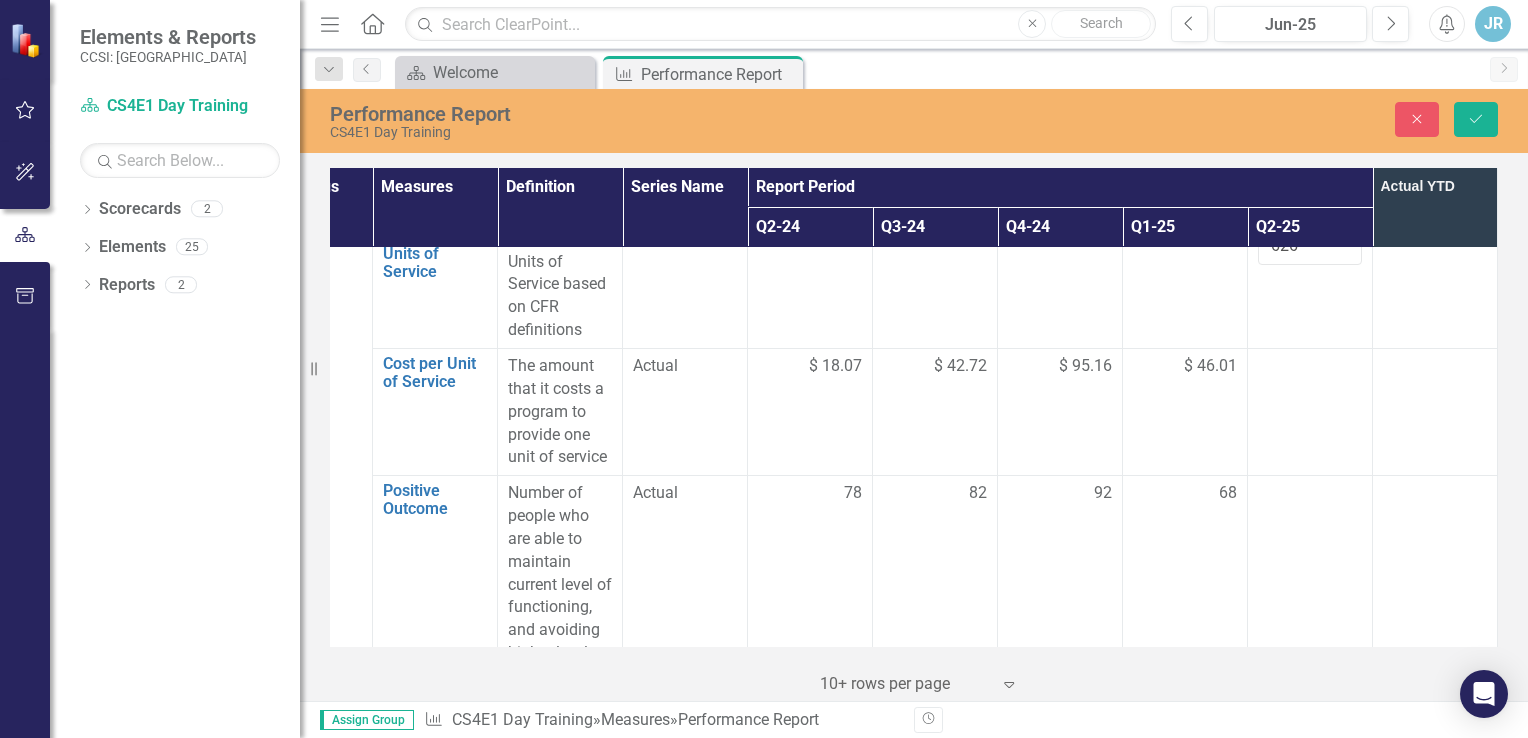 scroll, scrollTop: 1707, scrollLeft: 96, axis: both 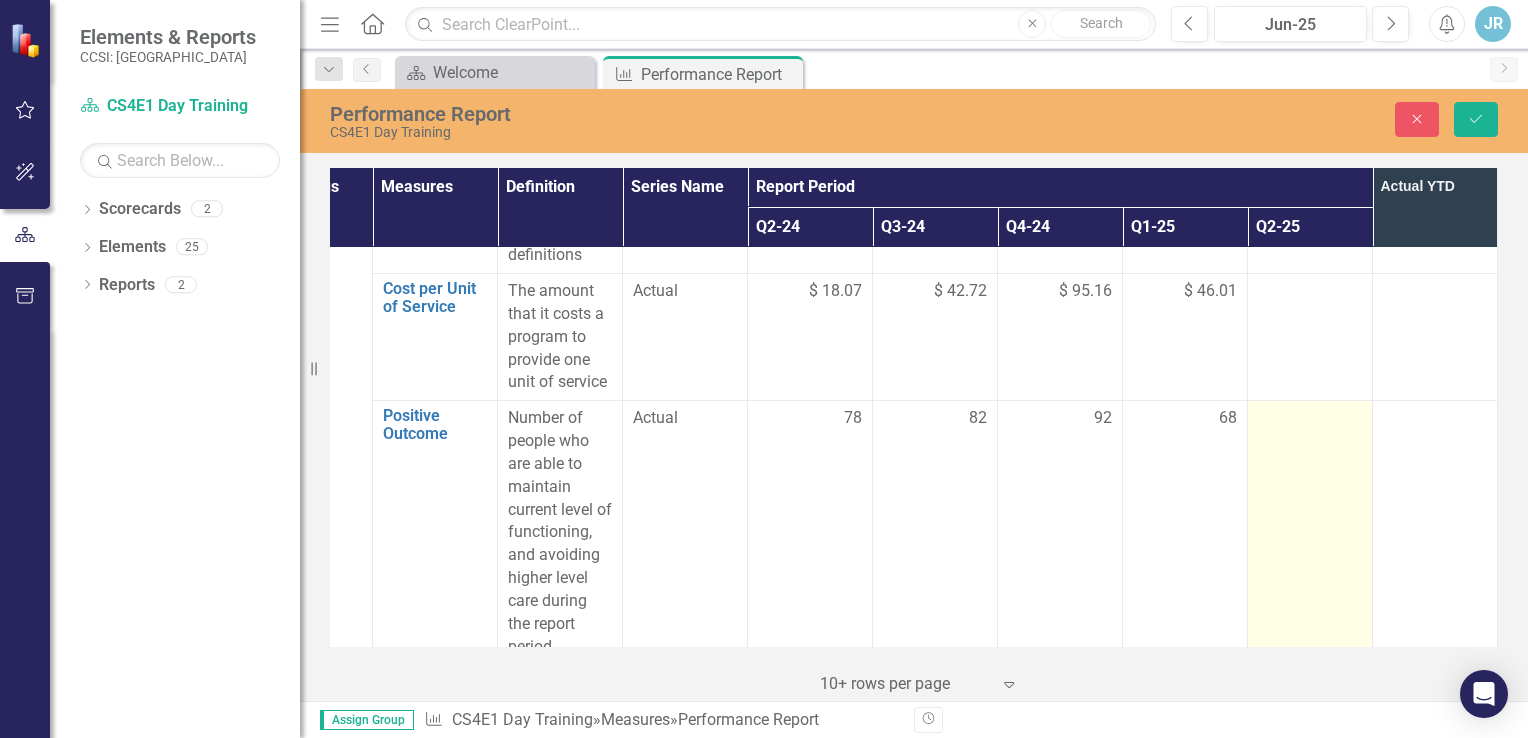click at bounding box center [1310, 533] 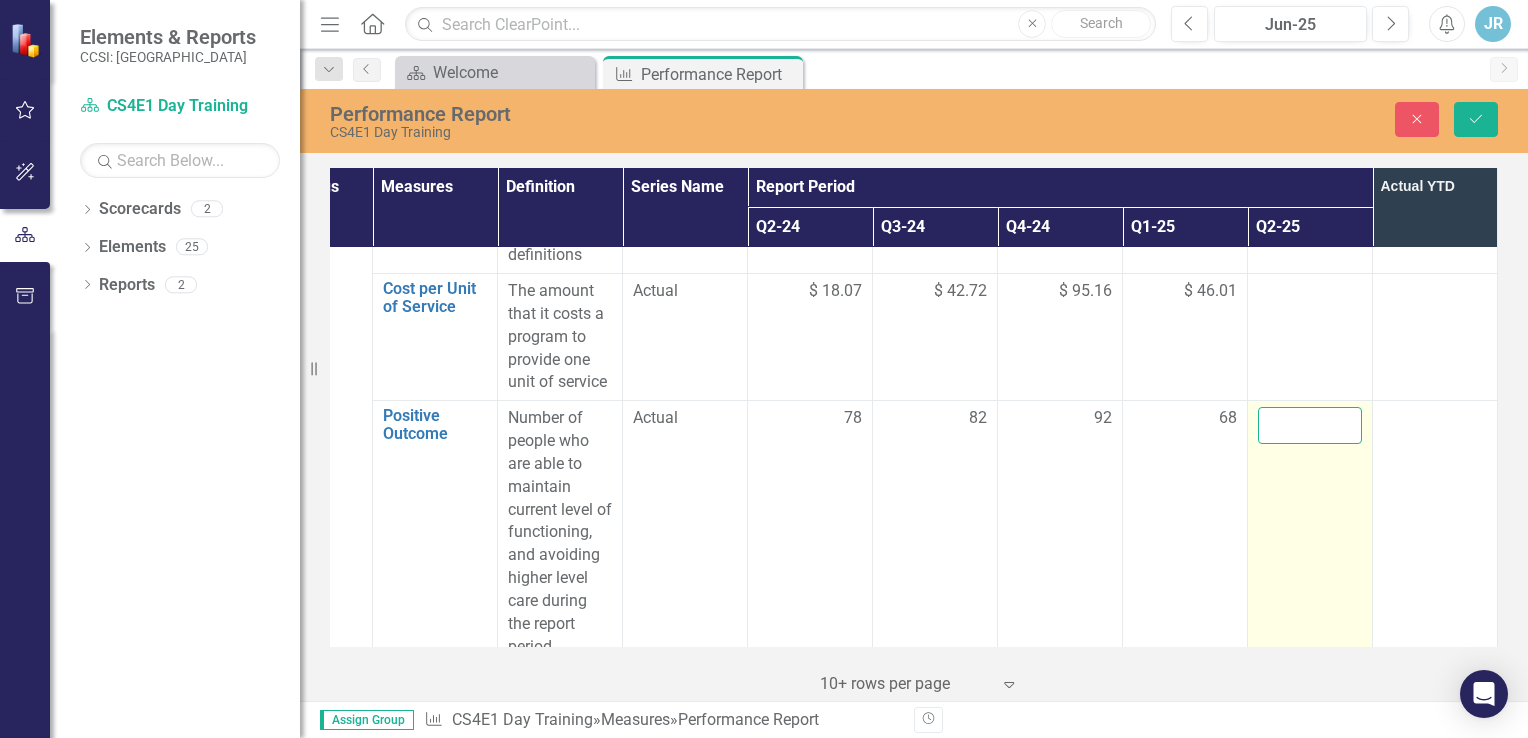 click at bounding box center (1310, 425) 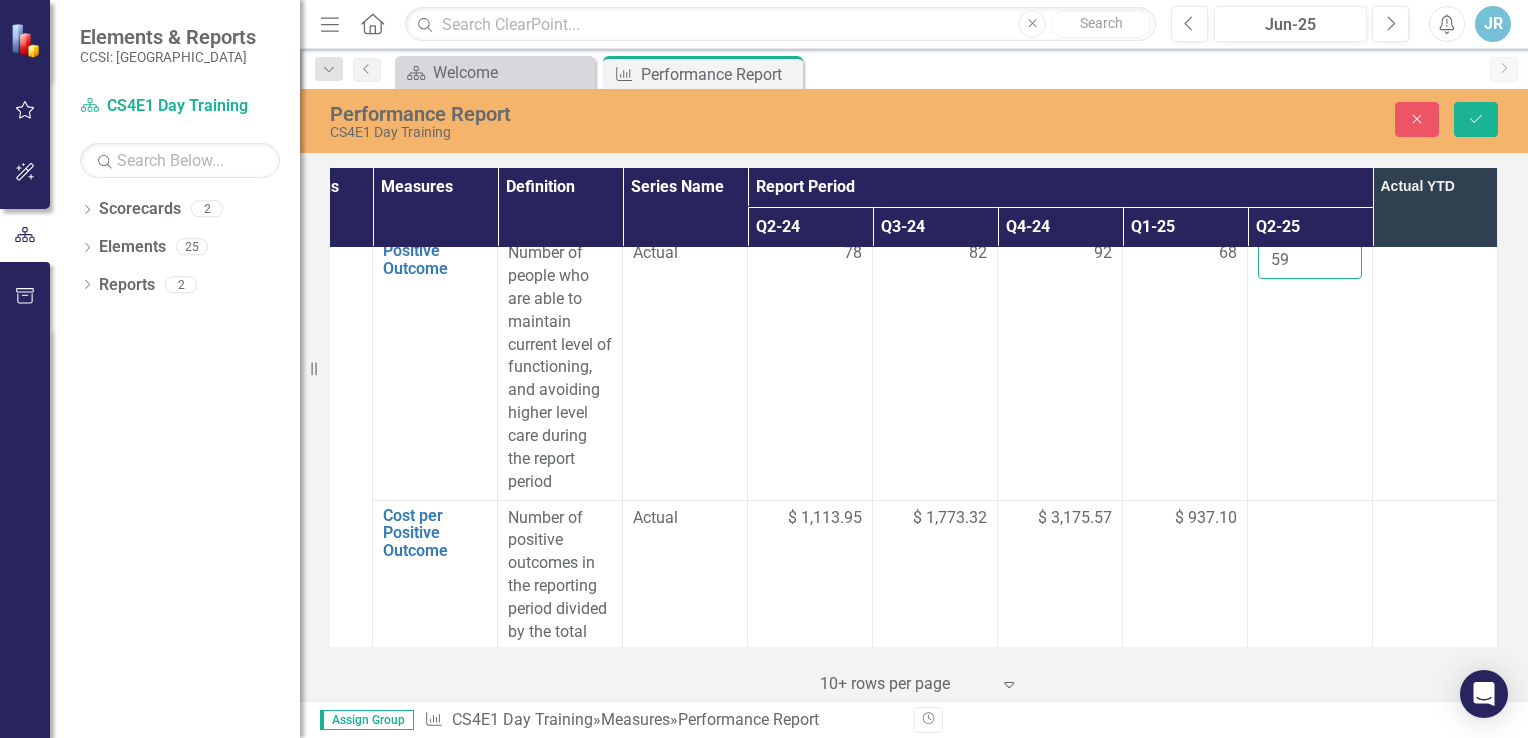 scroll, scrollTop: 1937, scrollLeft: 96, axis: both 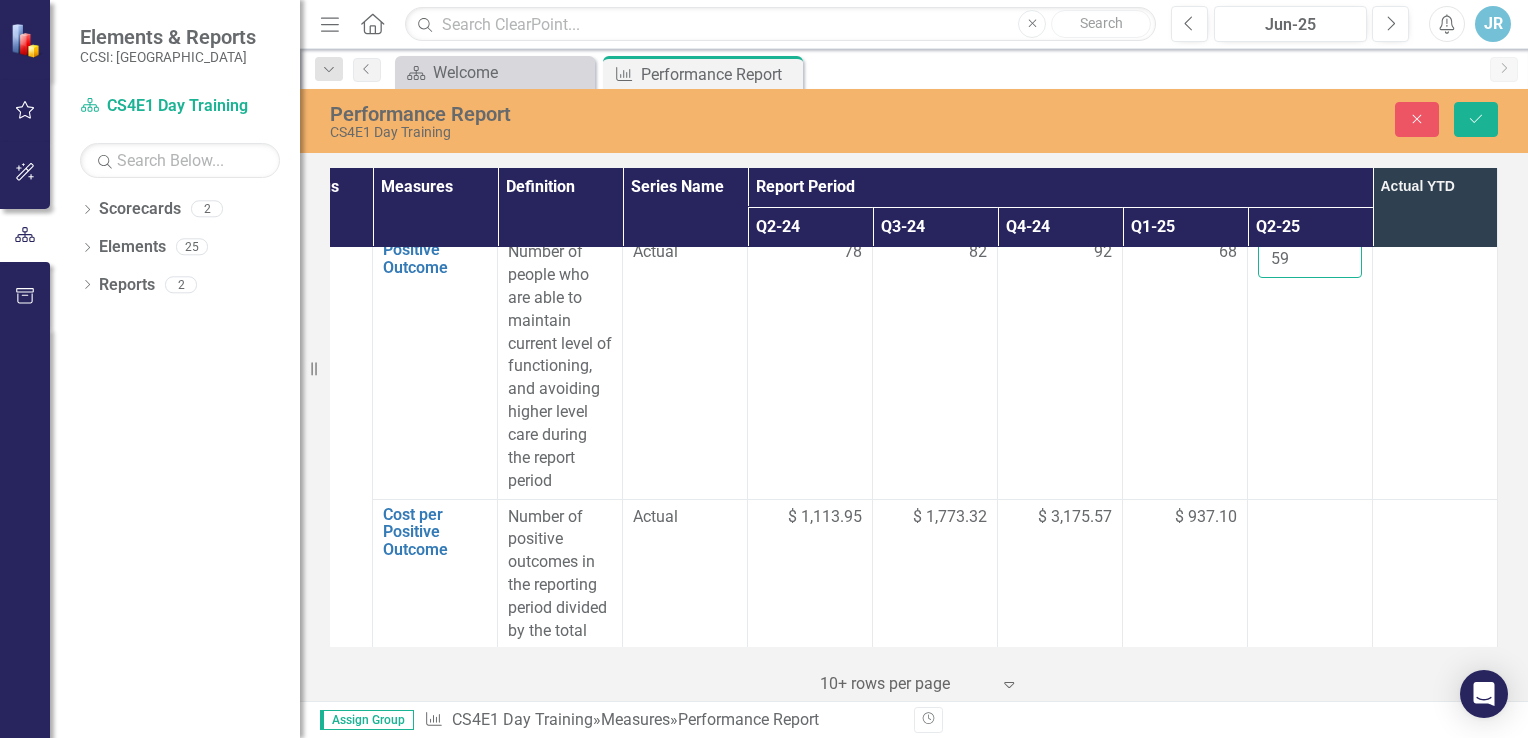 type on "59" 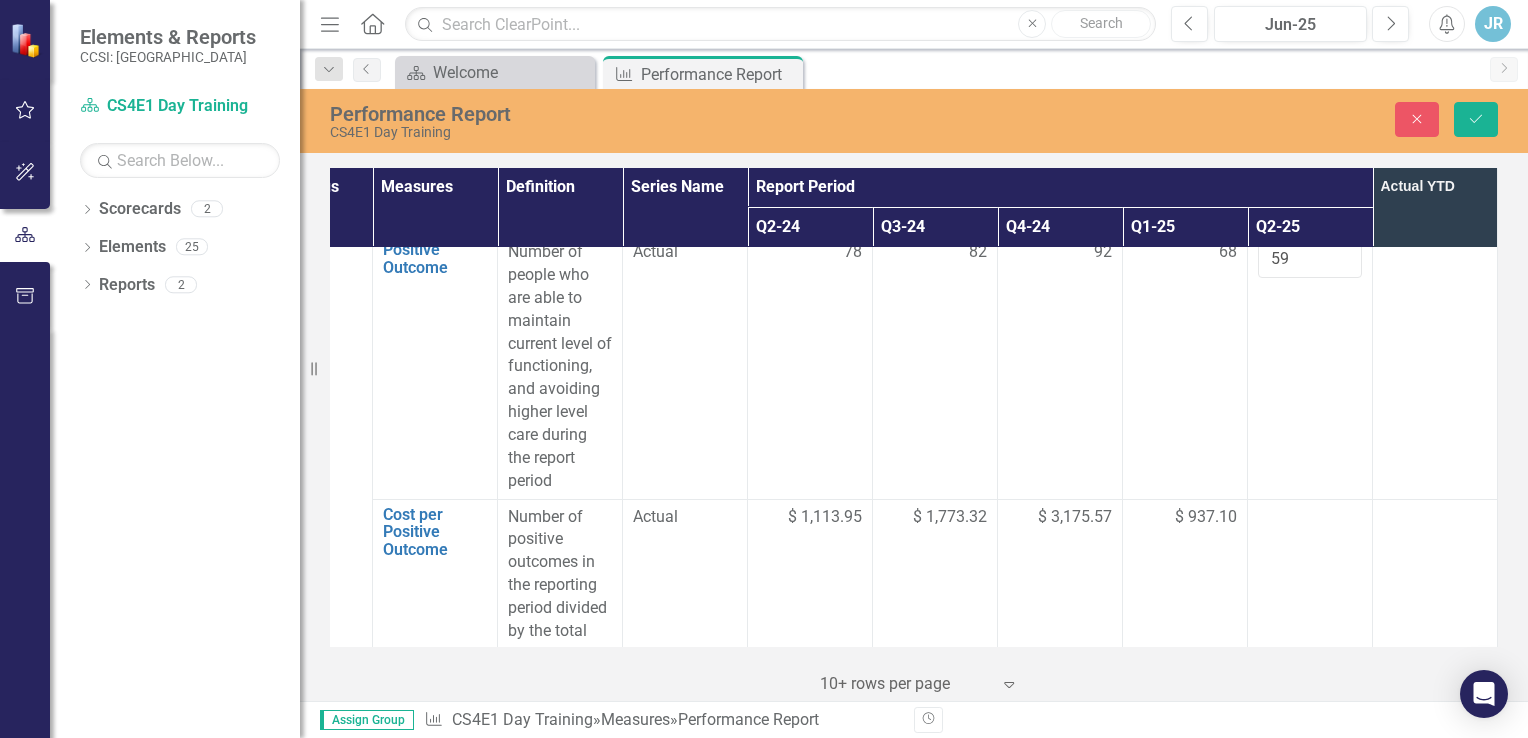 click at bounding box center [1310, 608] 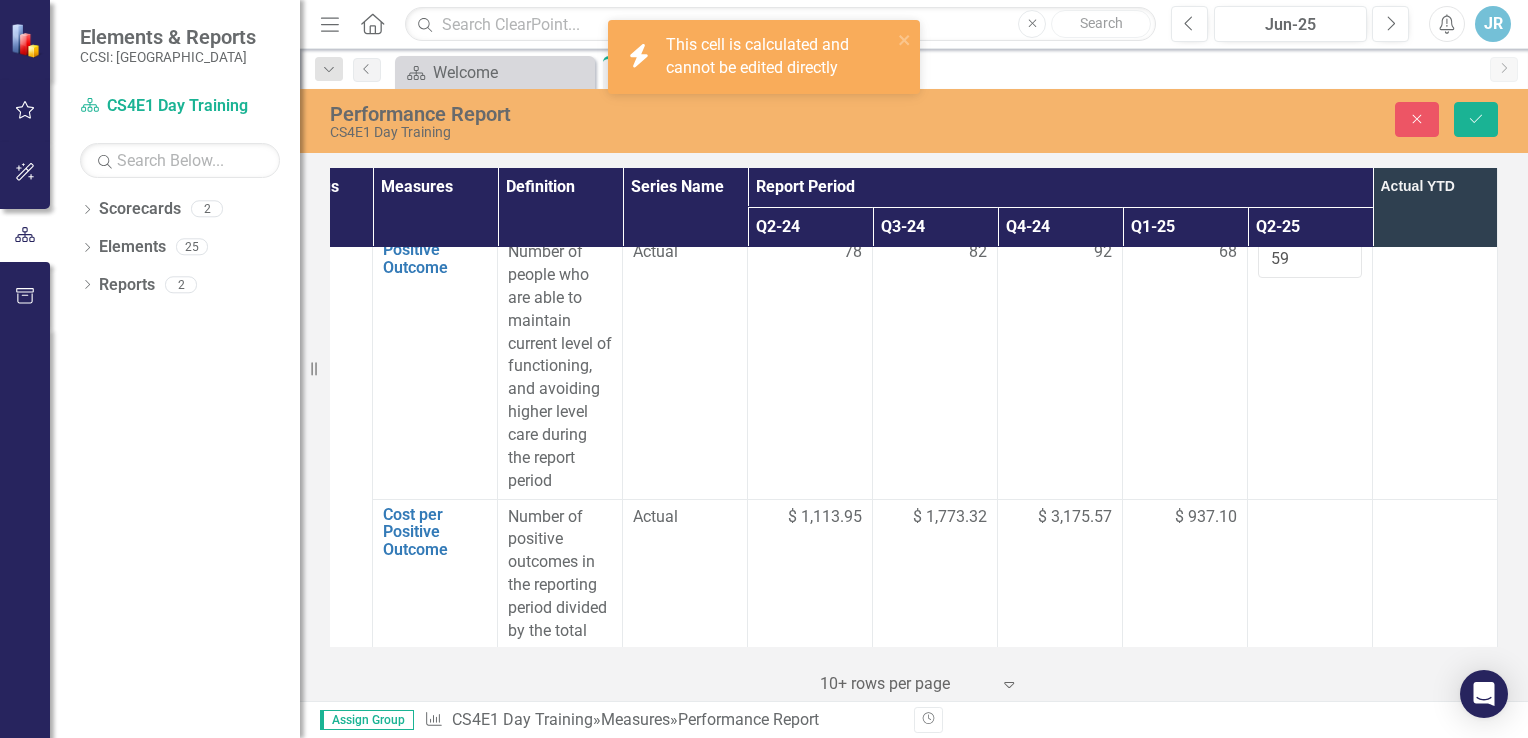 click at bounding box center [1310, 608] 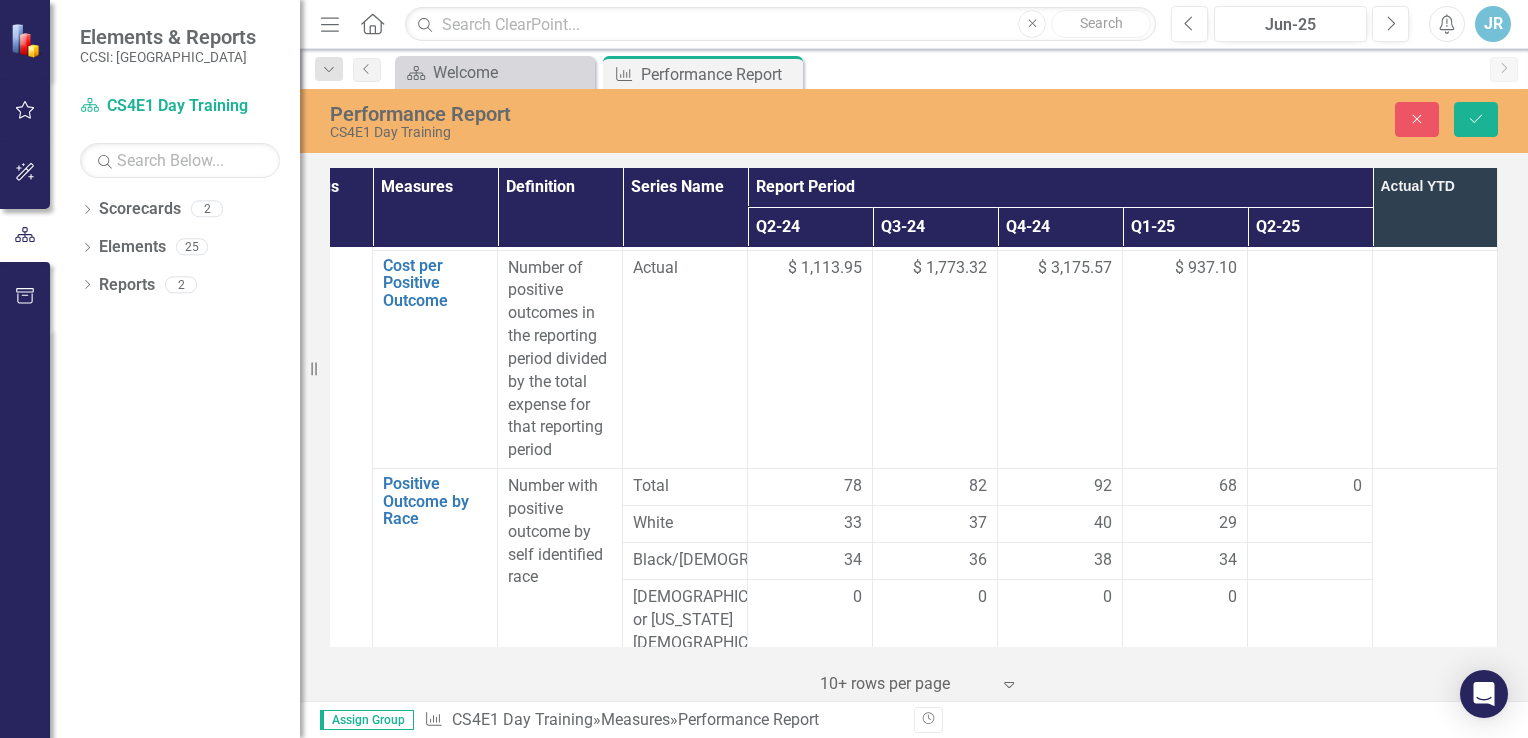 scroll, scrollTop: 2196, scrollLeft: 96, axis: both 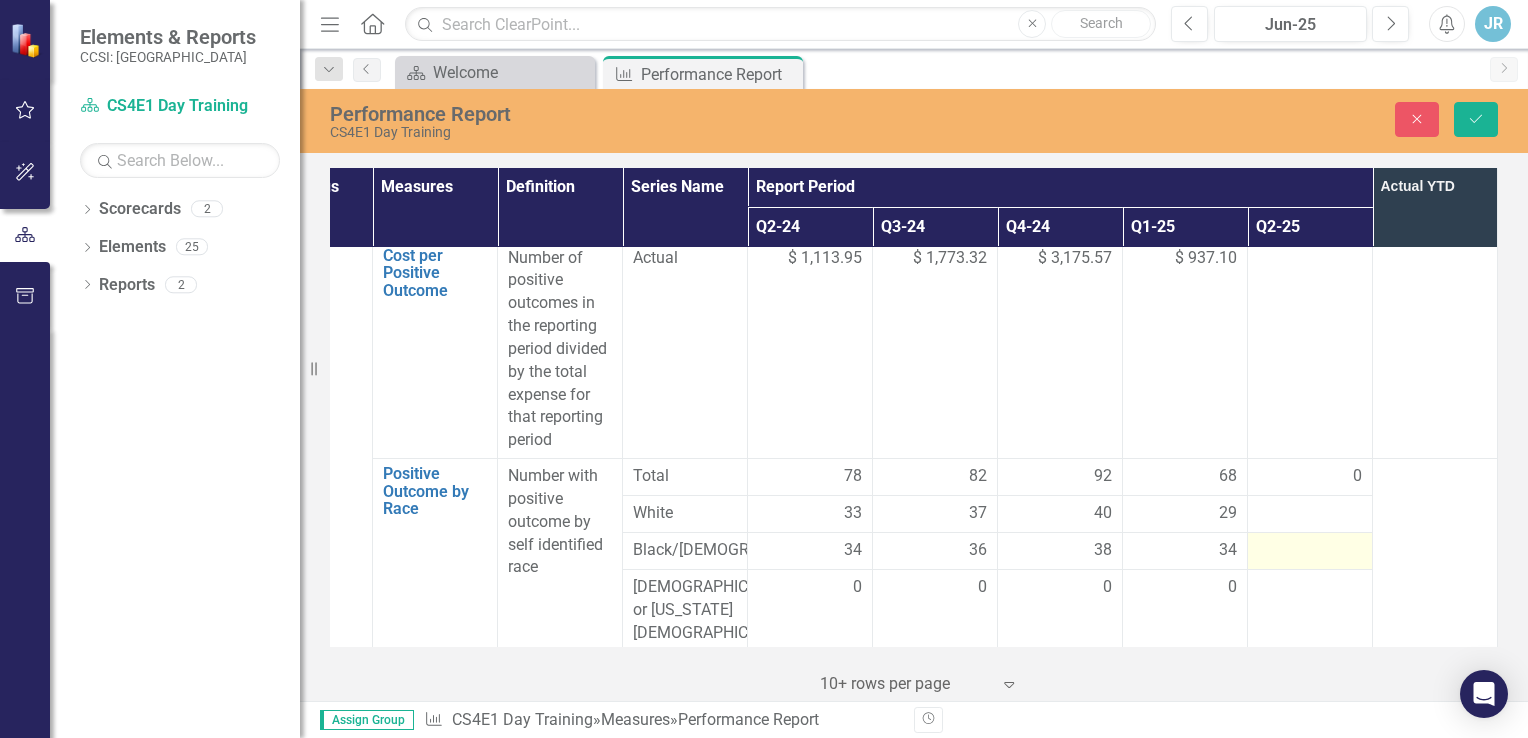 click at bounding box center [1310, 551] 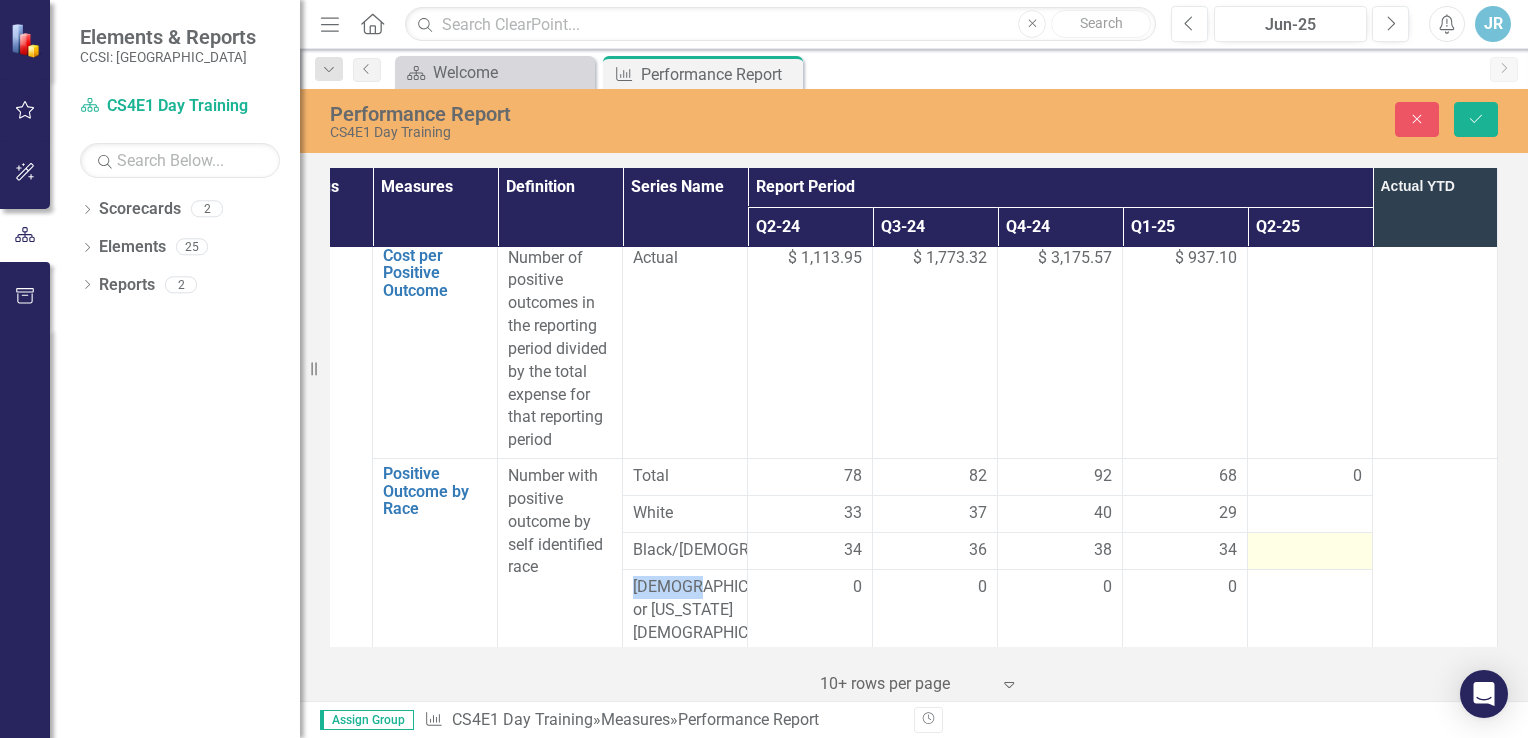 click at bounding box center [1310, 551] 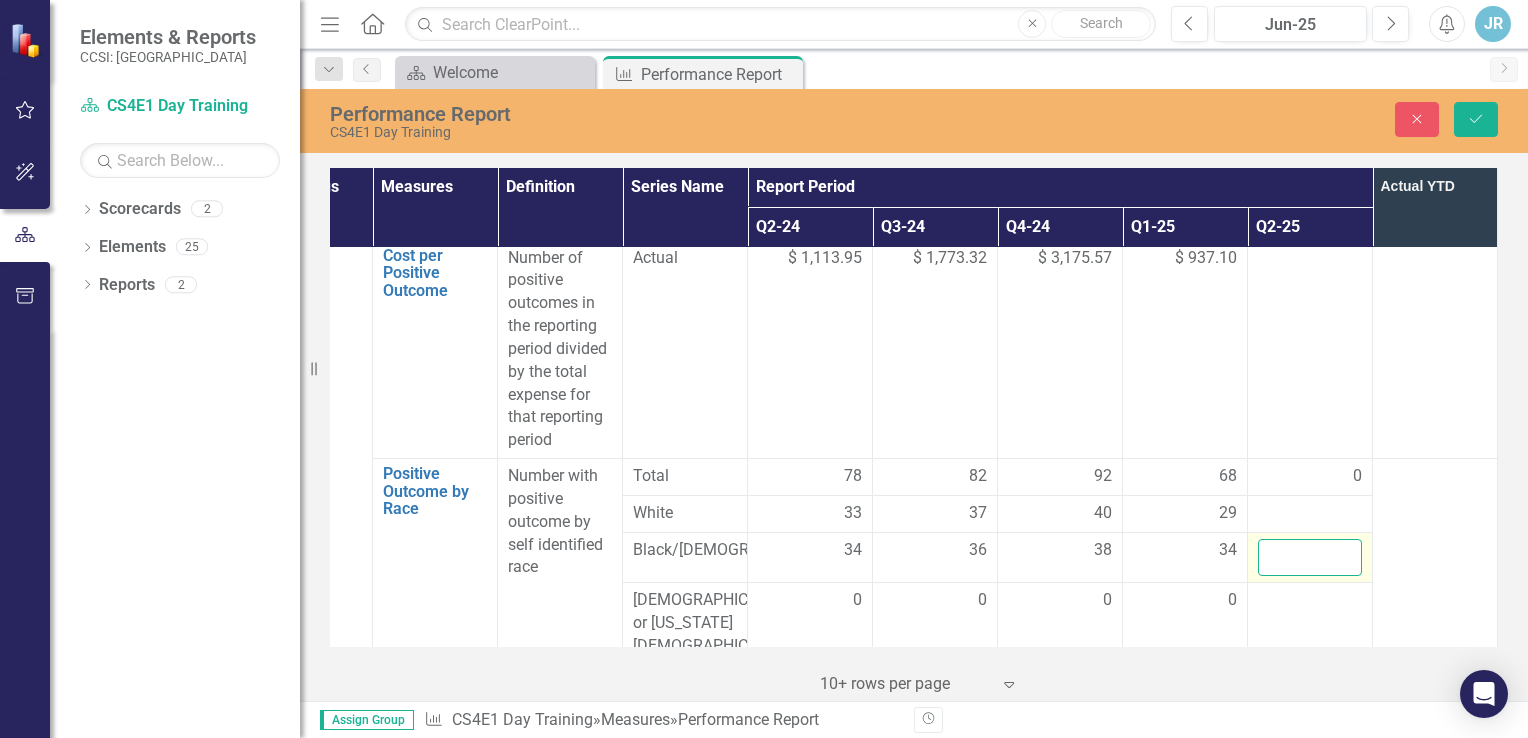 drag, startPoint x: 1304, startPoint y: 504, endPoint x: 1287, endPoint y: 504, distance: 17 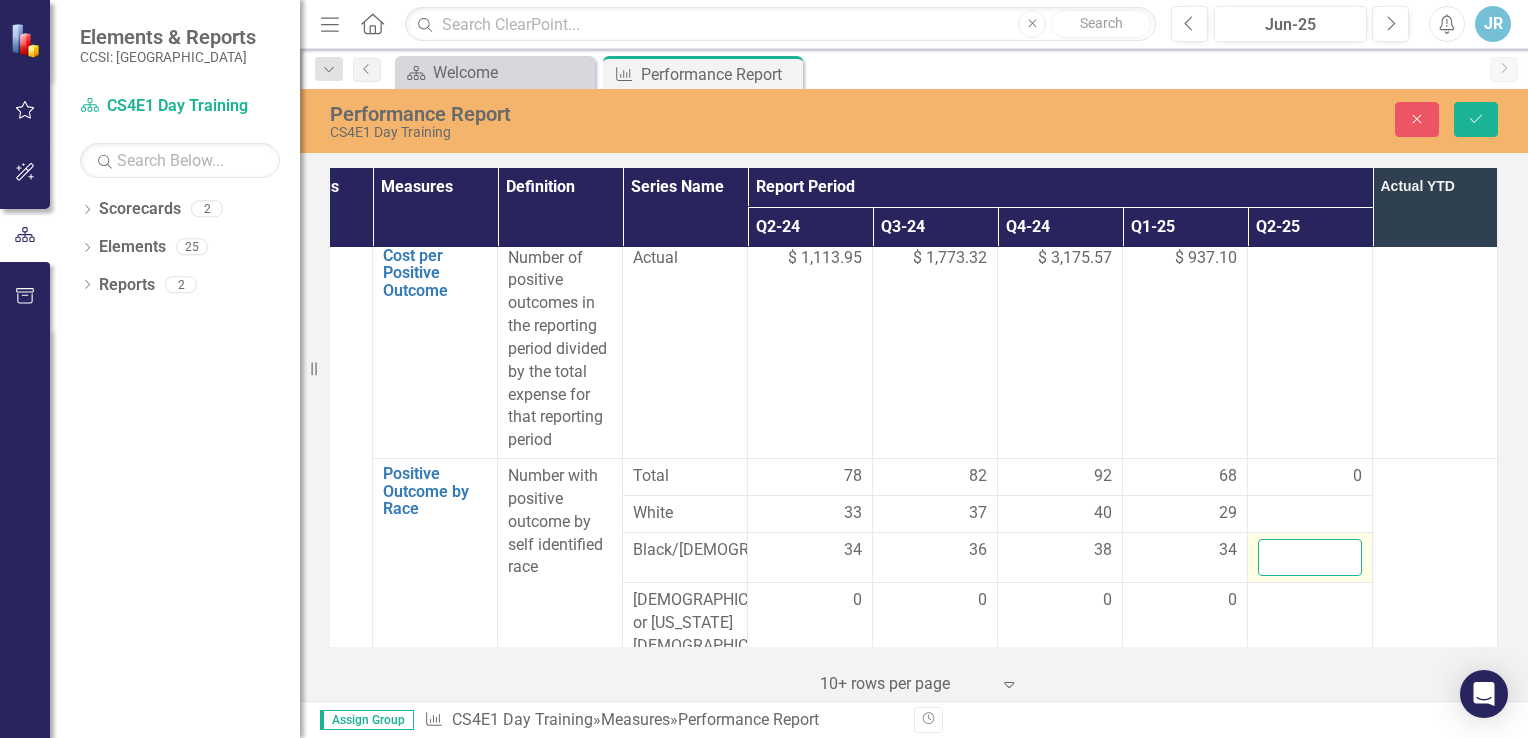 click at bounding box center (1310, 557) 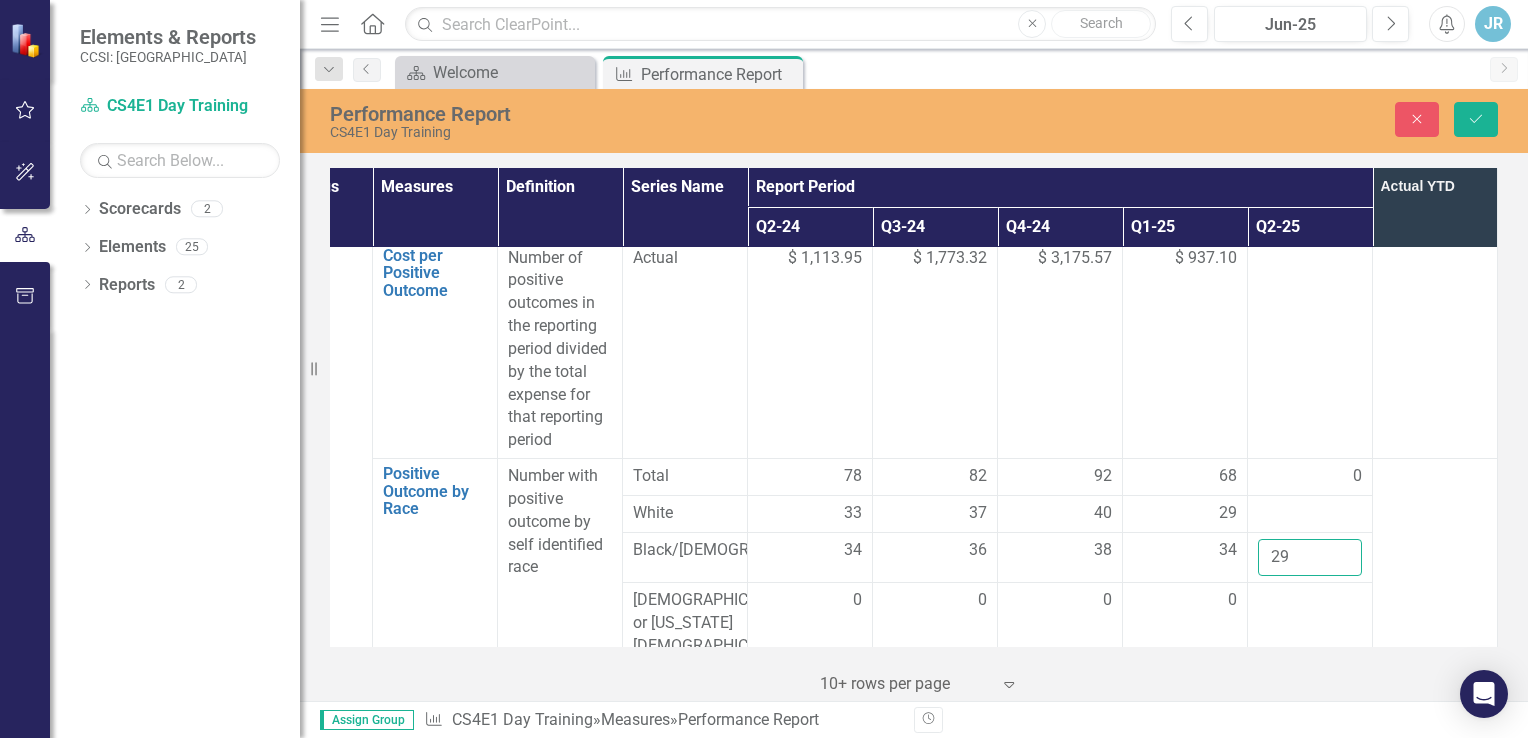 type on "29" 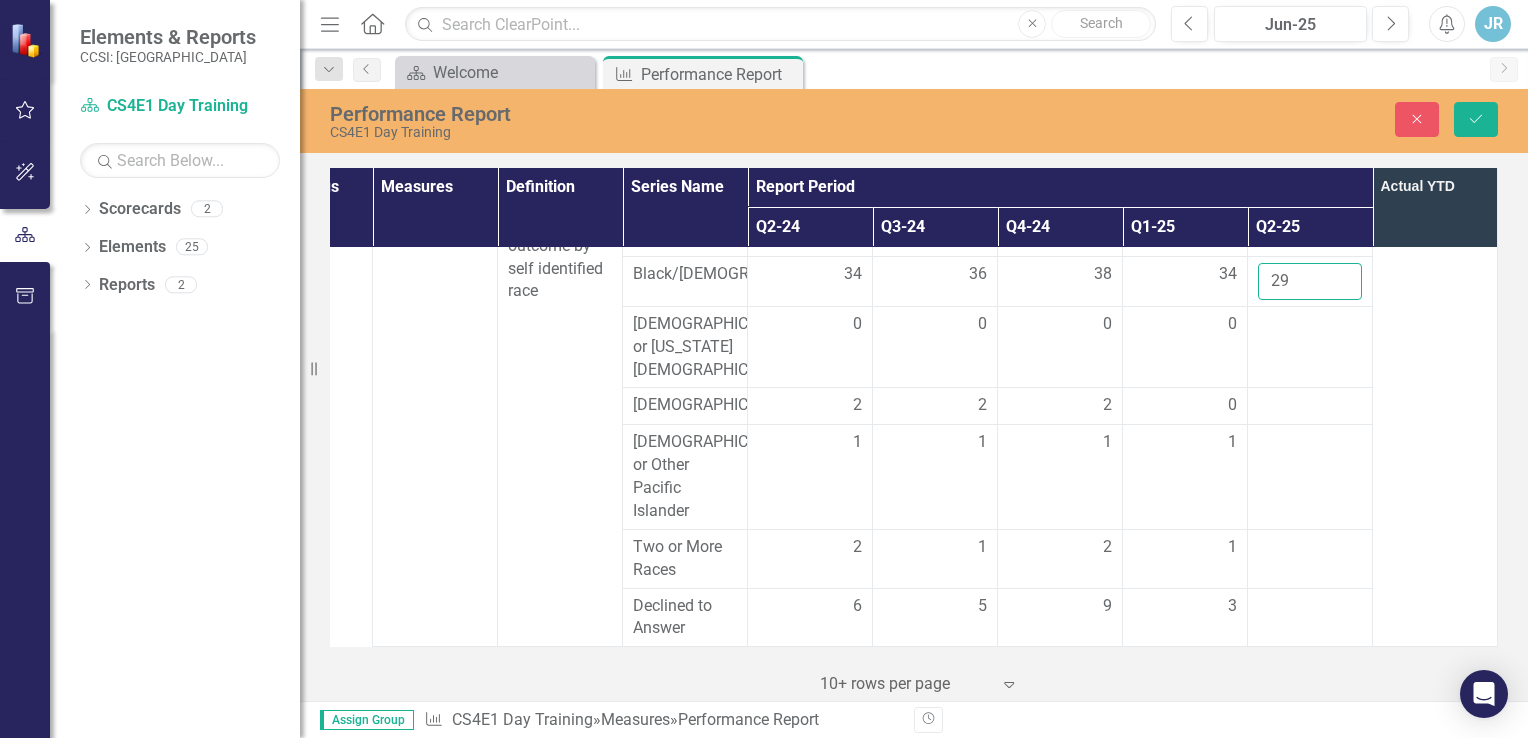 scroll, scrollTop: 2500, scrollLeft: 96, axis: both 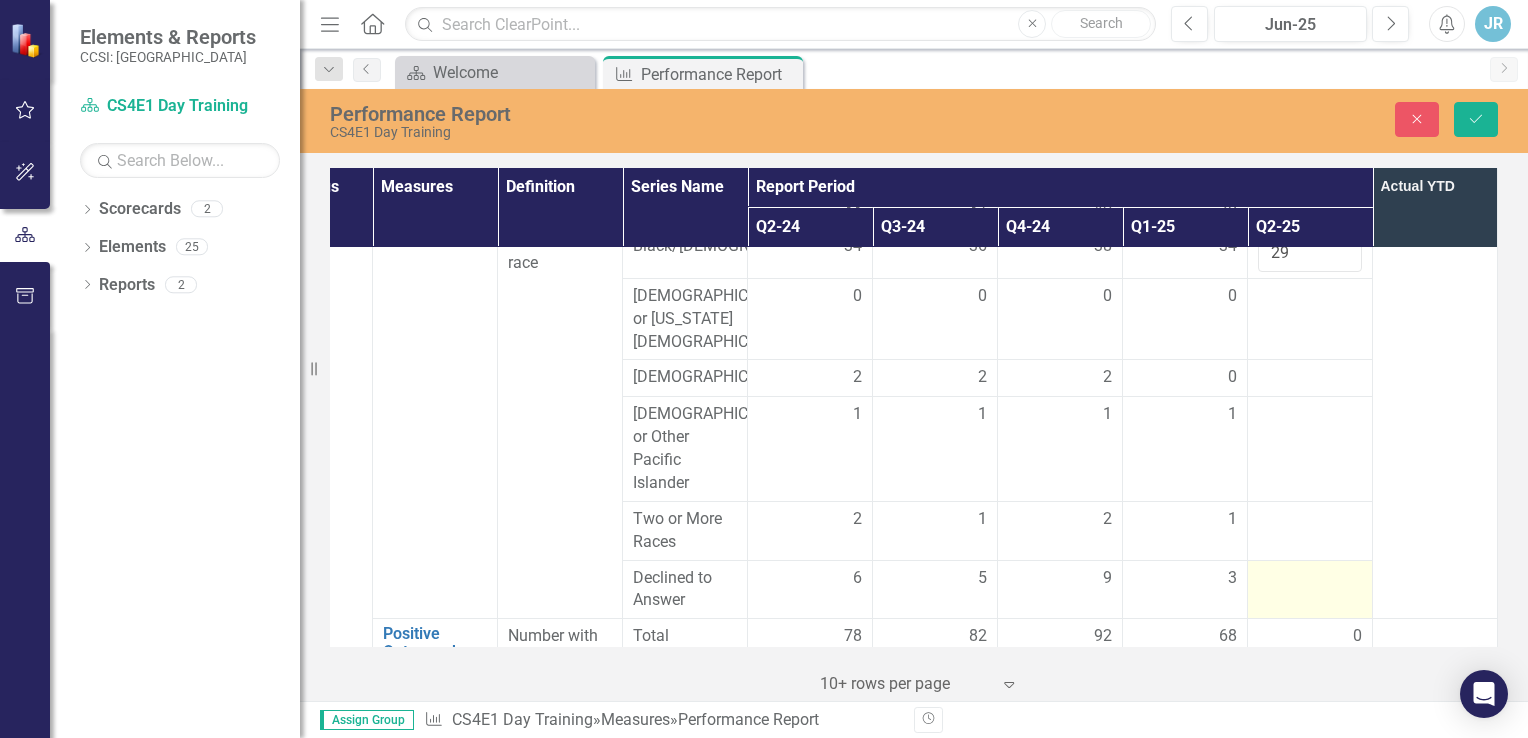 click at bounding box center [1310, 579] 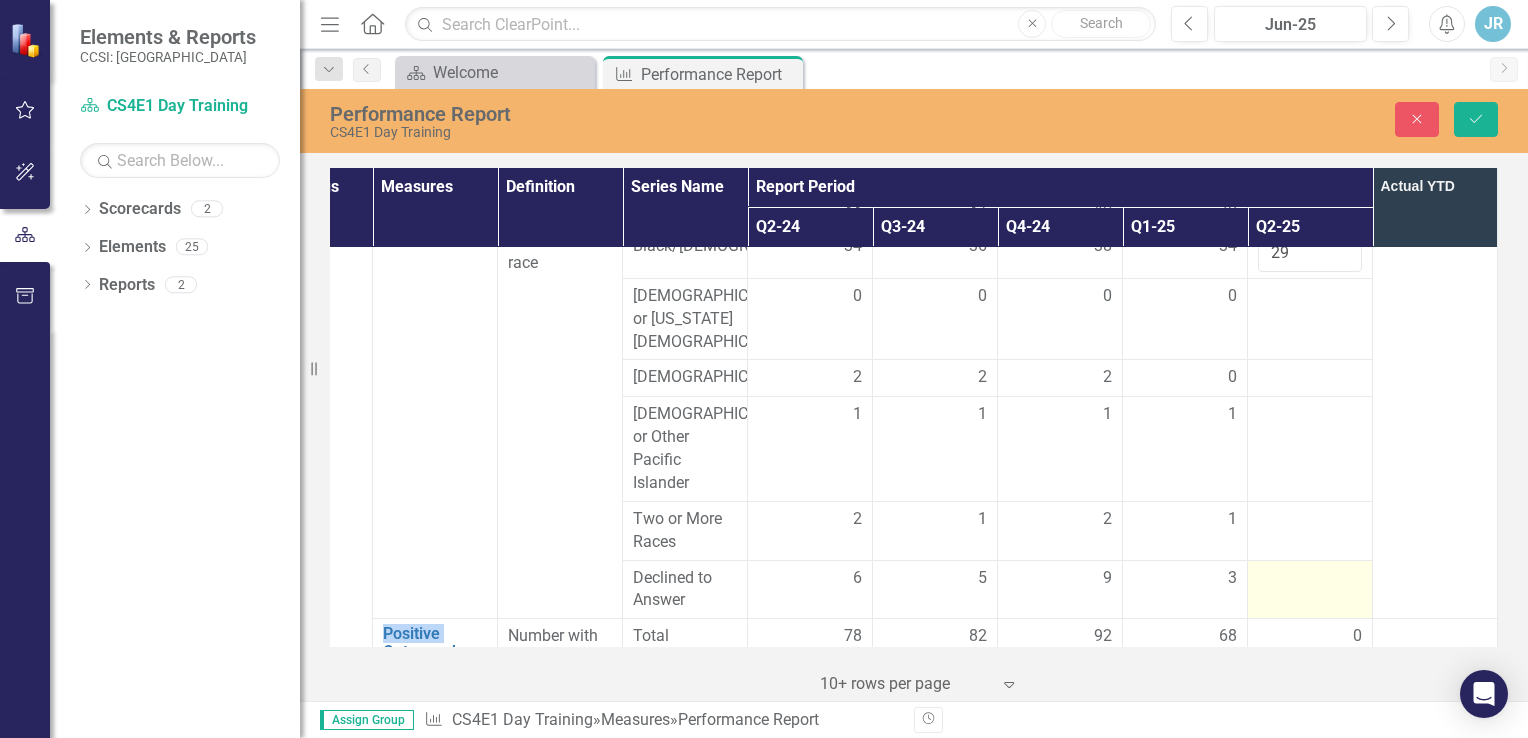 click at bounding box center [1310, 579] 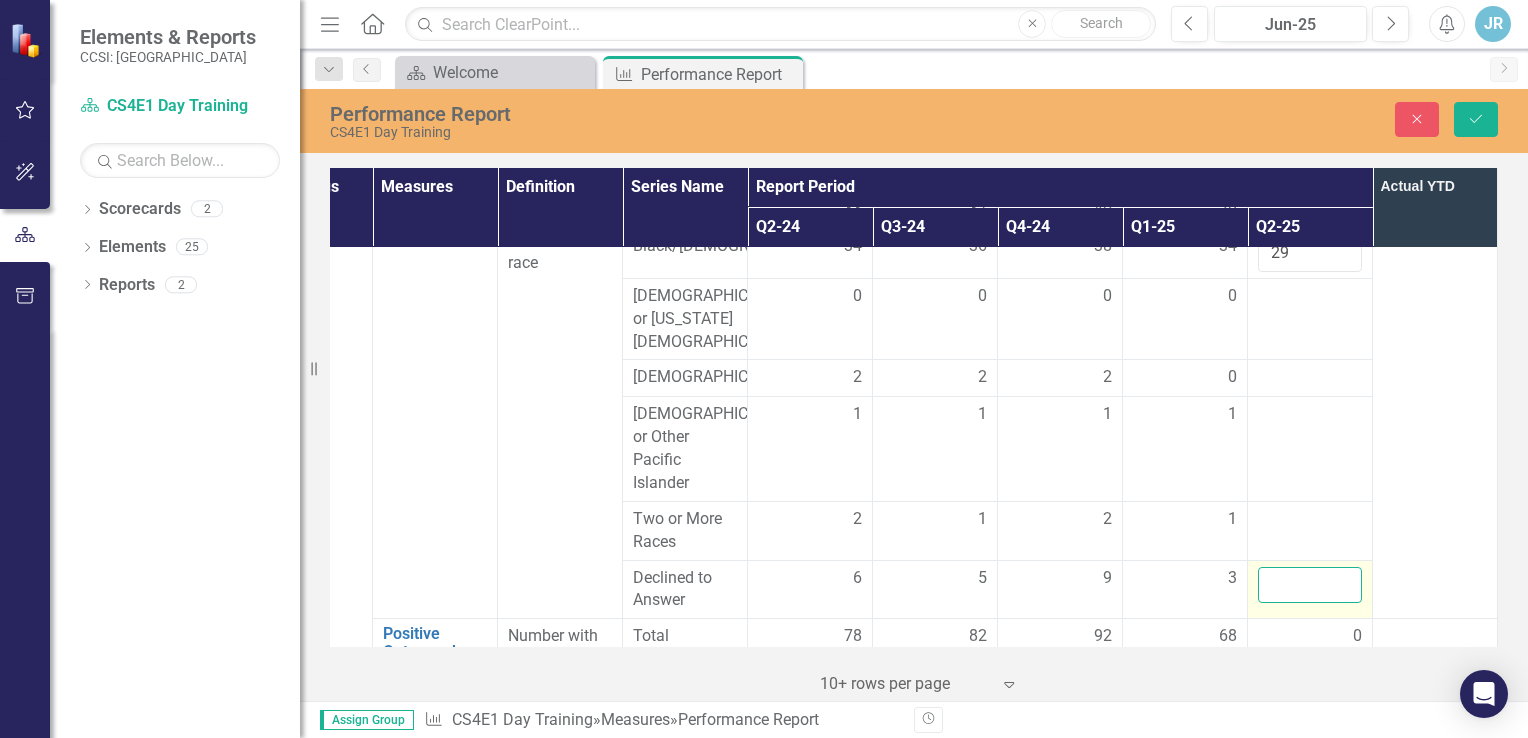 drag, startPoint x: 1303, startPoint y: 529, endPoint x: 1276, endPoint y: 537, distance: 28.160255 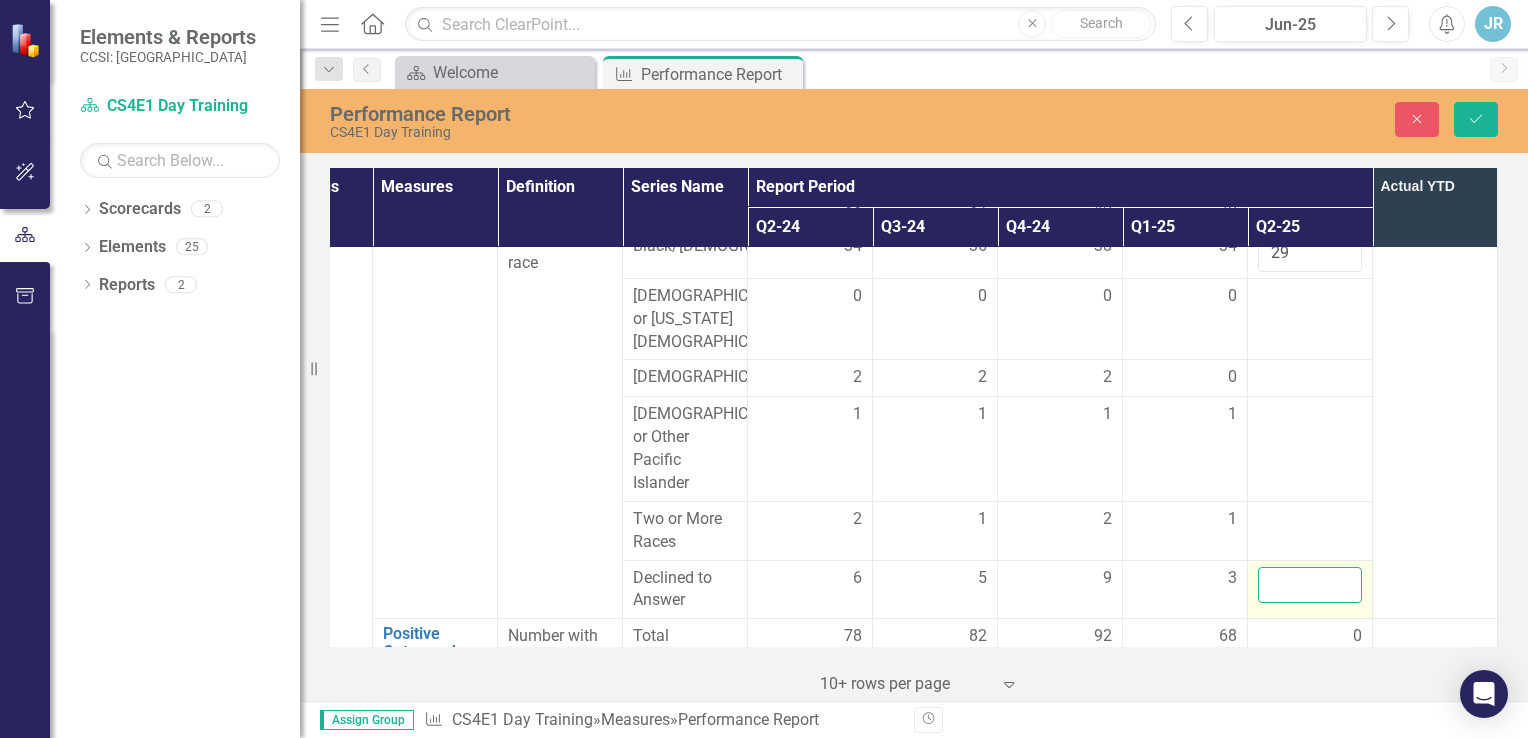 click at bounding box center [1310, 585] 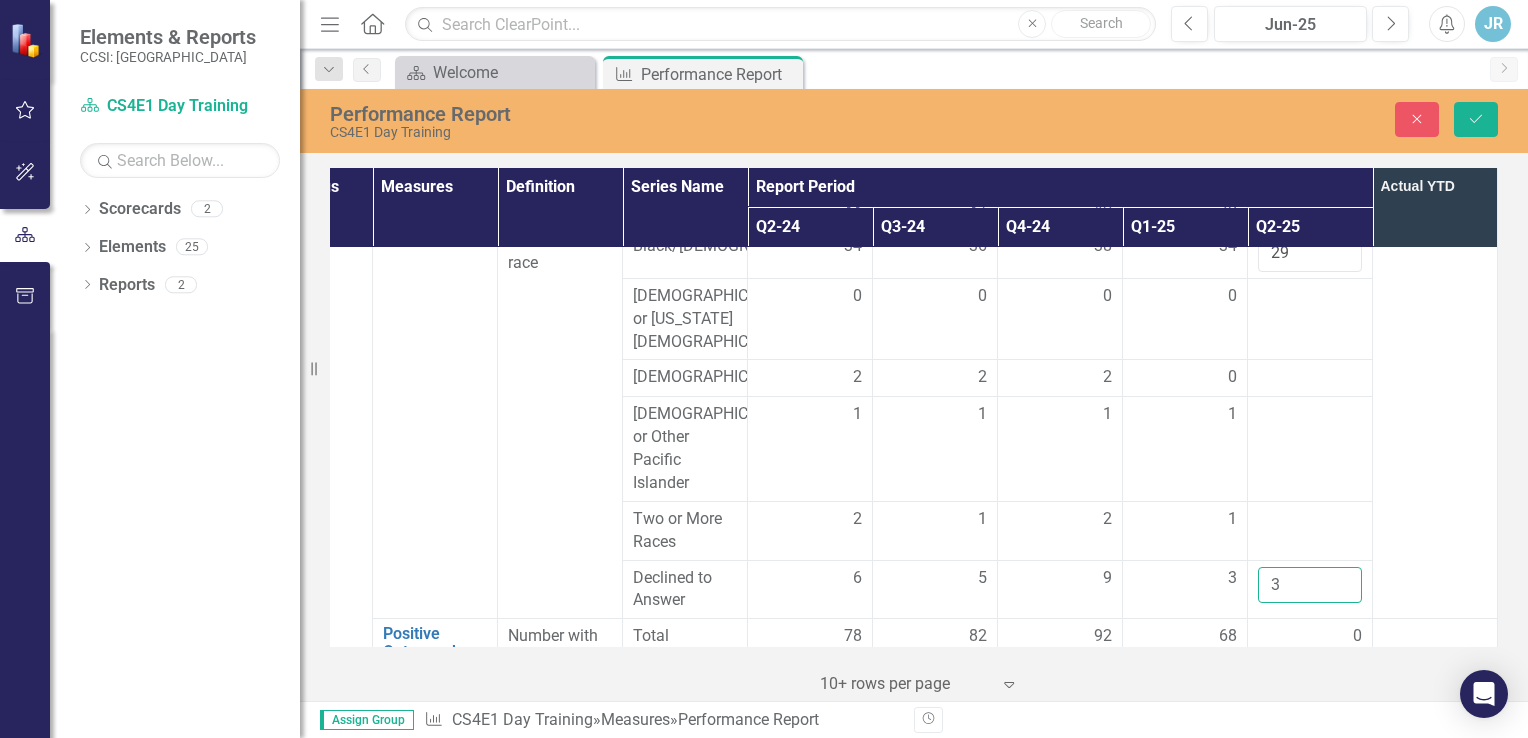 type on "3" 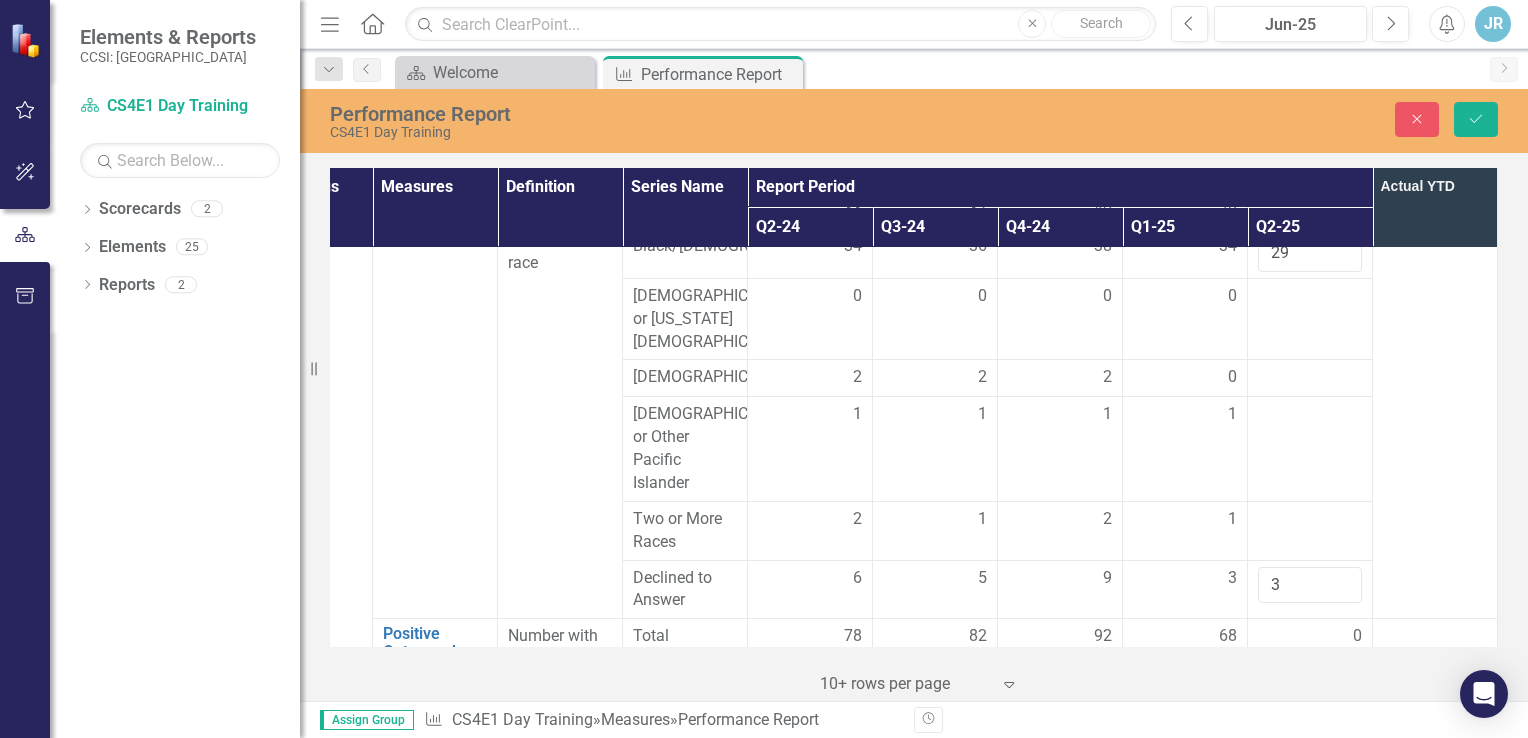 click at bounding box center (1435, 387) 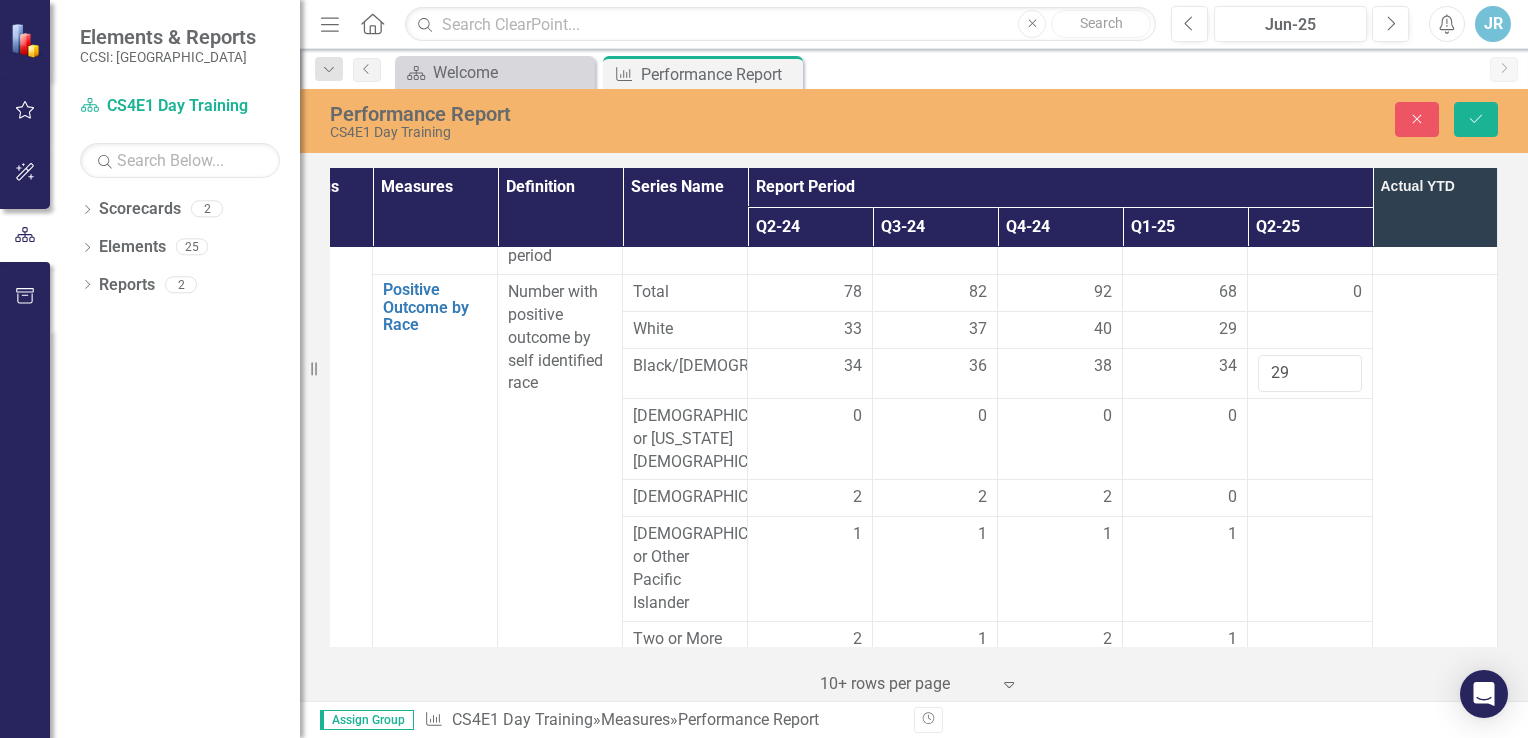 scroll, scrollTop: 2352, scrollLeft: 96, axis: both 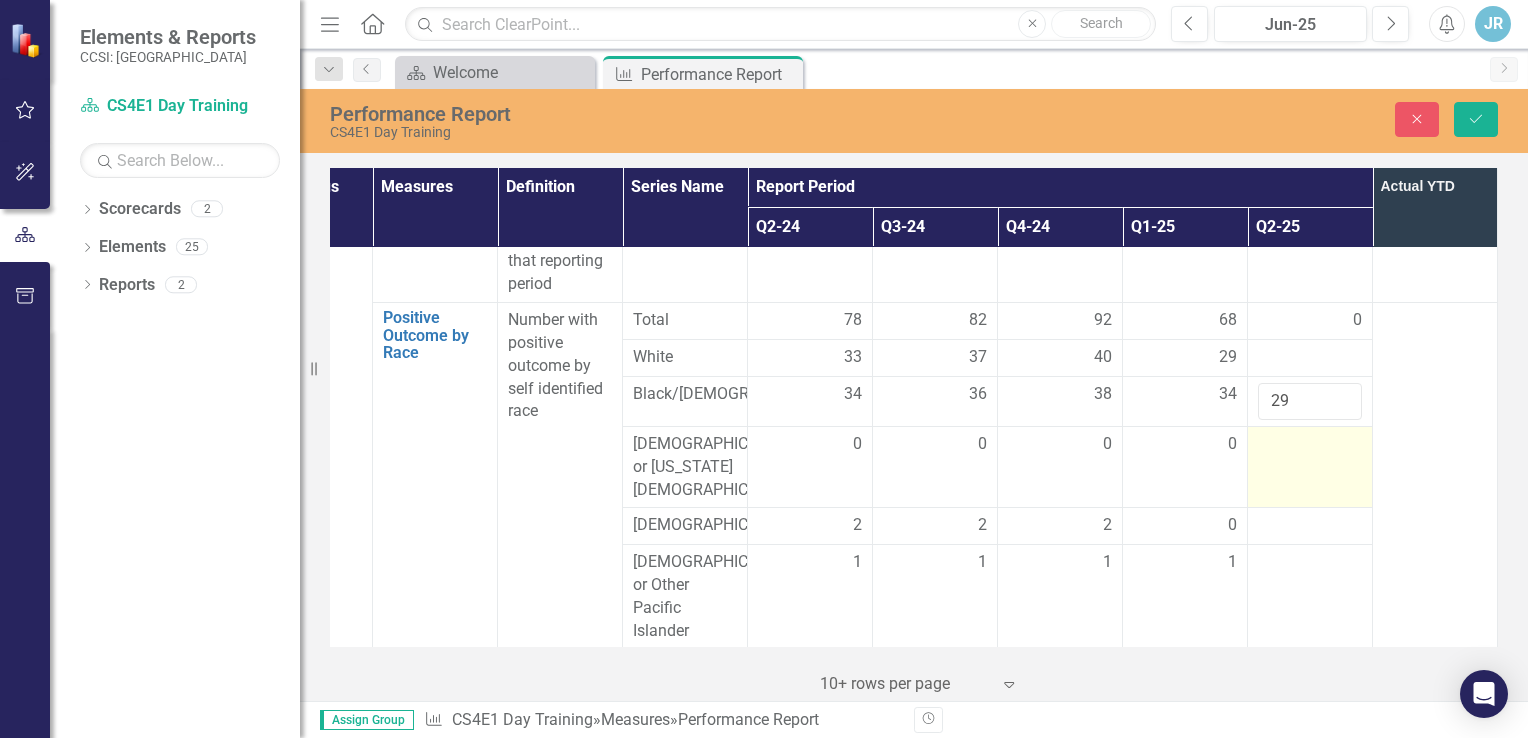 click at bounding box center (1310, 467) 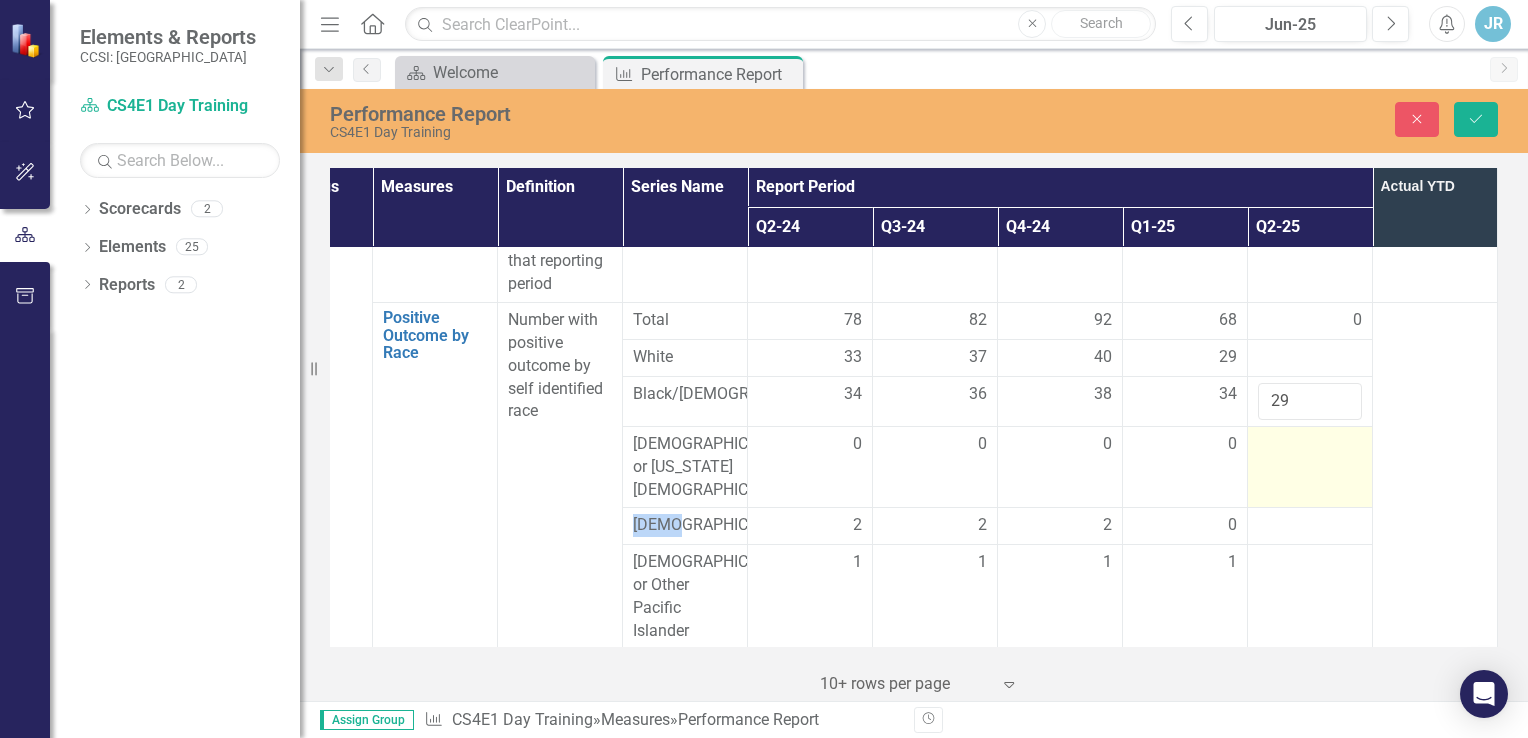 click at bounding box center [1310, 467] 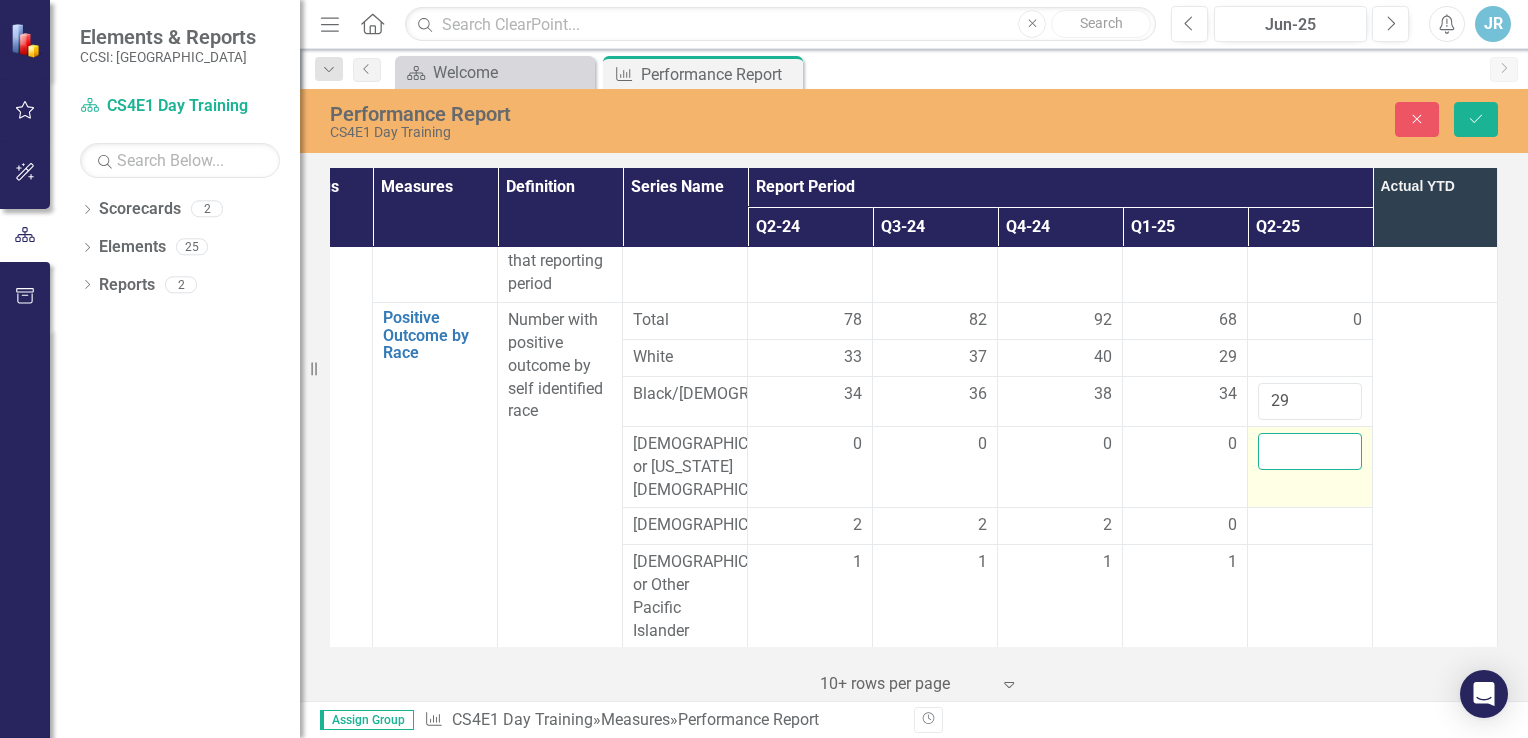 drag, startPoint x: 1288, startPoint y: 421, endPoint x: 1268, endPoint y: 415, distance: 20.880613 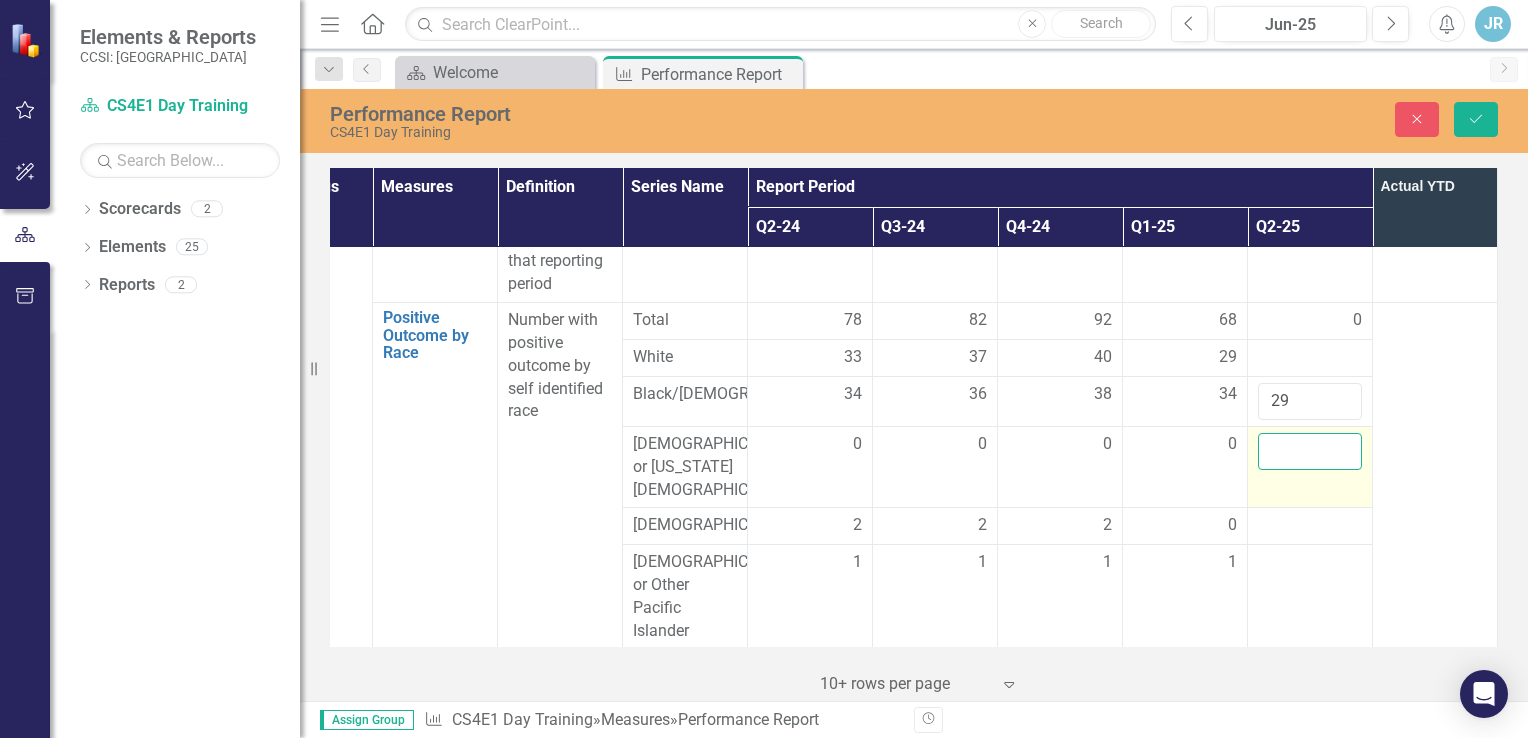 click at bounding box center [1310, 451] 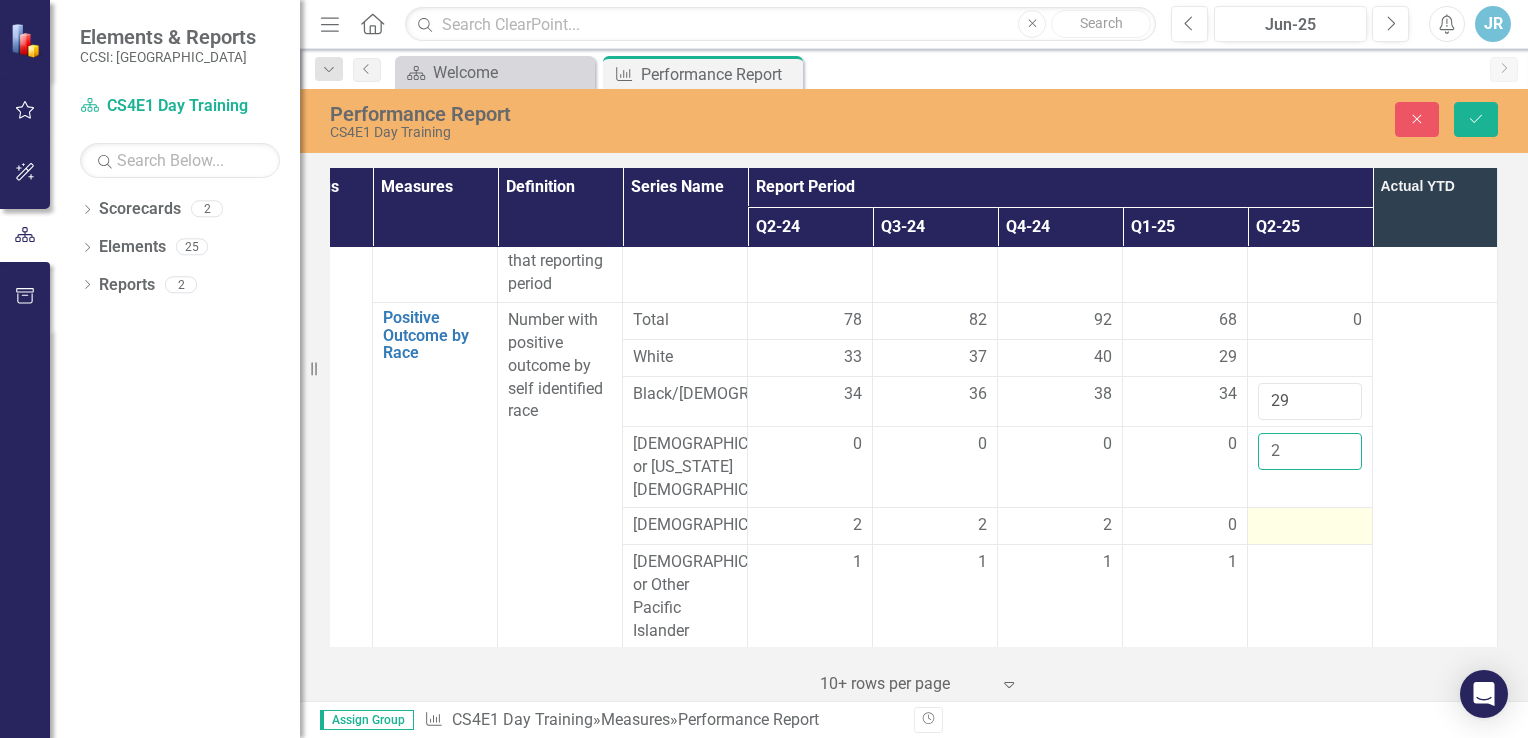 type on "2" 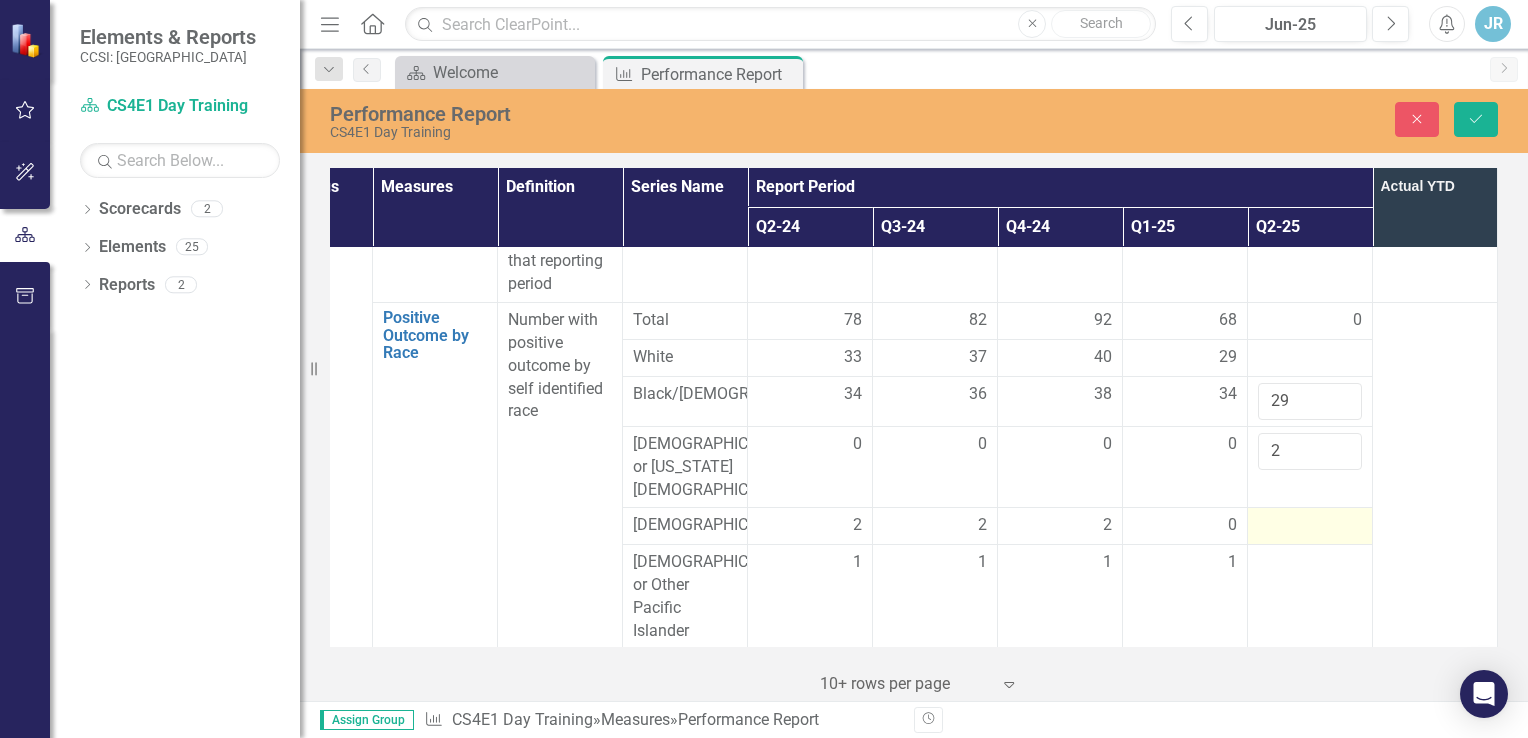 click at bounding box center (1310, 526) 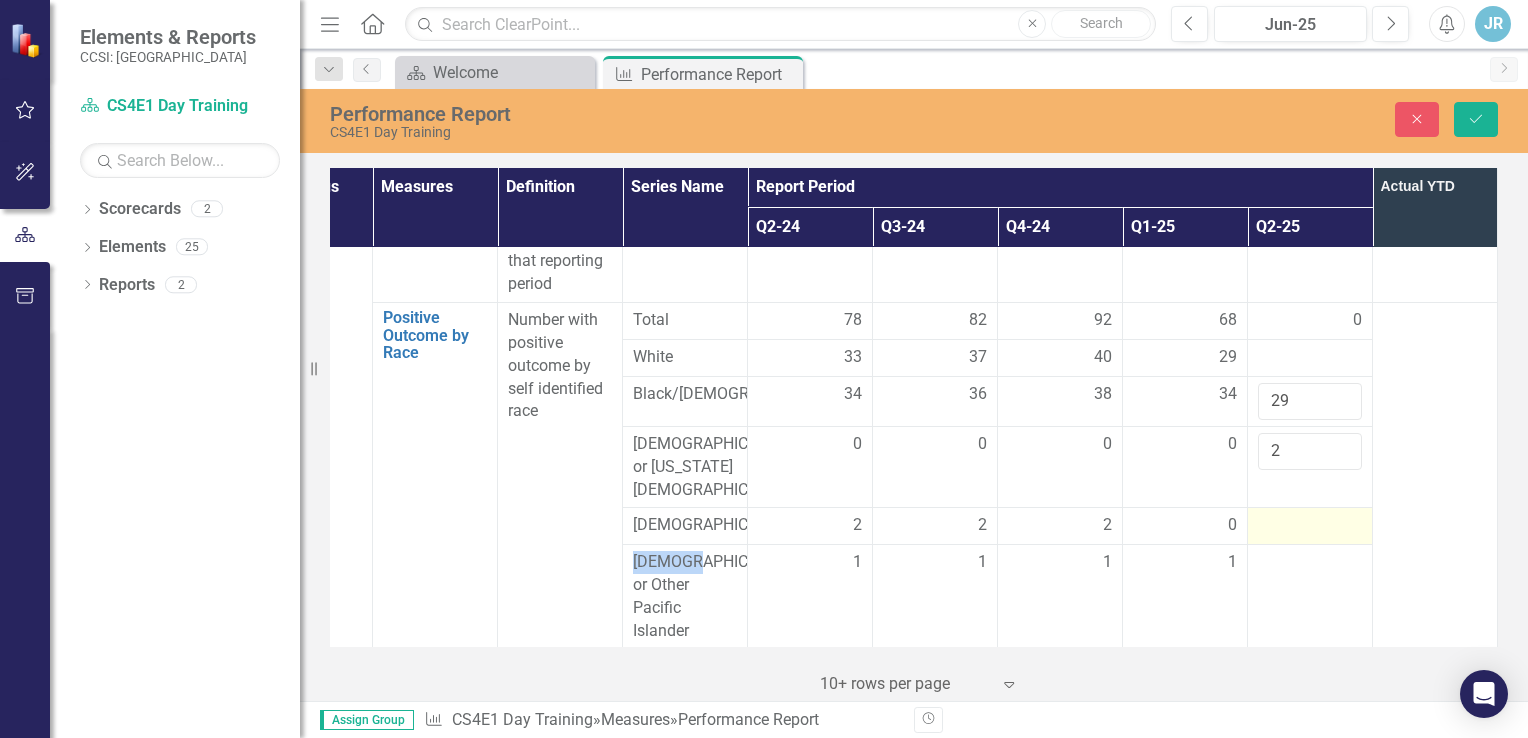 click at bounding box center (1310, 526) 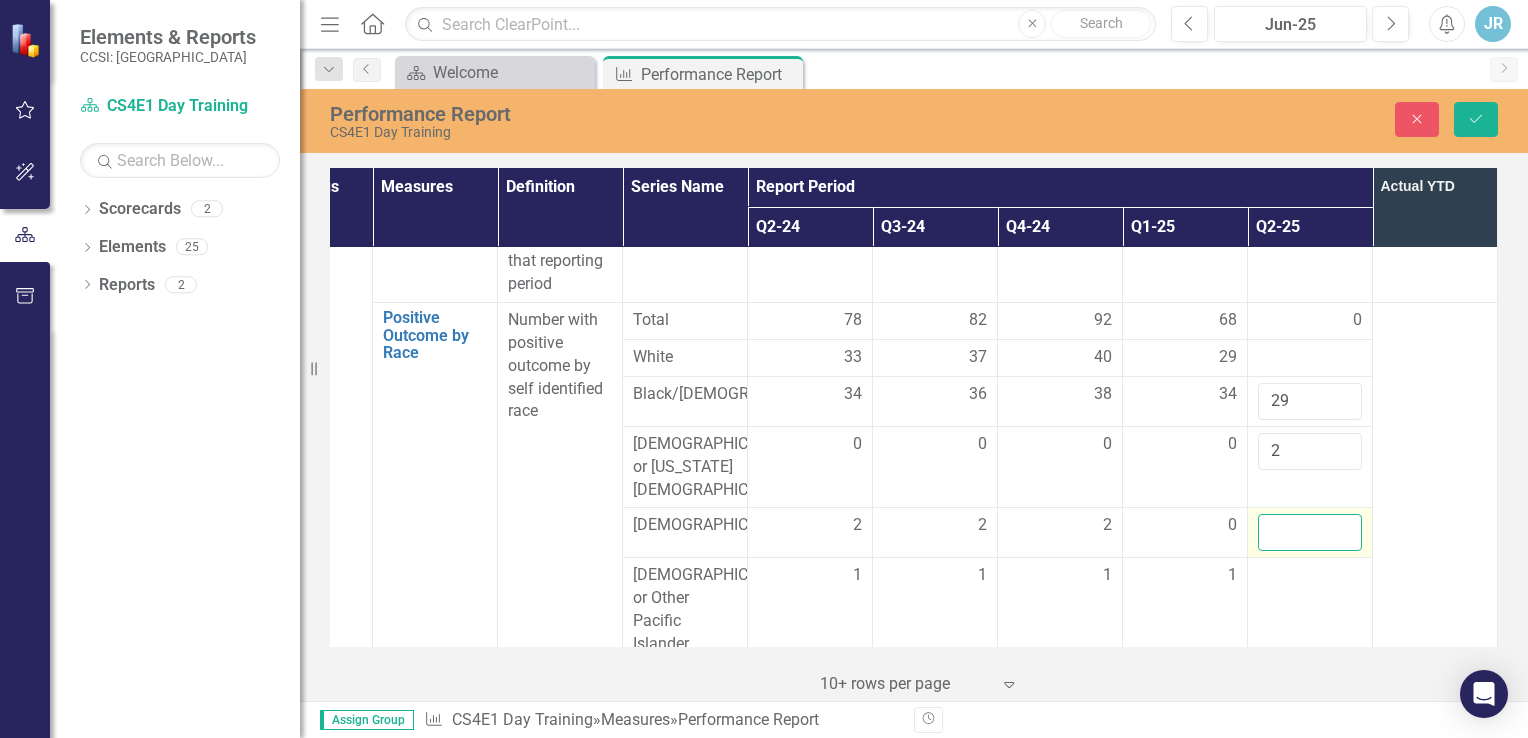 drag, startPoint x: 1262, startPoint y: 481, endPoint x: 1271, endPoint y: 495, distance: 16.643316 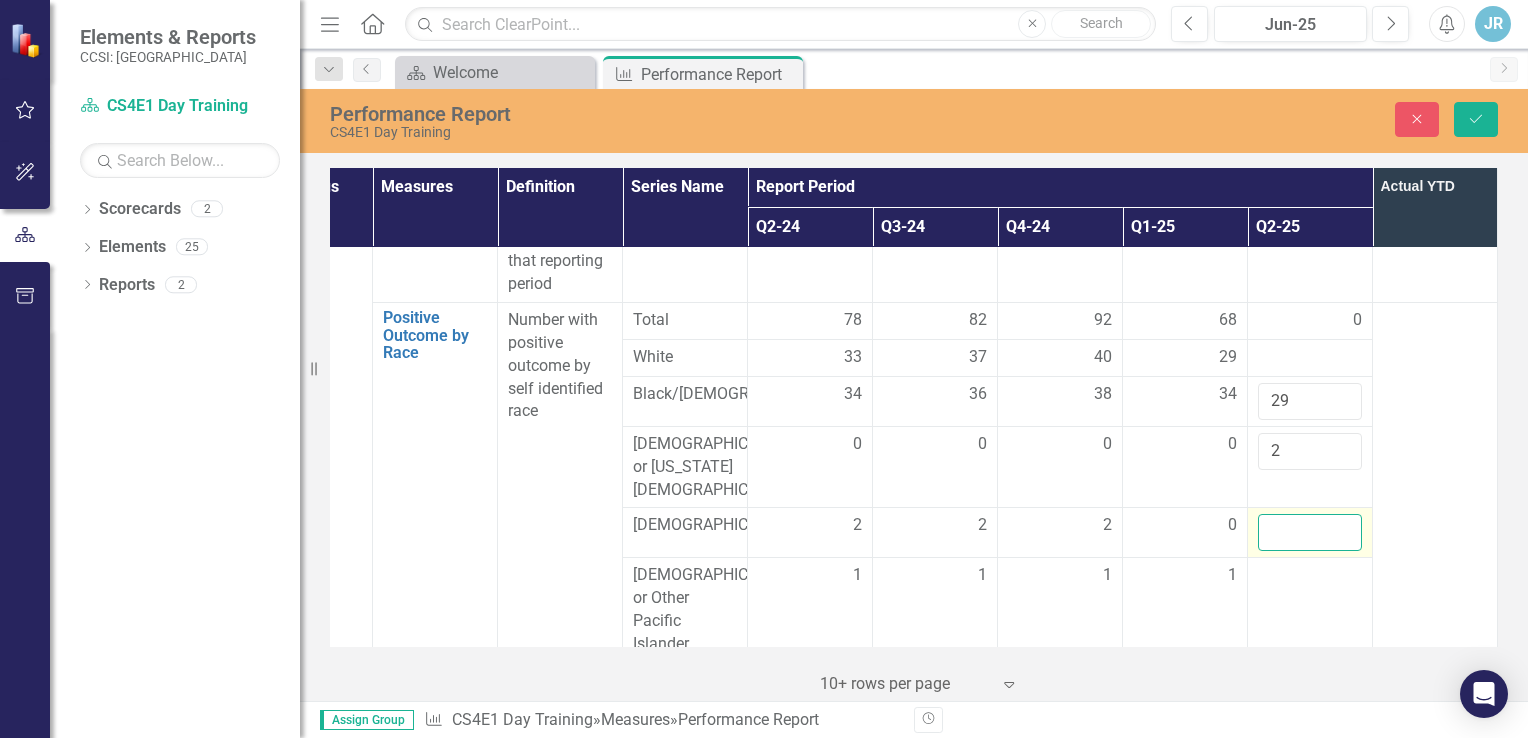 click at bounding box center [1310, 532] 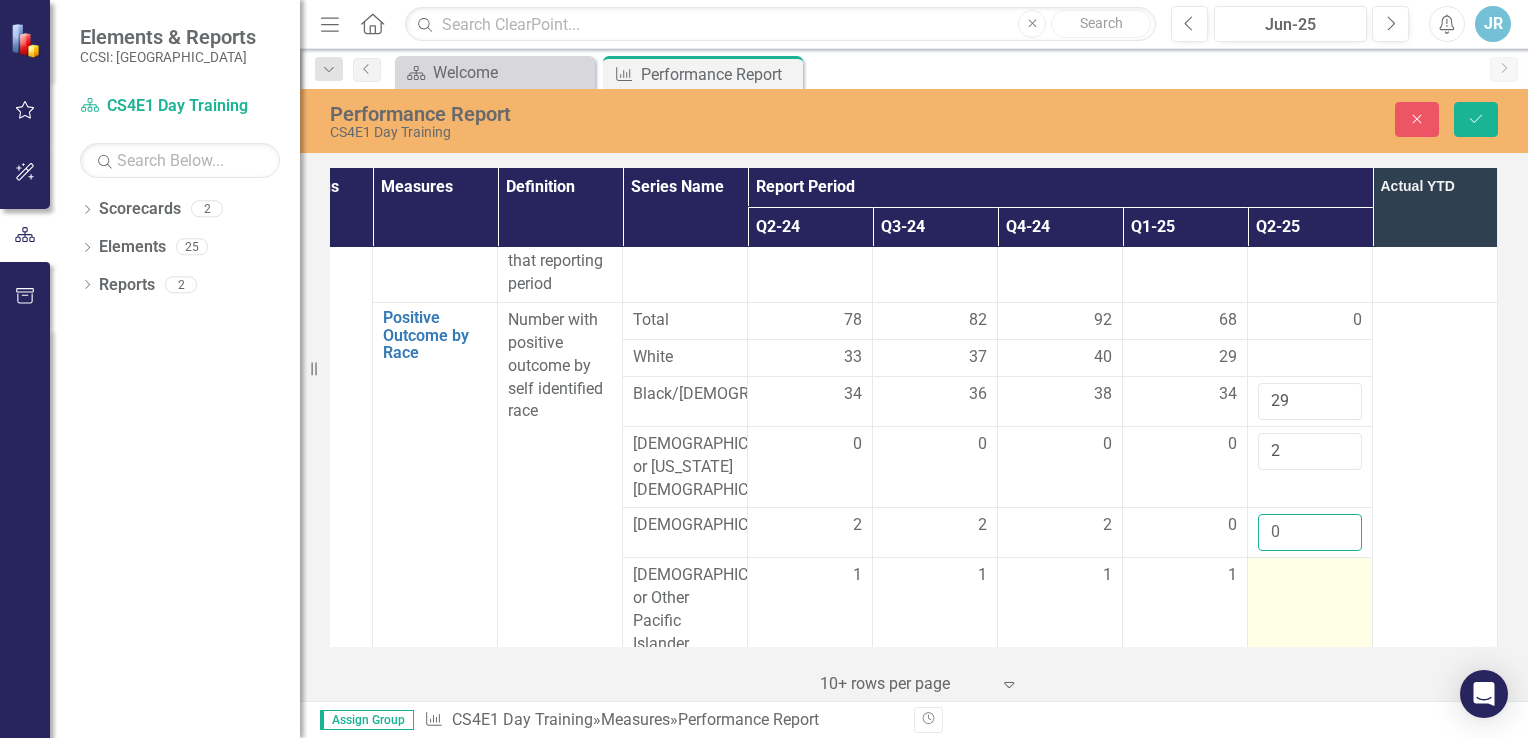 type on "0" 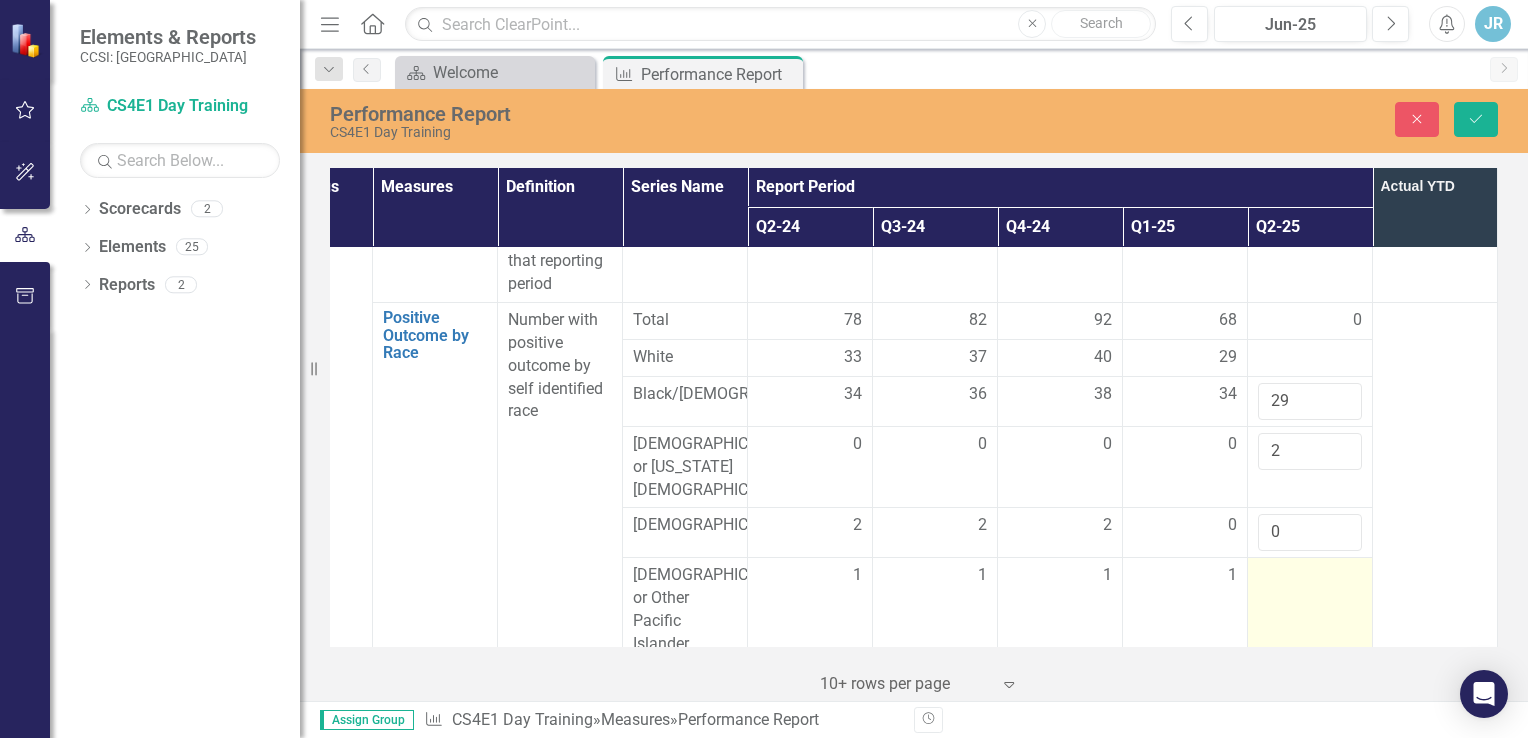 click at bounding box center [1310, 576] 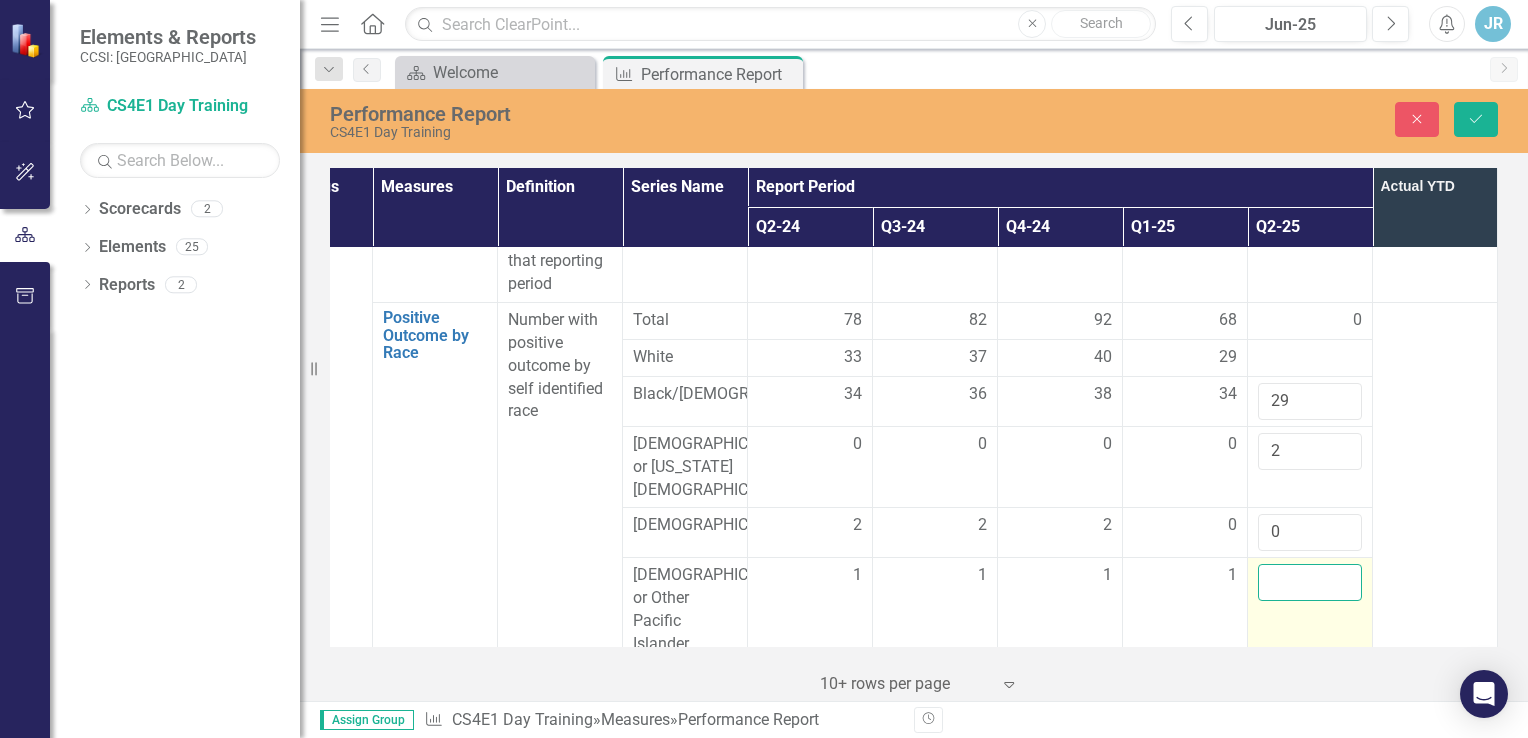 click at bounding box center [1310, 582] 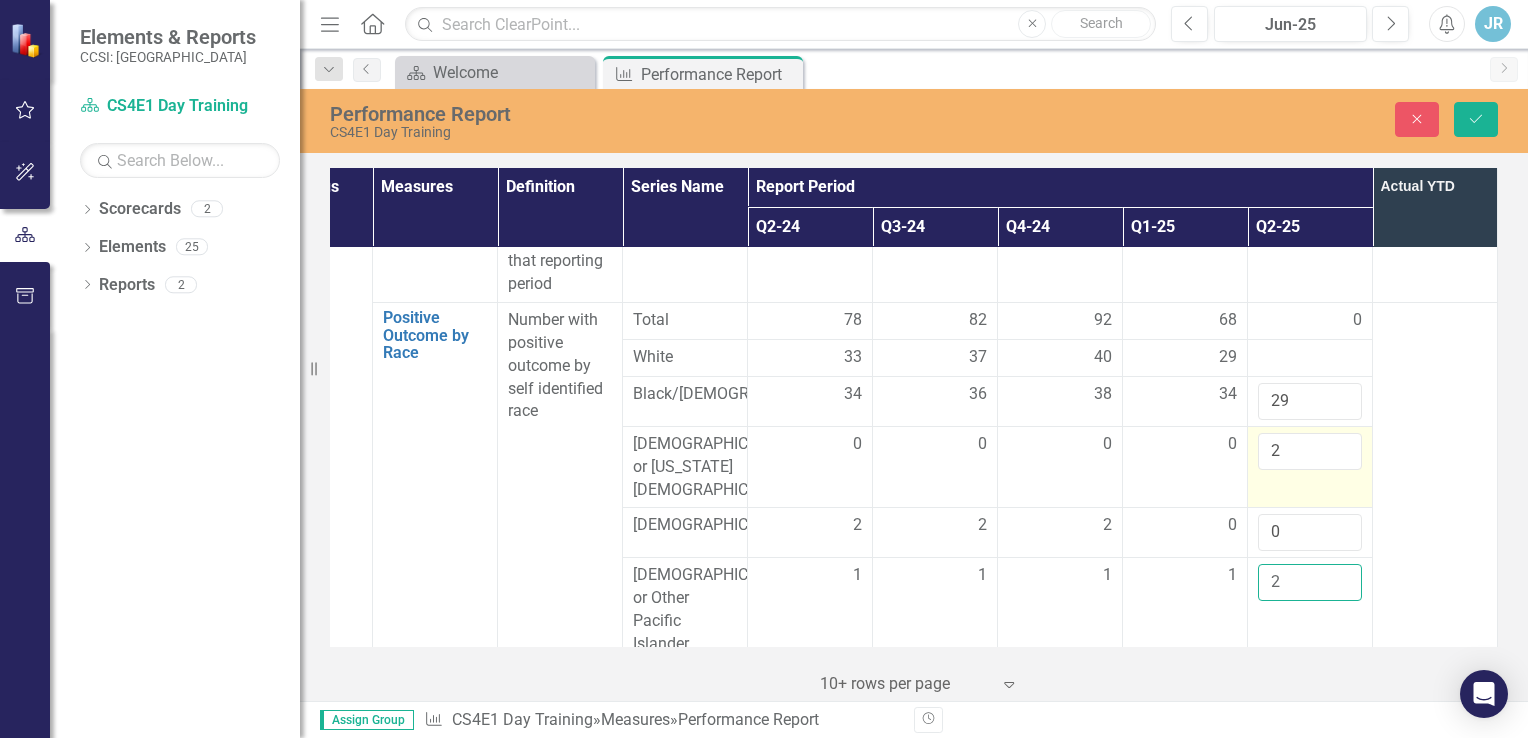 type on "2" 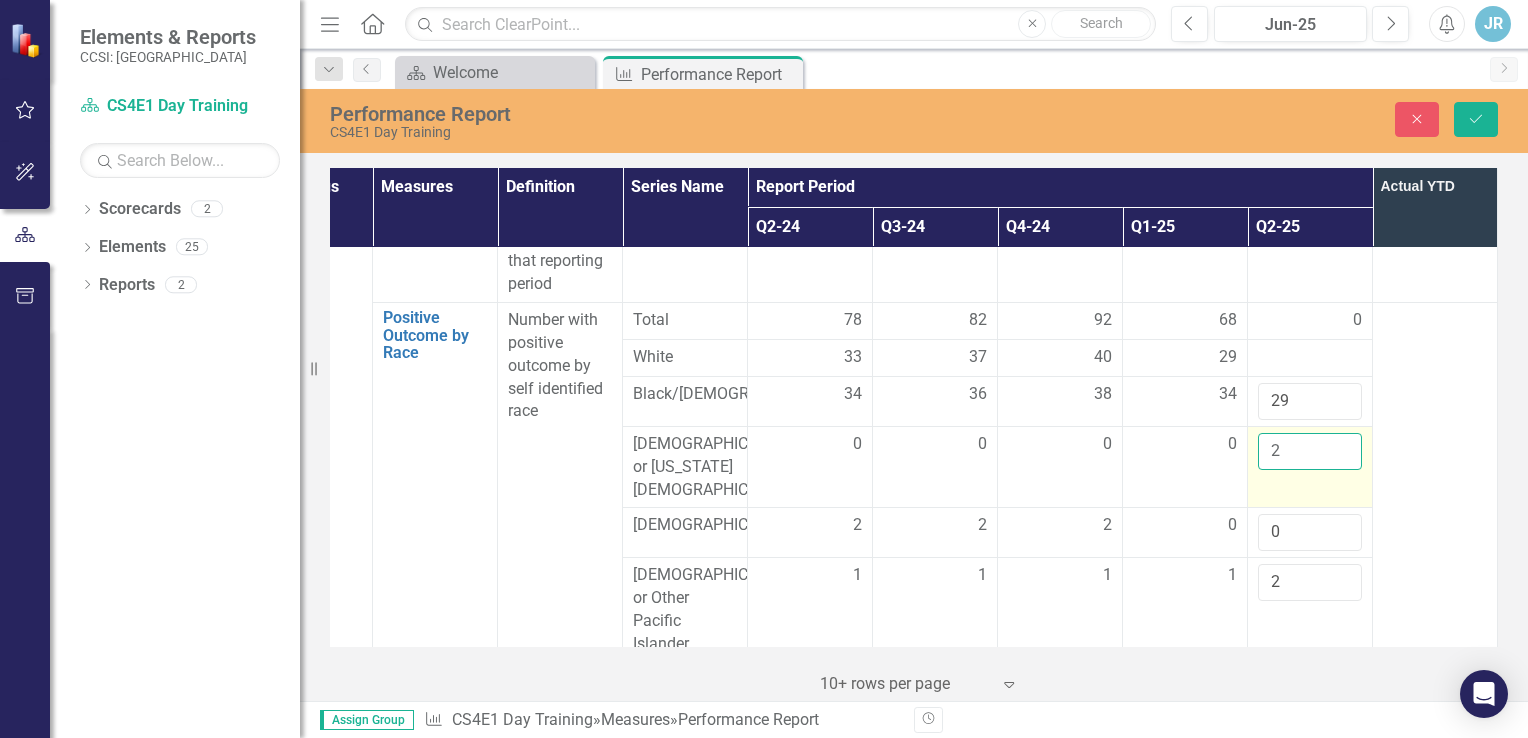 click on "2" at bounding box center [1310, 451] 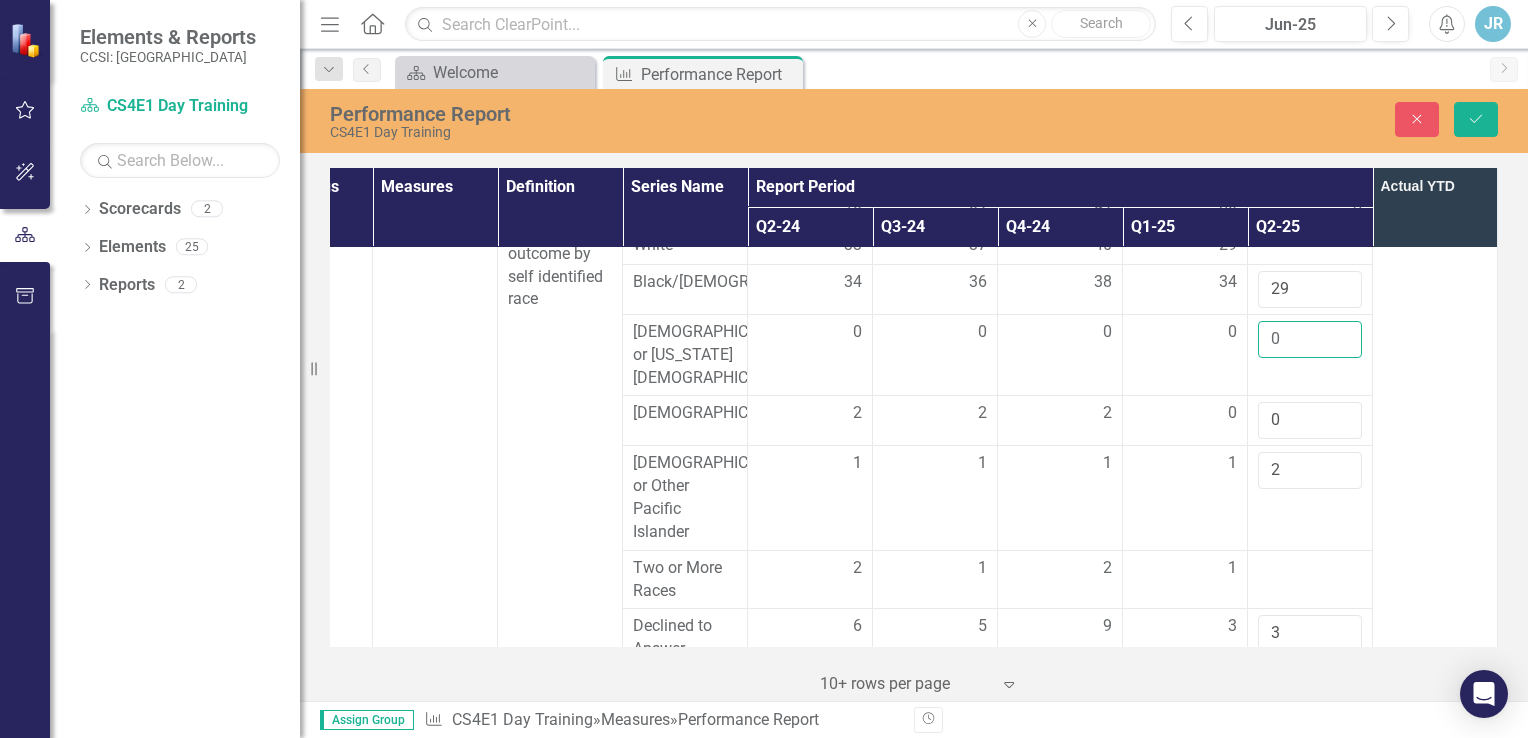 scroll, scrollTop: 2501, scrollLeft: 96, axis: both 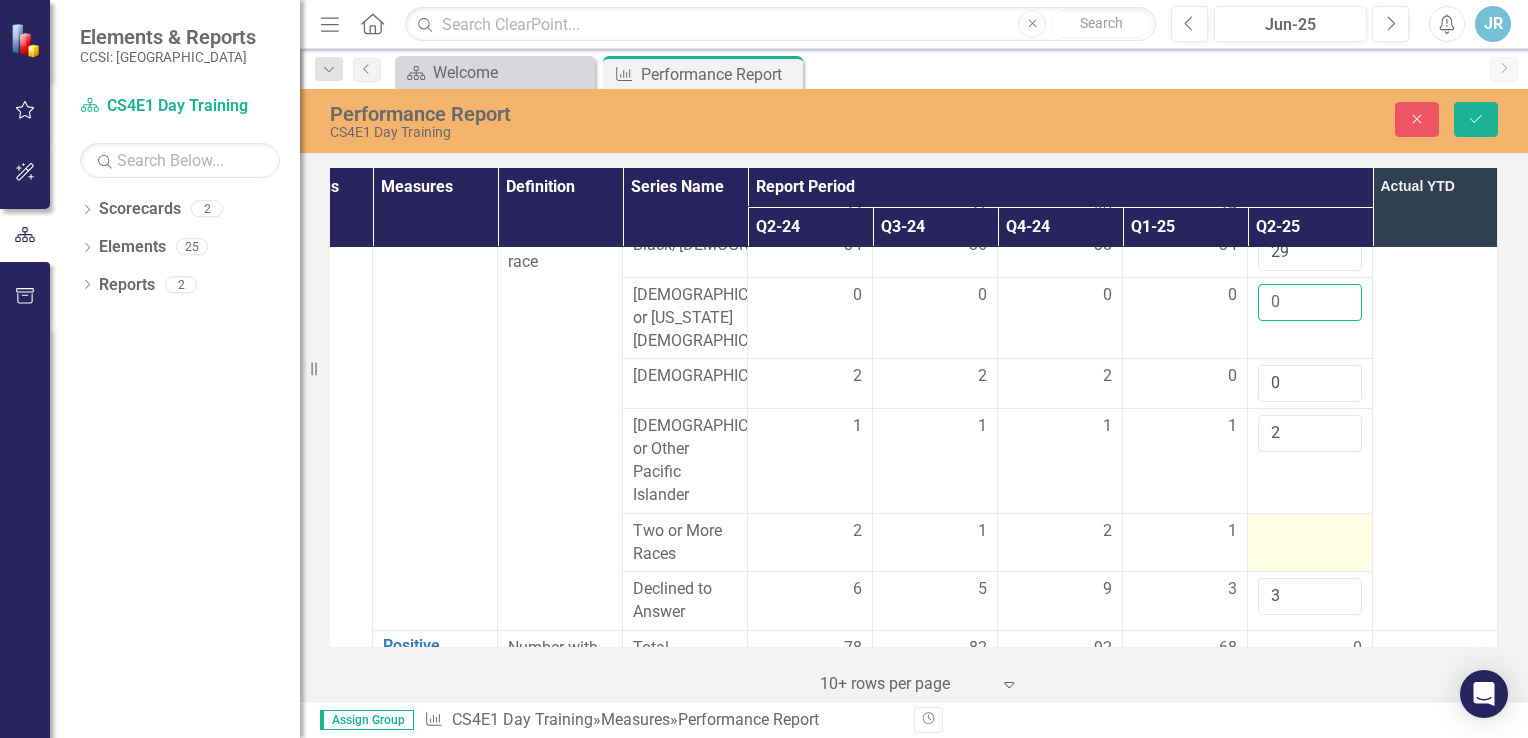 type on "0" 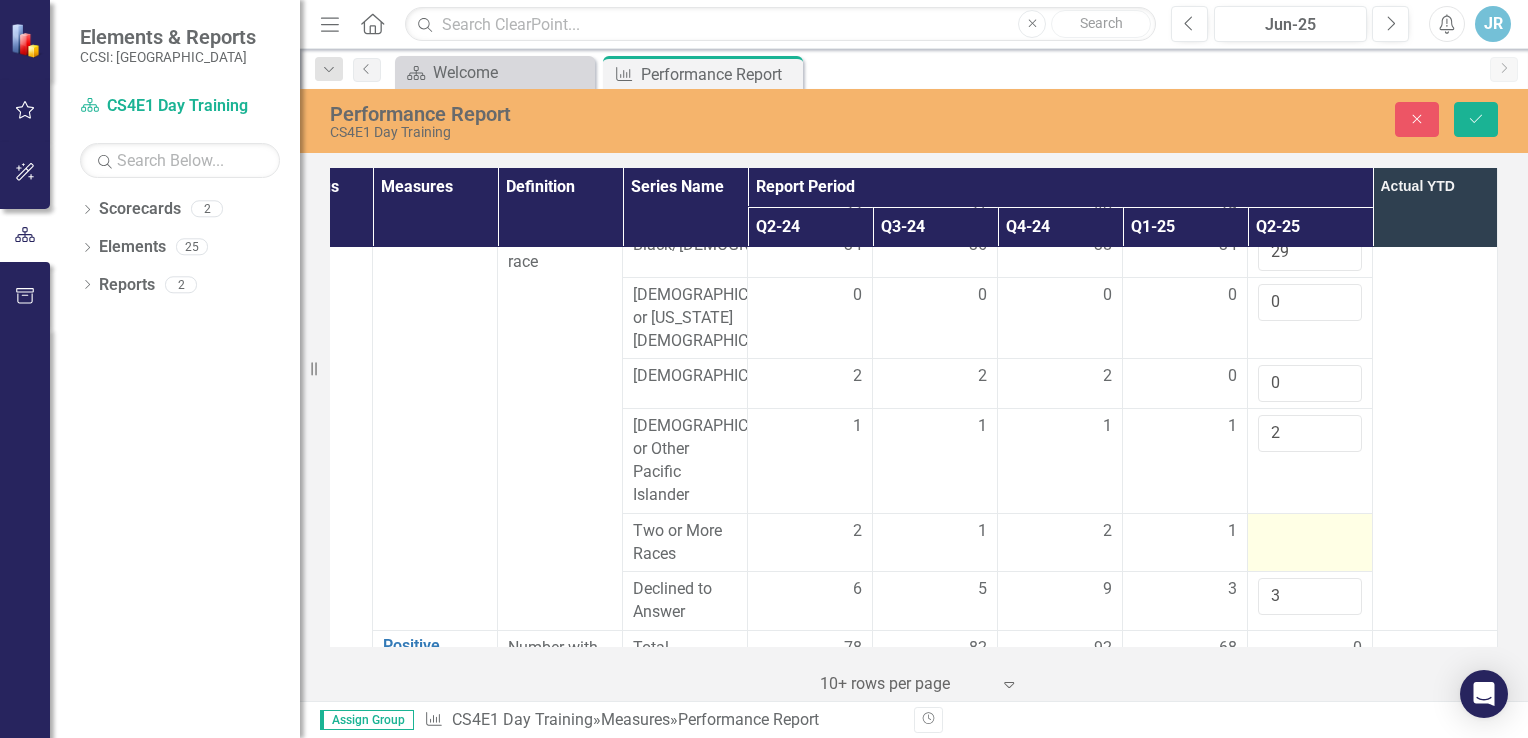 click at bounding box center [1310, 532] 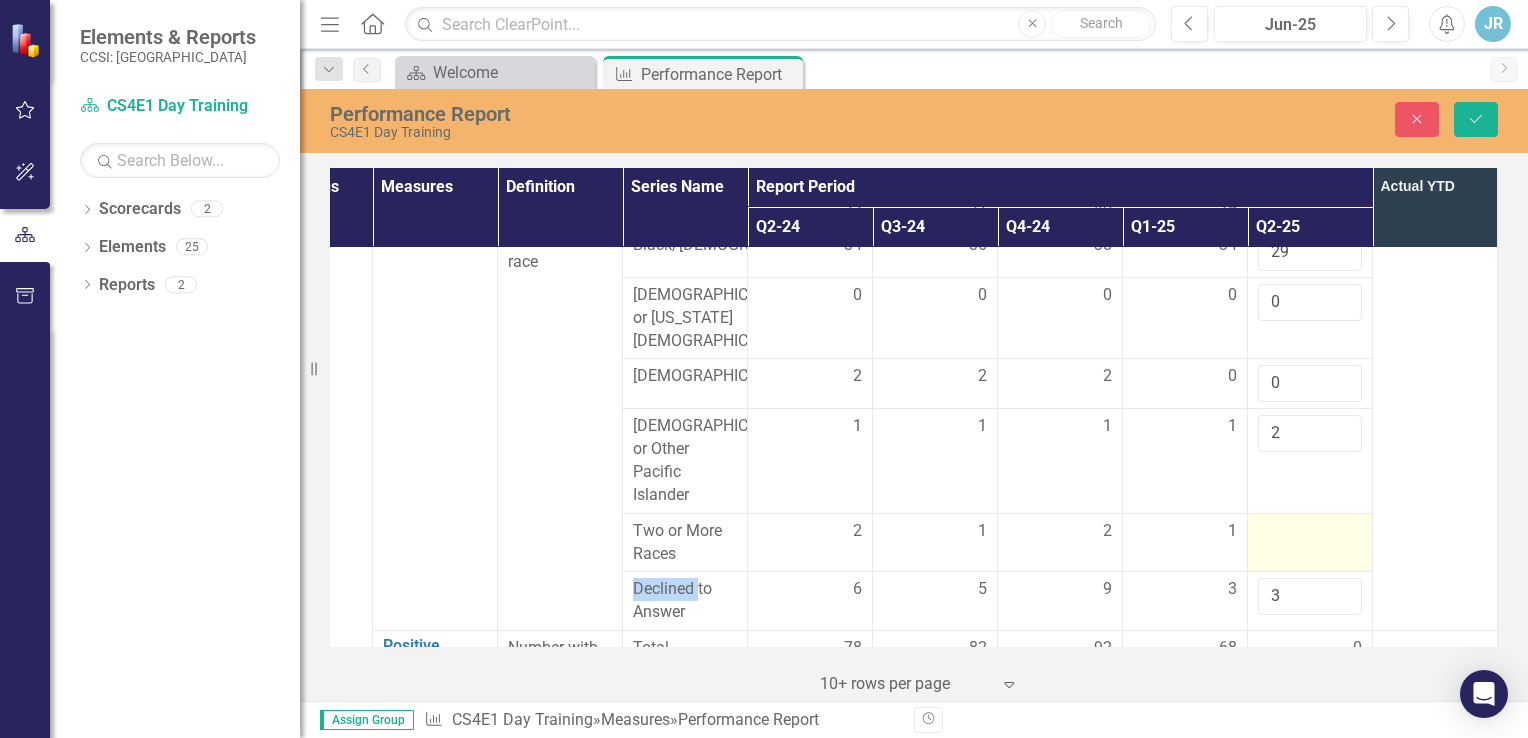 click at bounding box center (1310, 532) 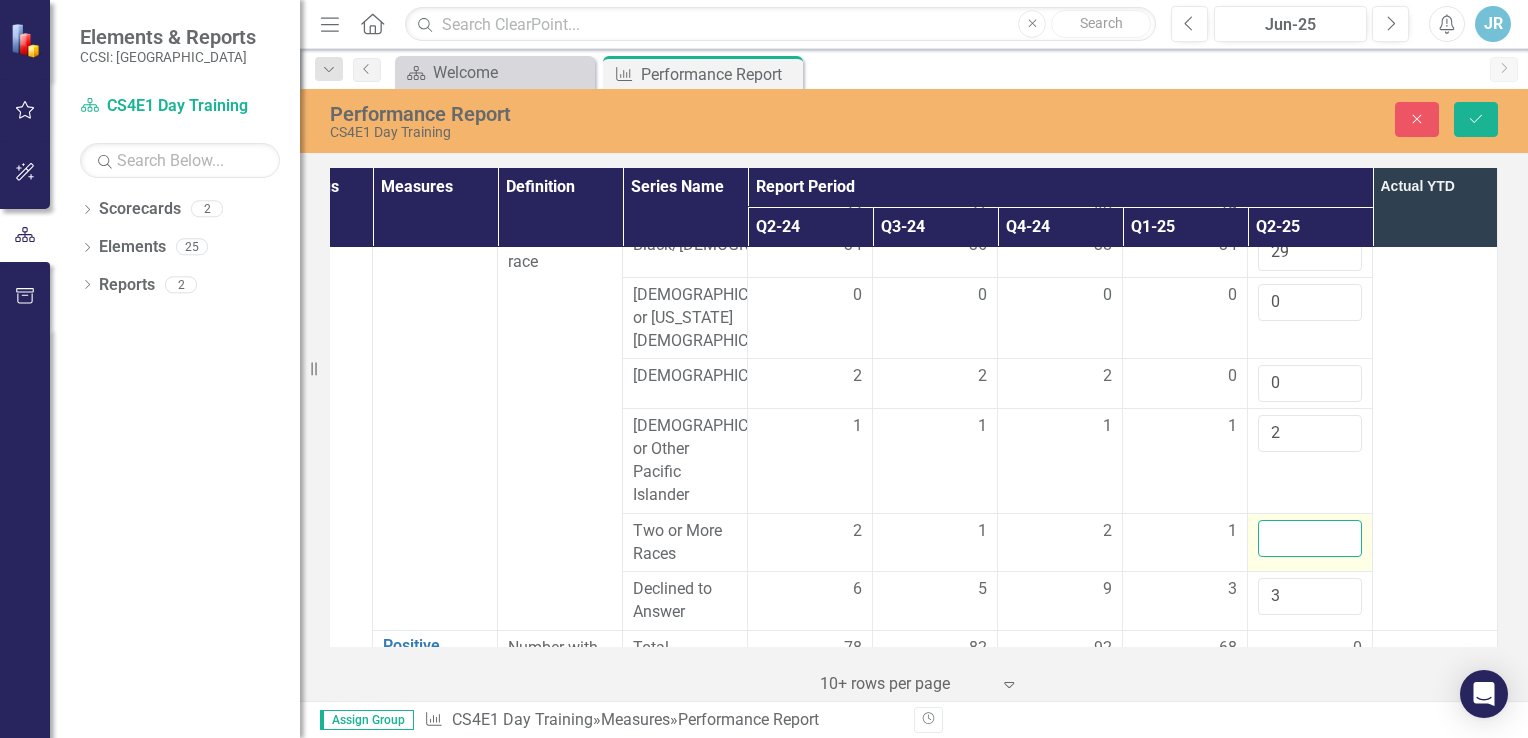 drag, startPoint x: 1257, startPoint y: 492, endPoint x: 1268, endPoint y: 489, distance: 11.401754 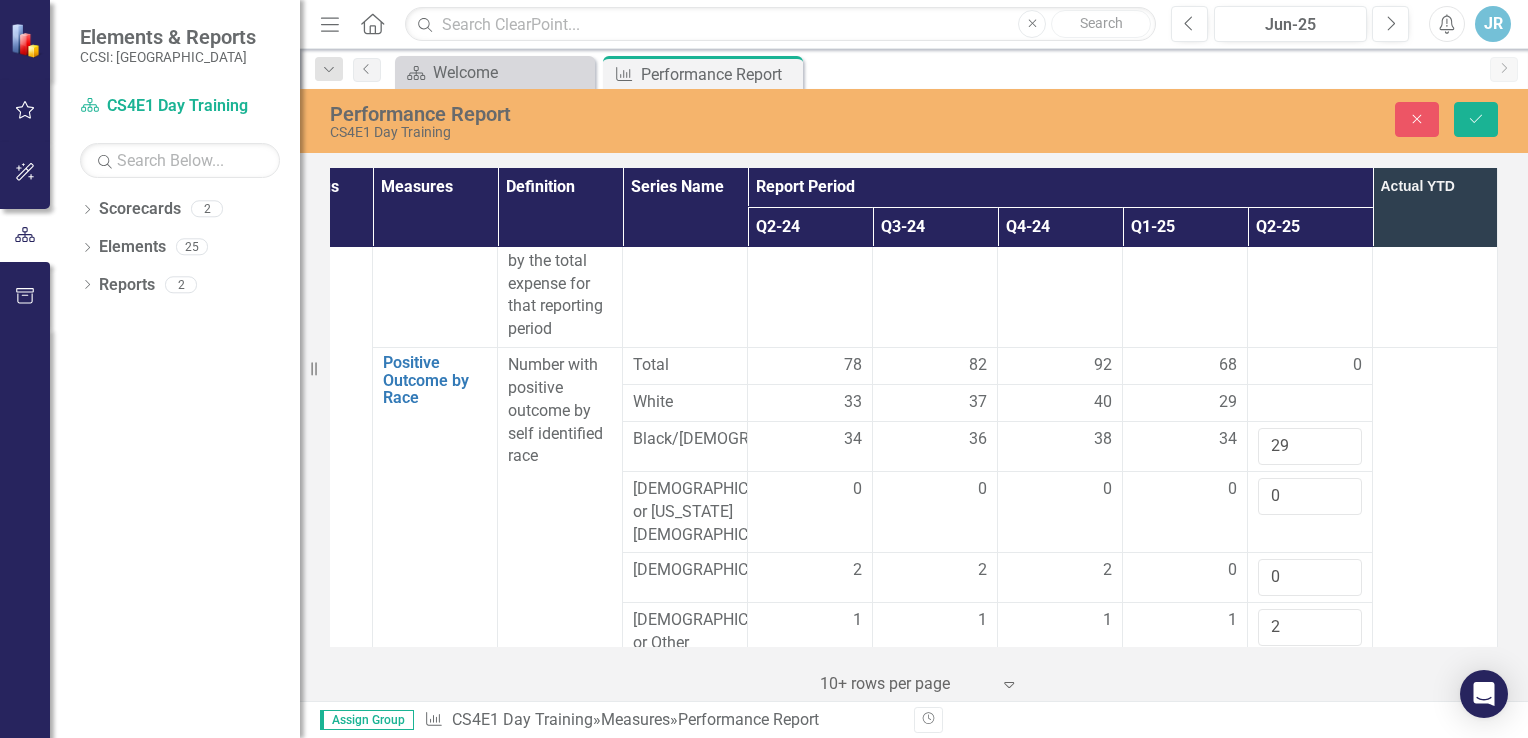 scroll, scrollTop: 2308, scrollLeft: 96, axis: both 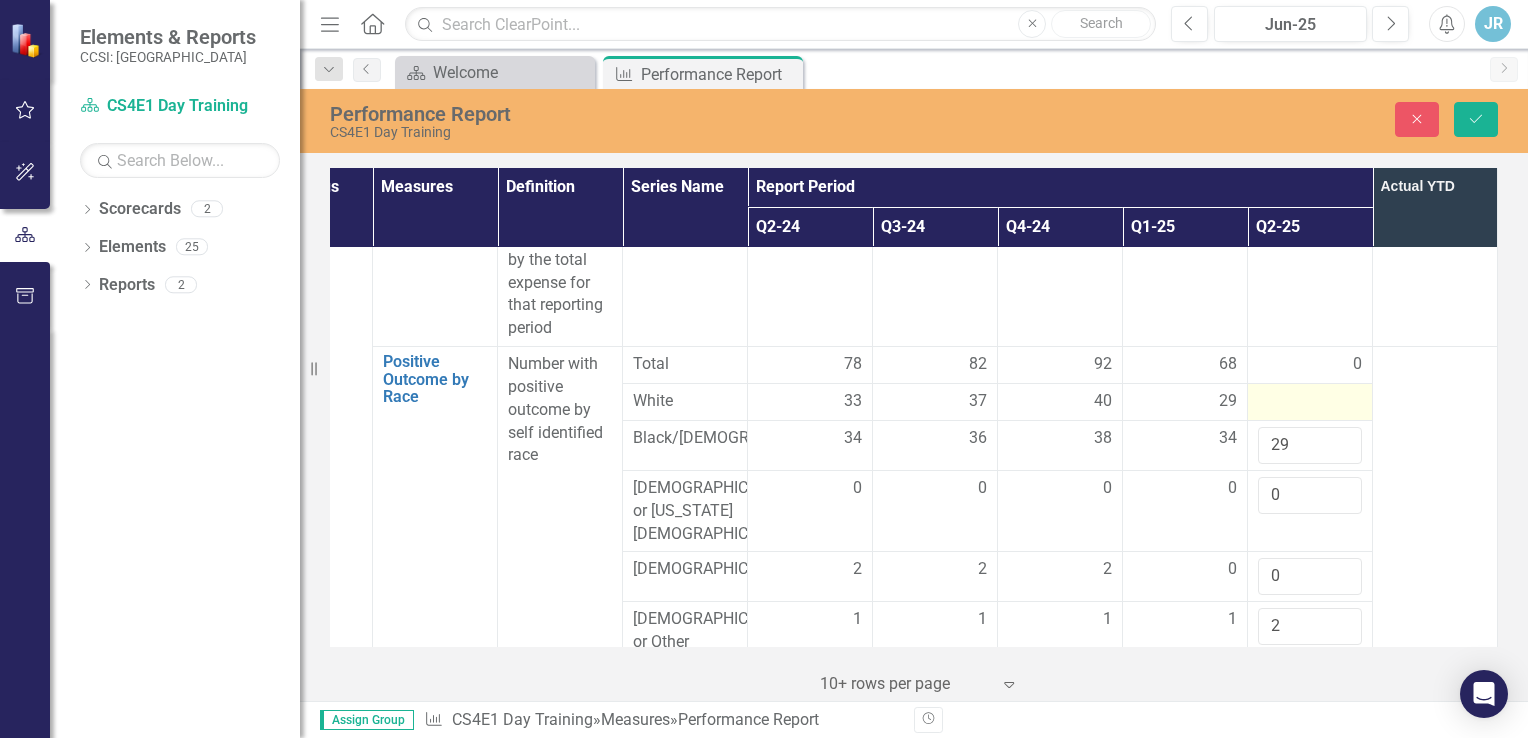type on "1" 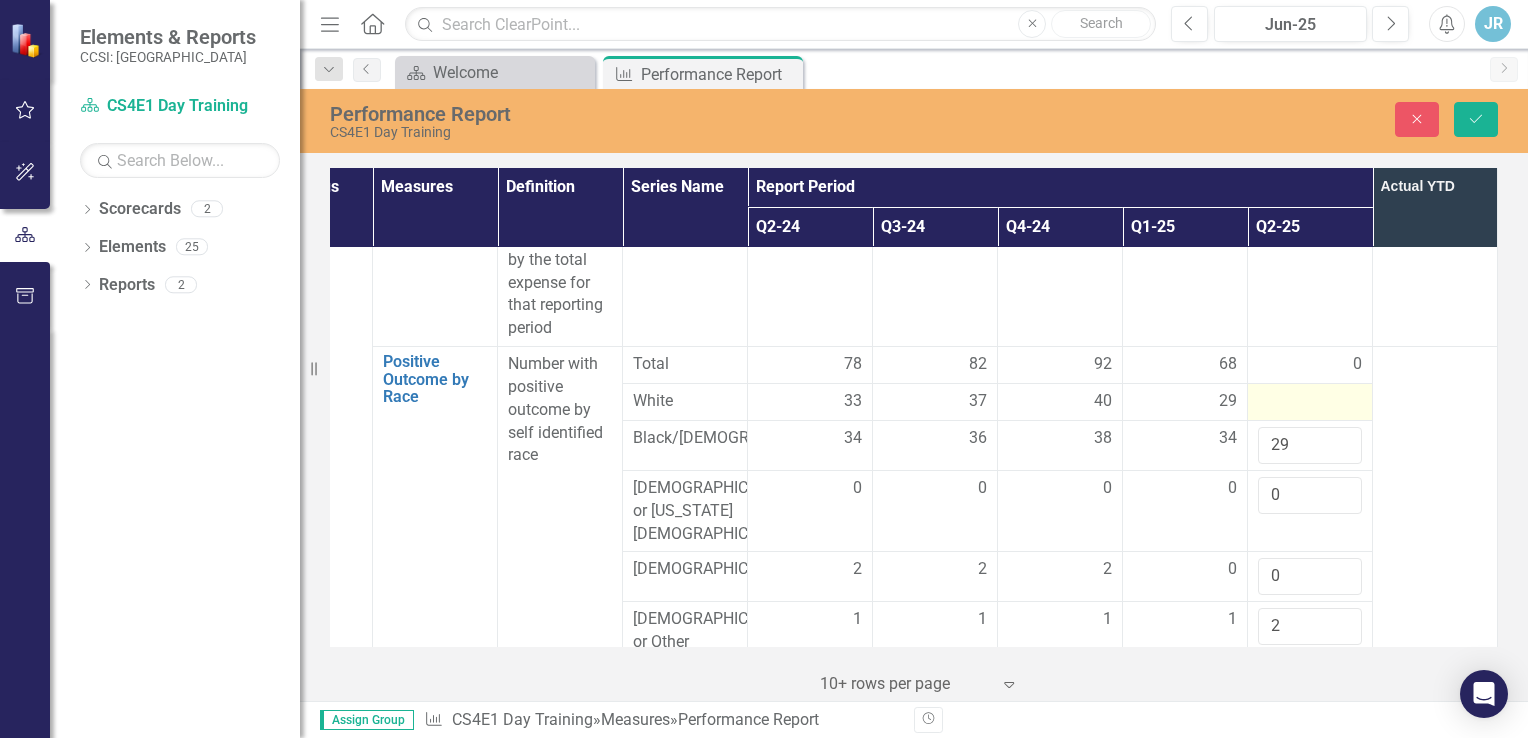 click at bounding box center (1310, 402) 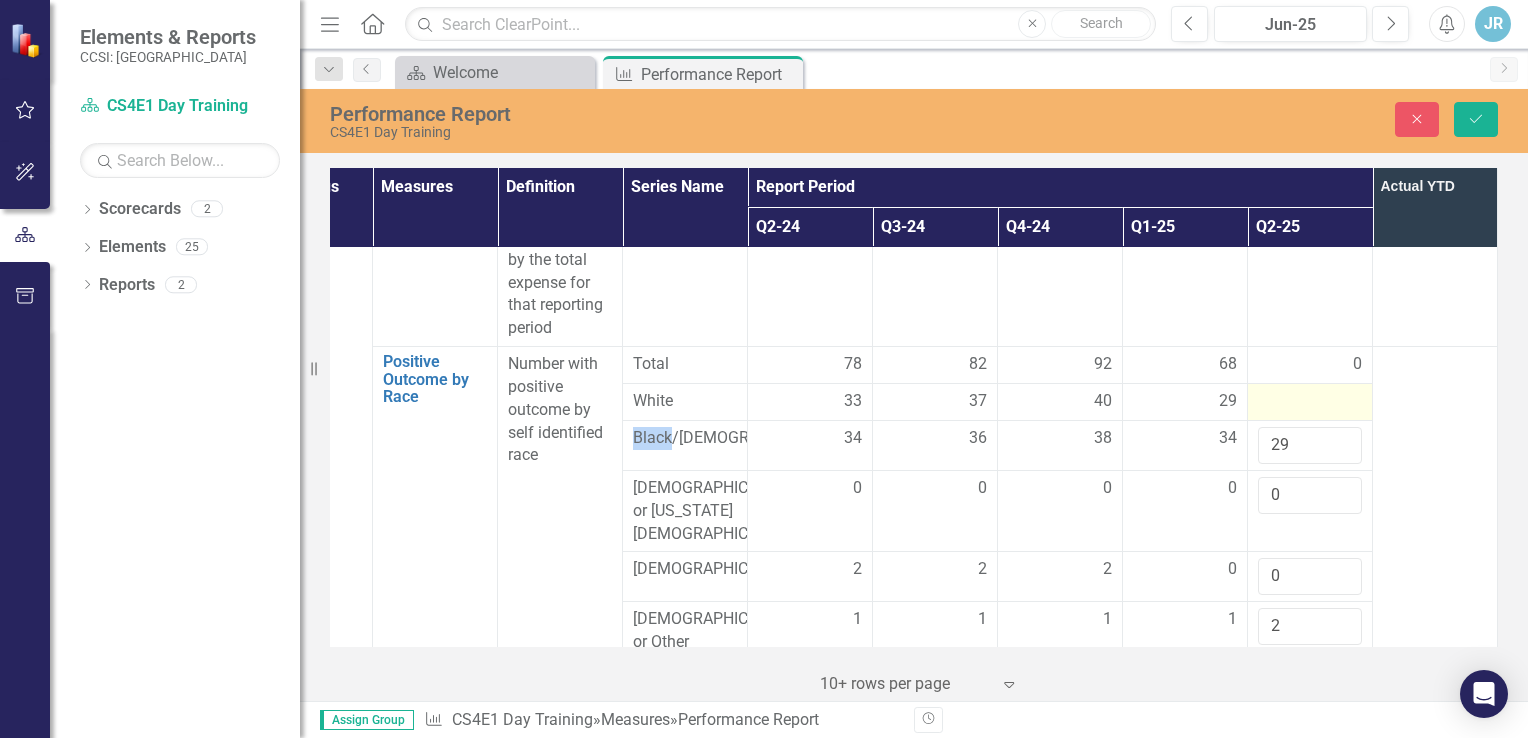 click at bounding box center [1310, 402] 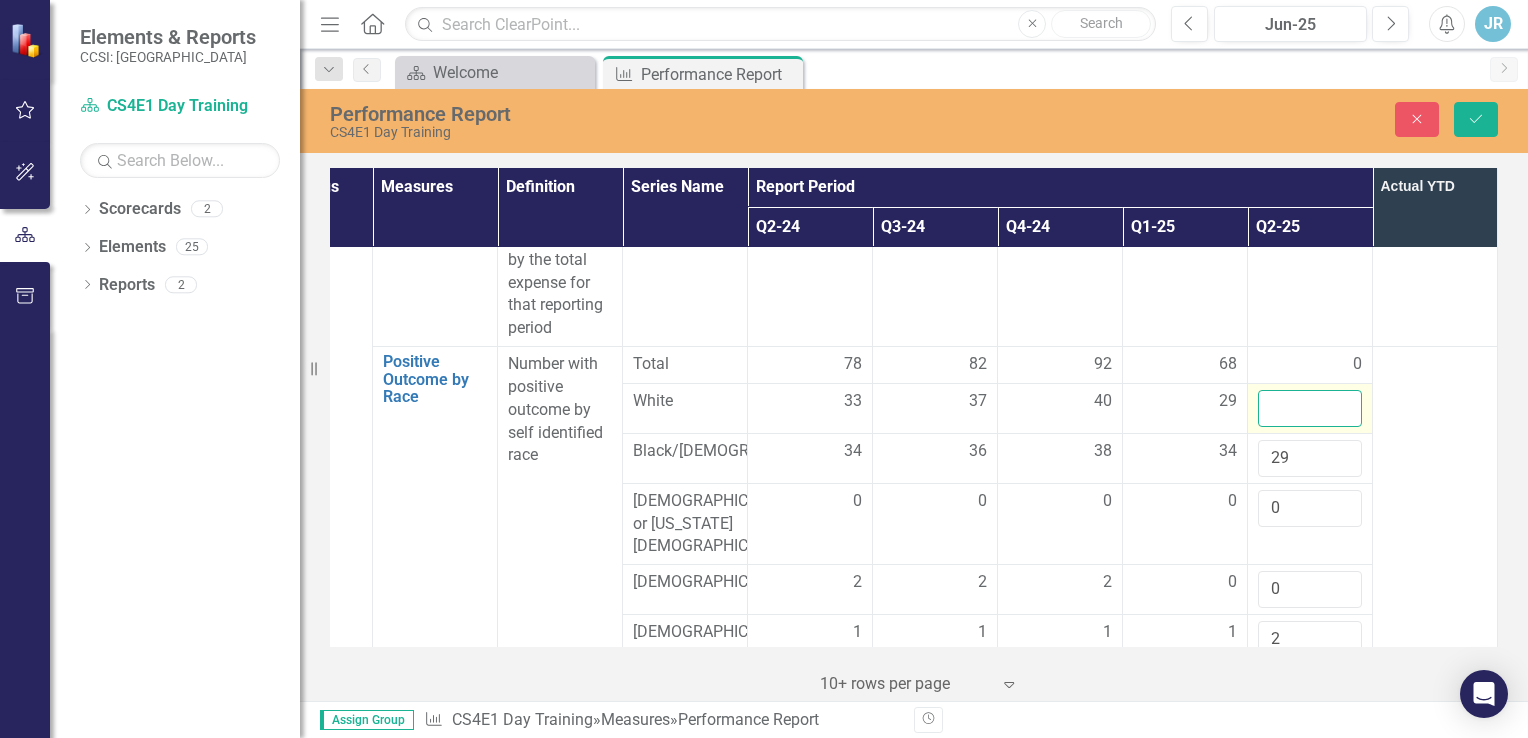 click at bounding box center [1310, 408] 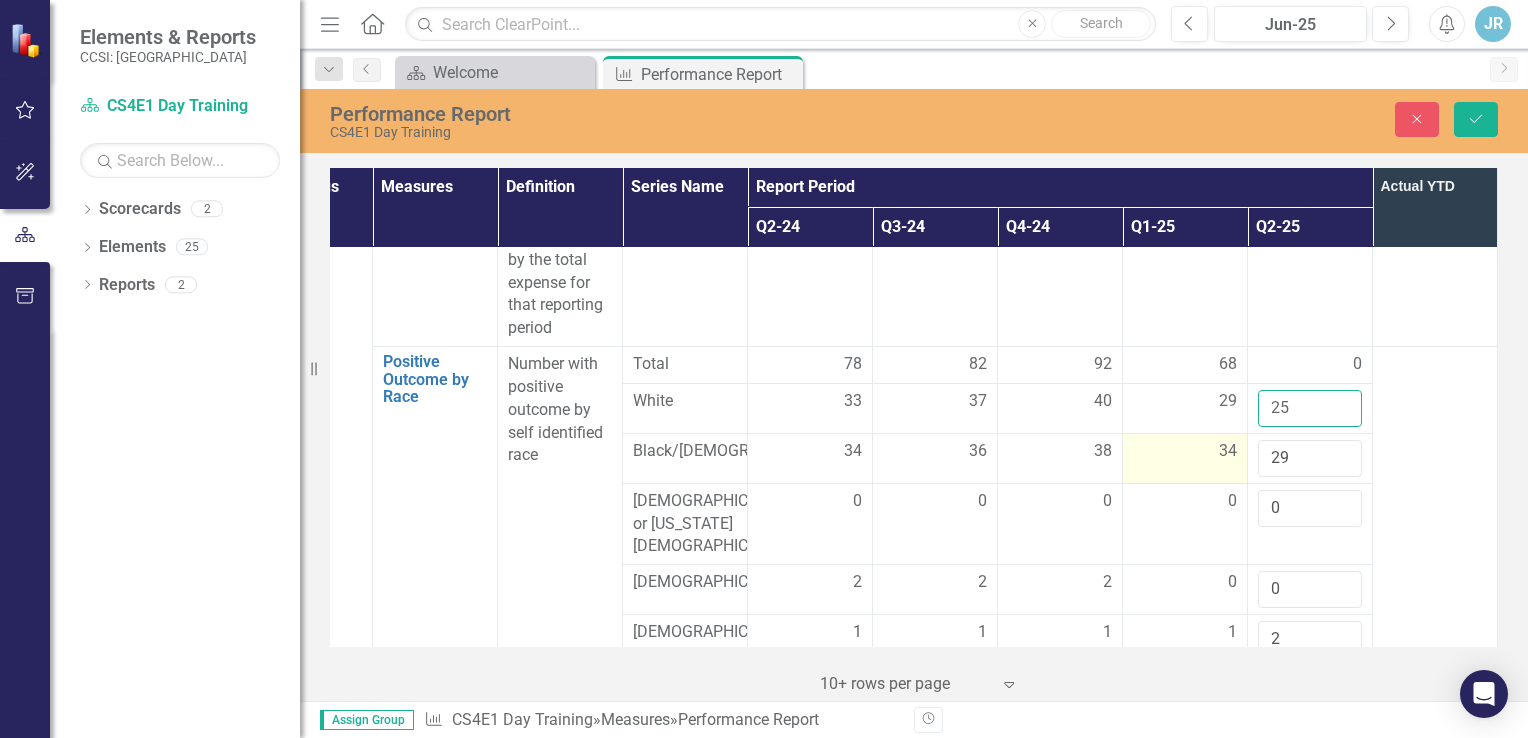 type on "25" 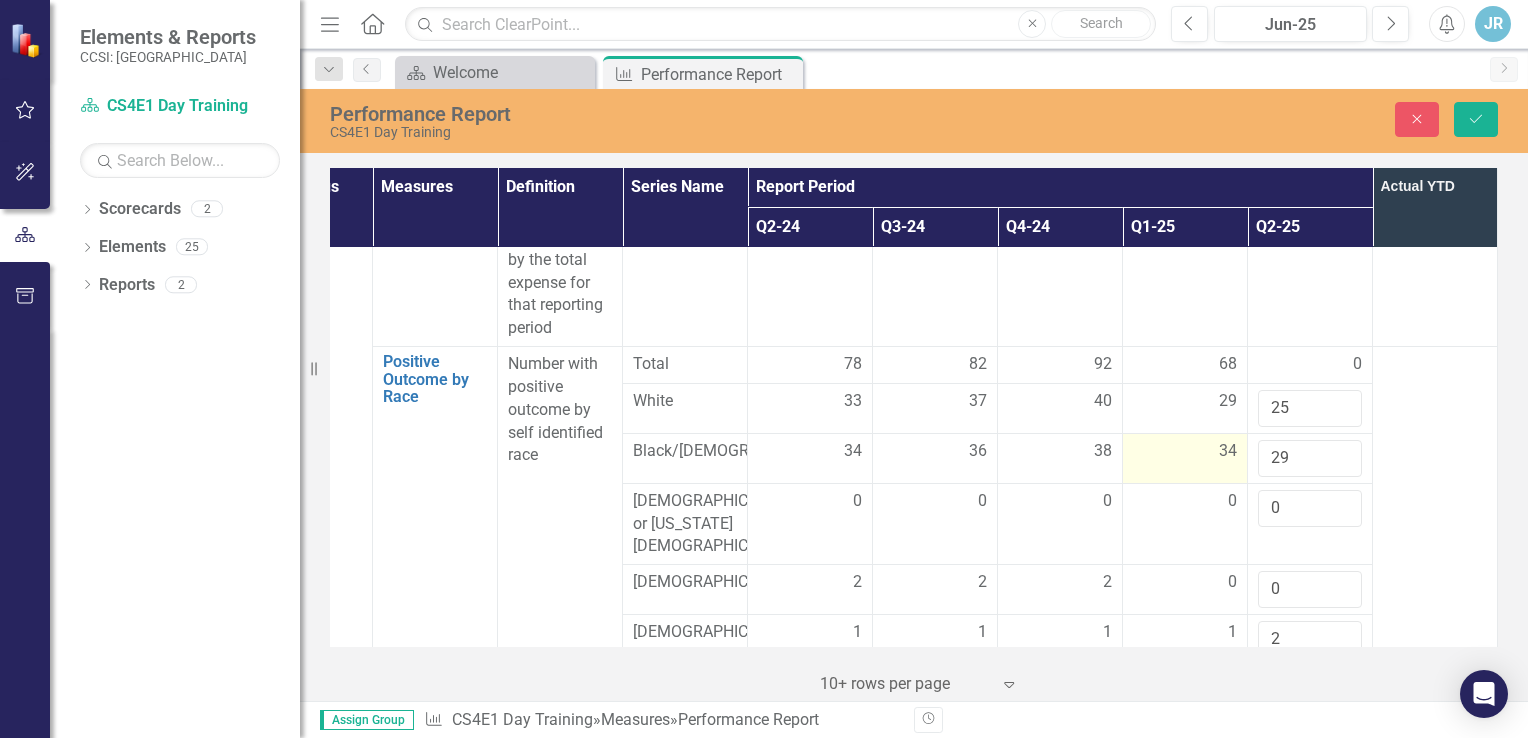 click on "34" at bounding box center (1185, 458) 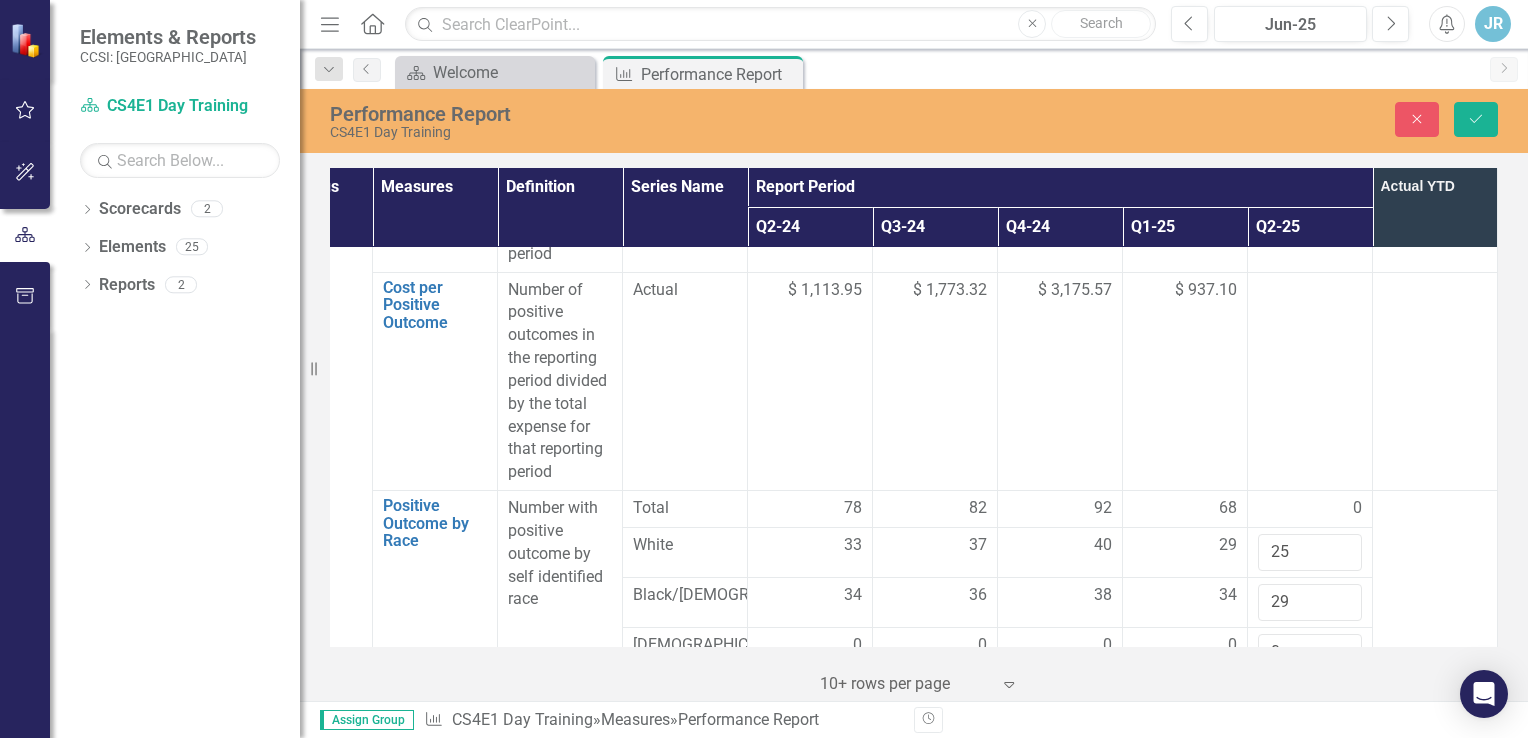 scroll, scrollTop: 2100, scrollLeft: 96, axis: both 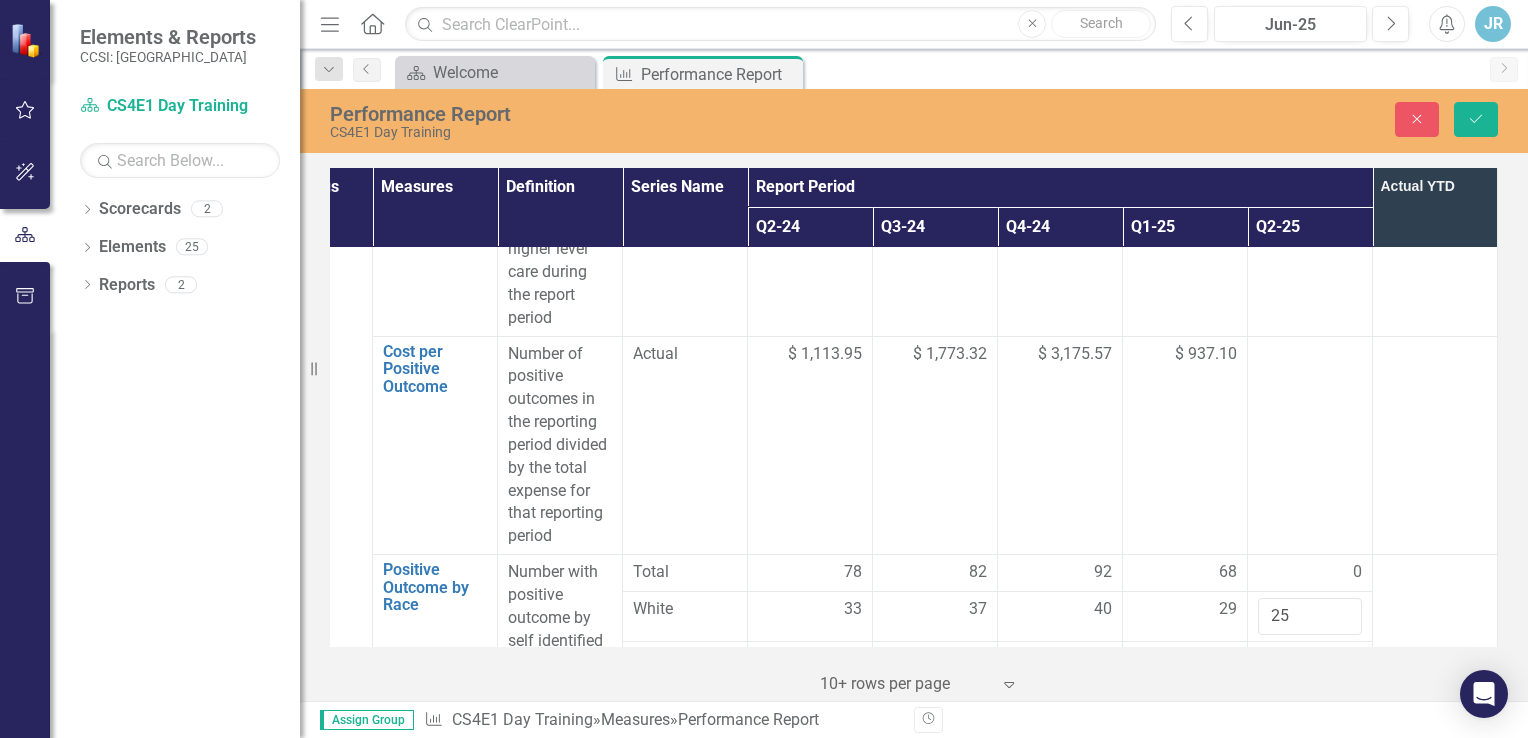 click on "0" at bounding box center (1310, 572) 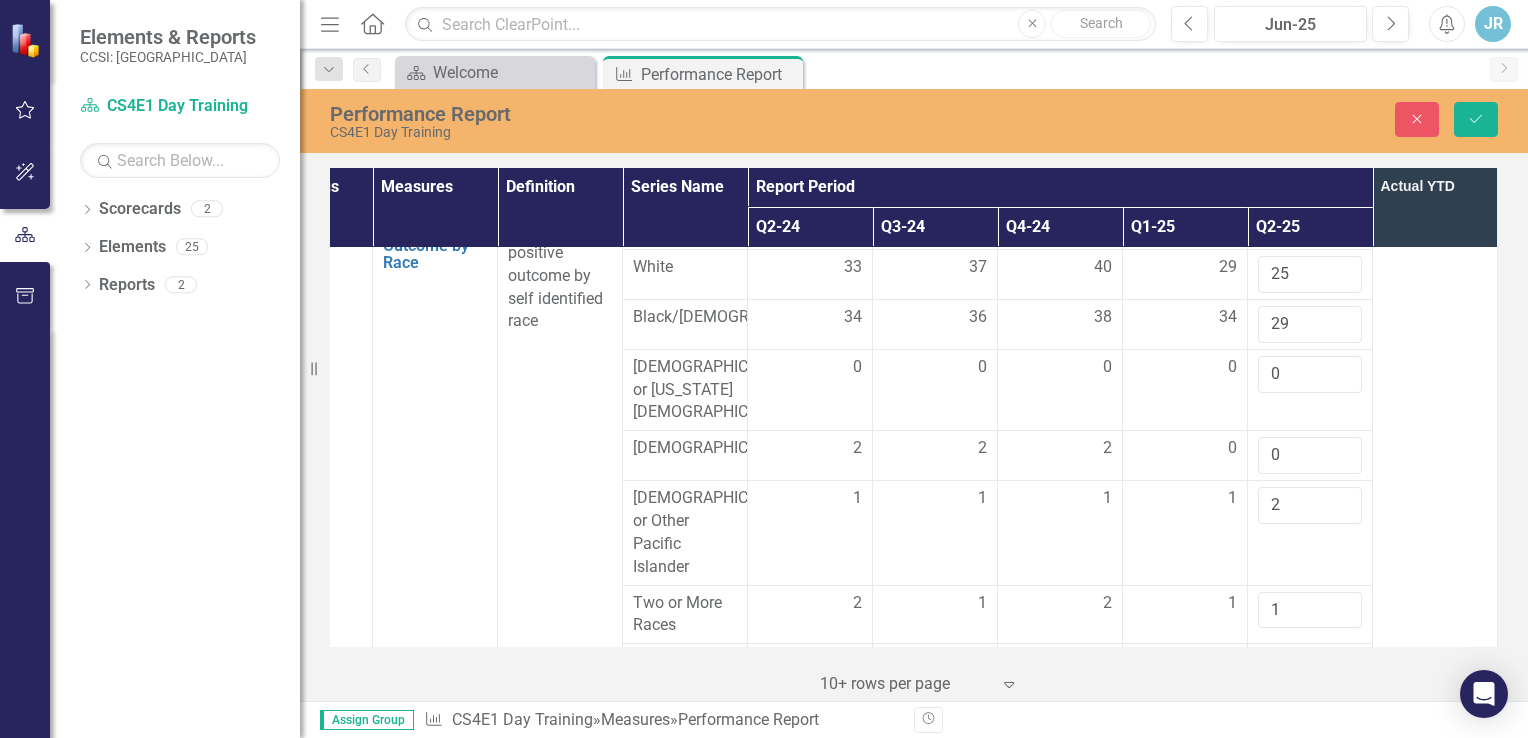 scroll, scrollTop: 2414, scrollLeft: 96, axis: both 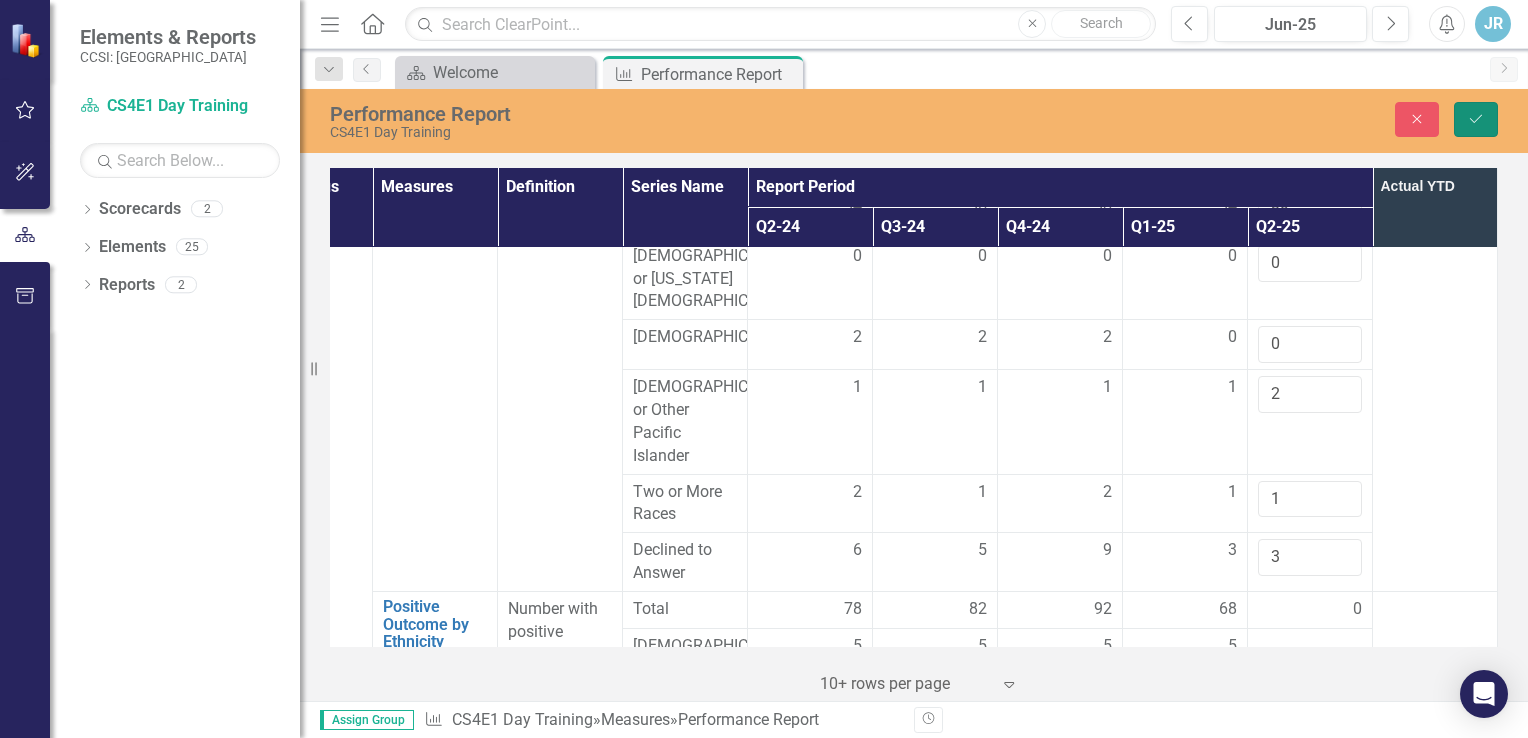 click on "Save" at bounding box center [1476, 119] 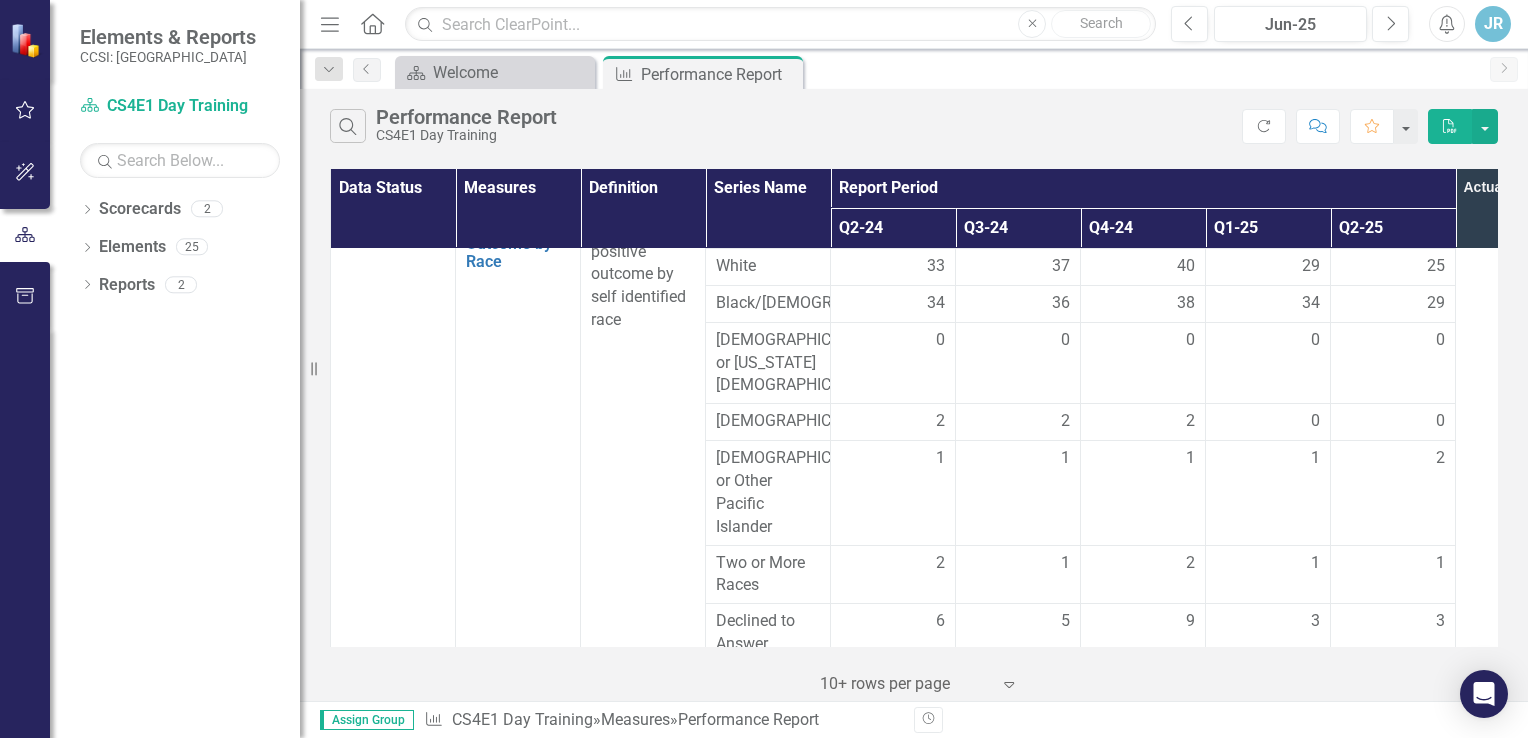 scroll, scrollTop: 2481, scrollLeft: 0, axis: vertical 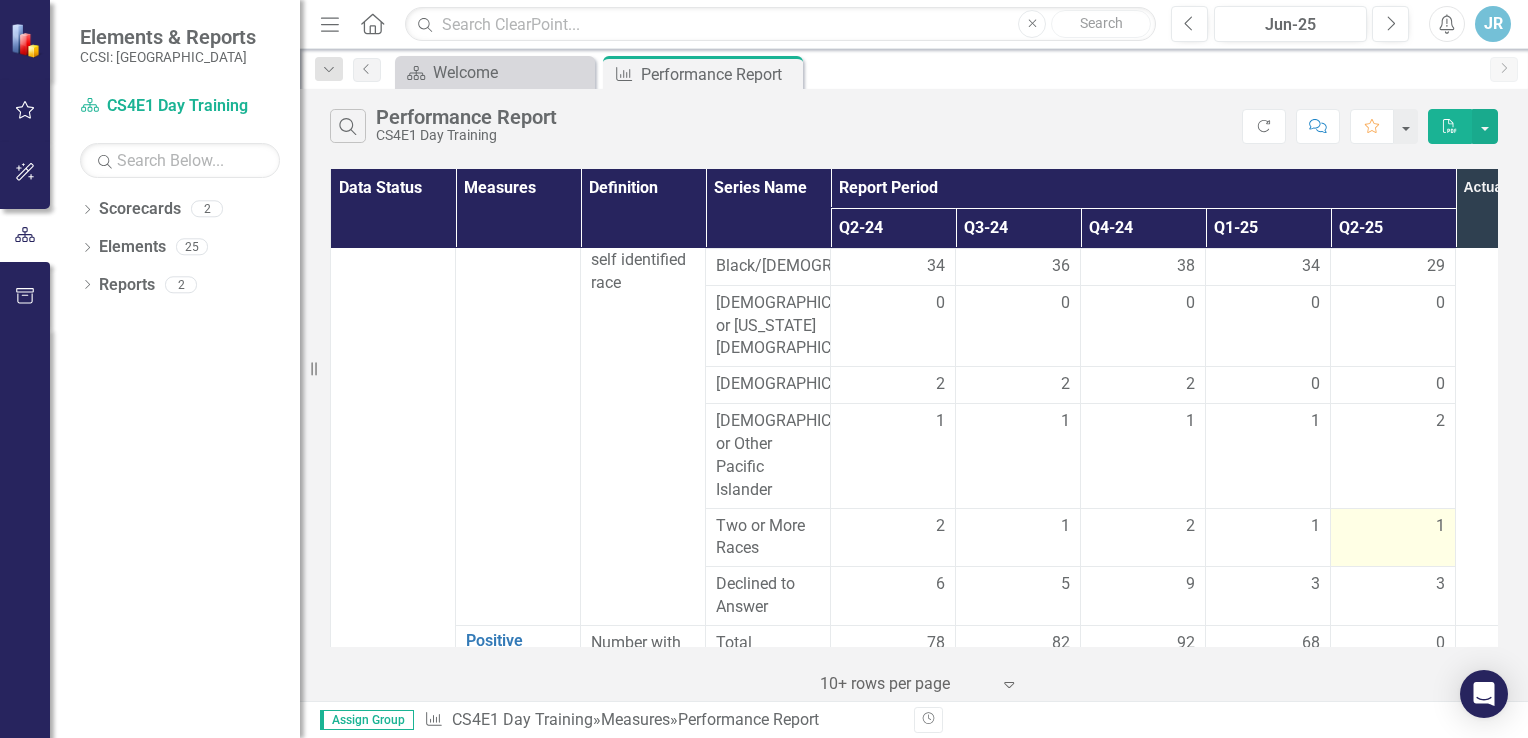 click on "1" at bounding box center (1440, 526) 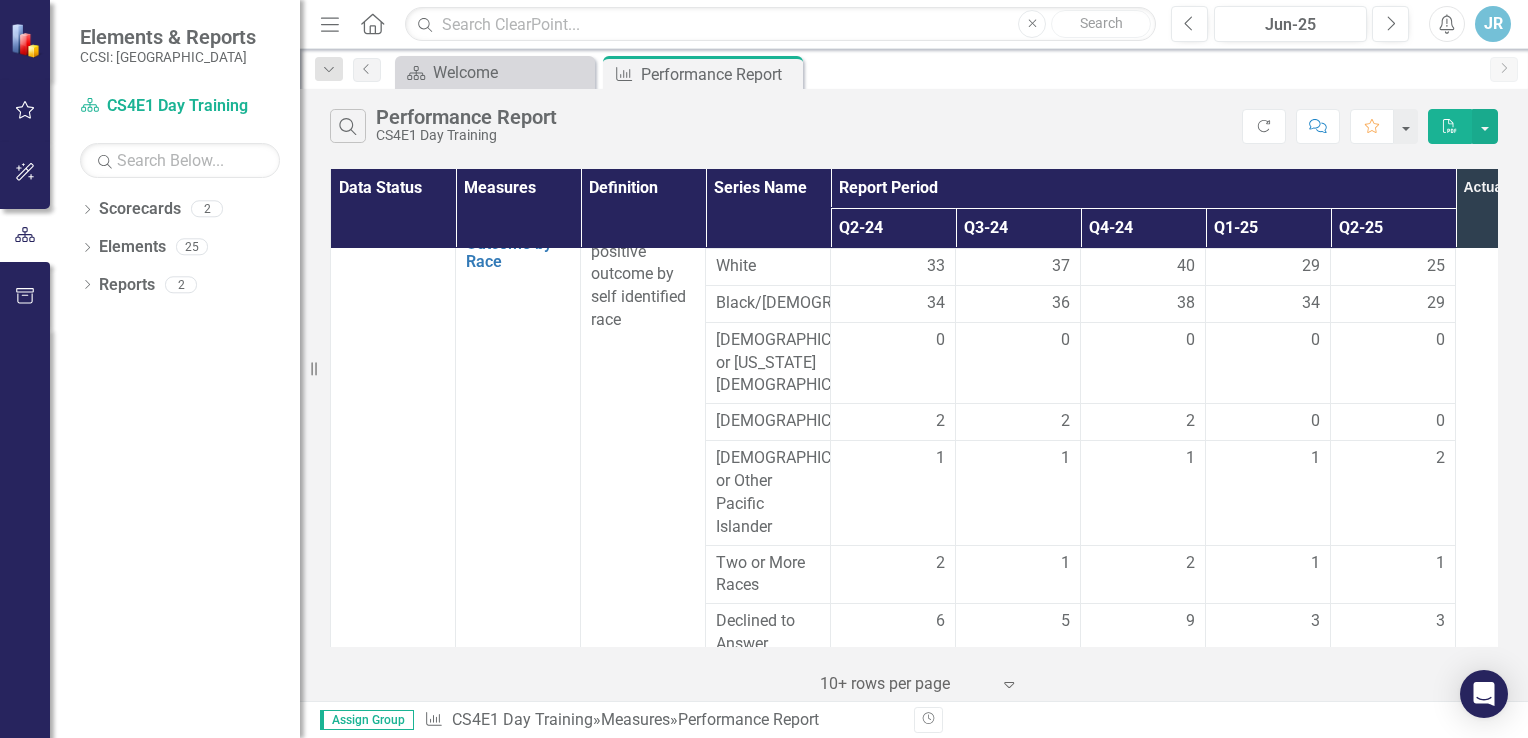scroll, scrollTop: 2454, scrollLeft: 0, axis: vertical 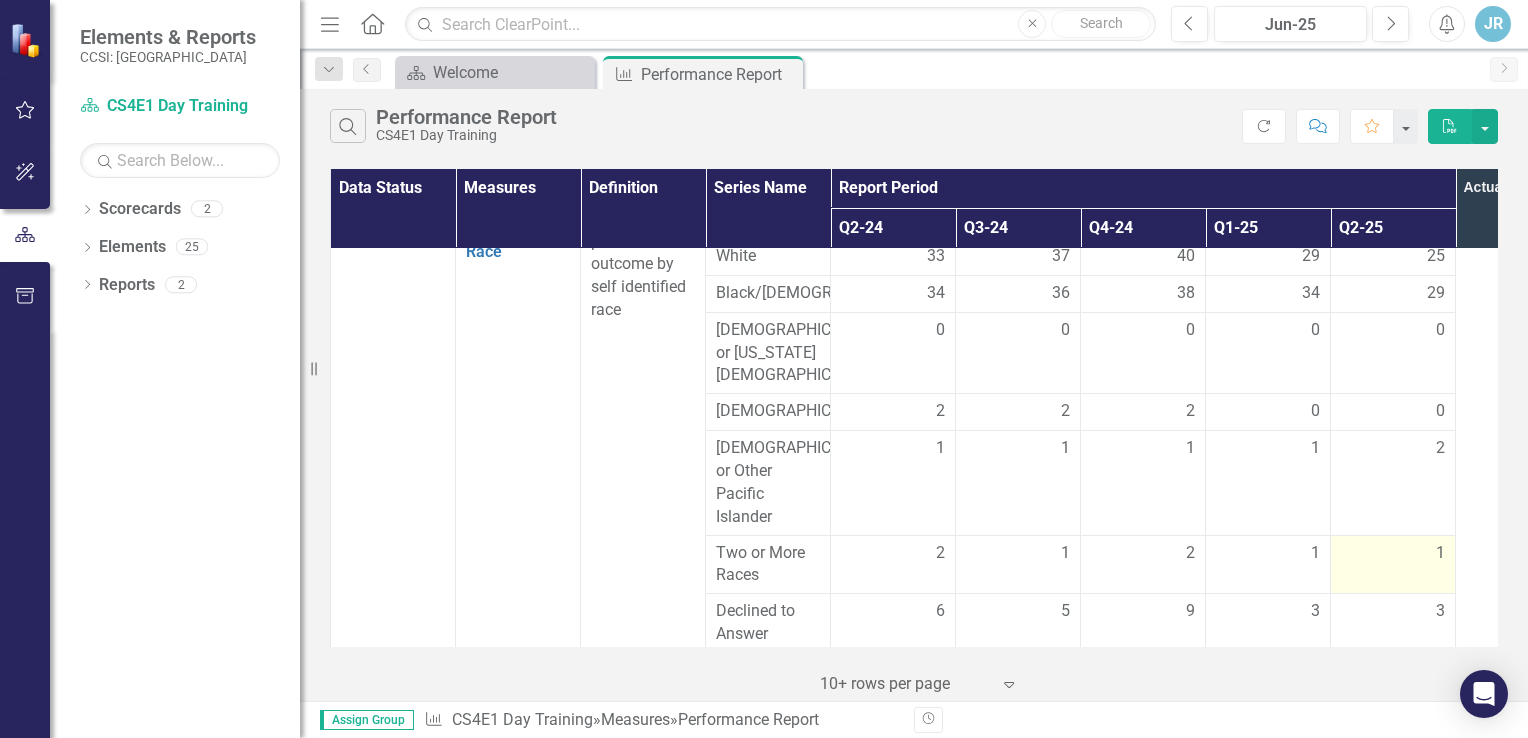 click on "1" at bounding box center (1440, 553) 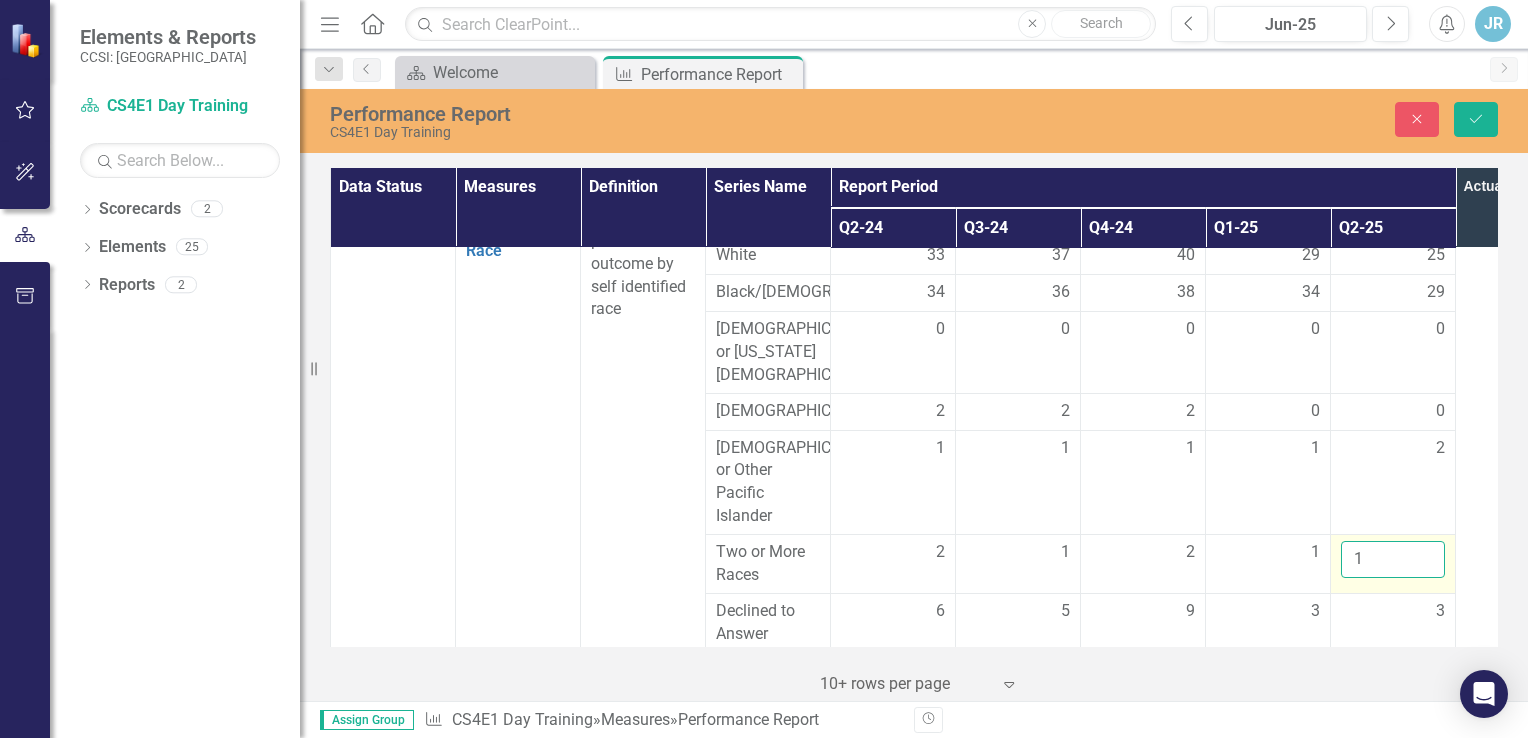 click on "1" at bounding box center [1393, 559] 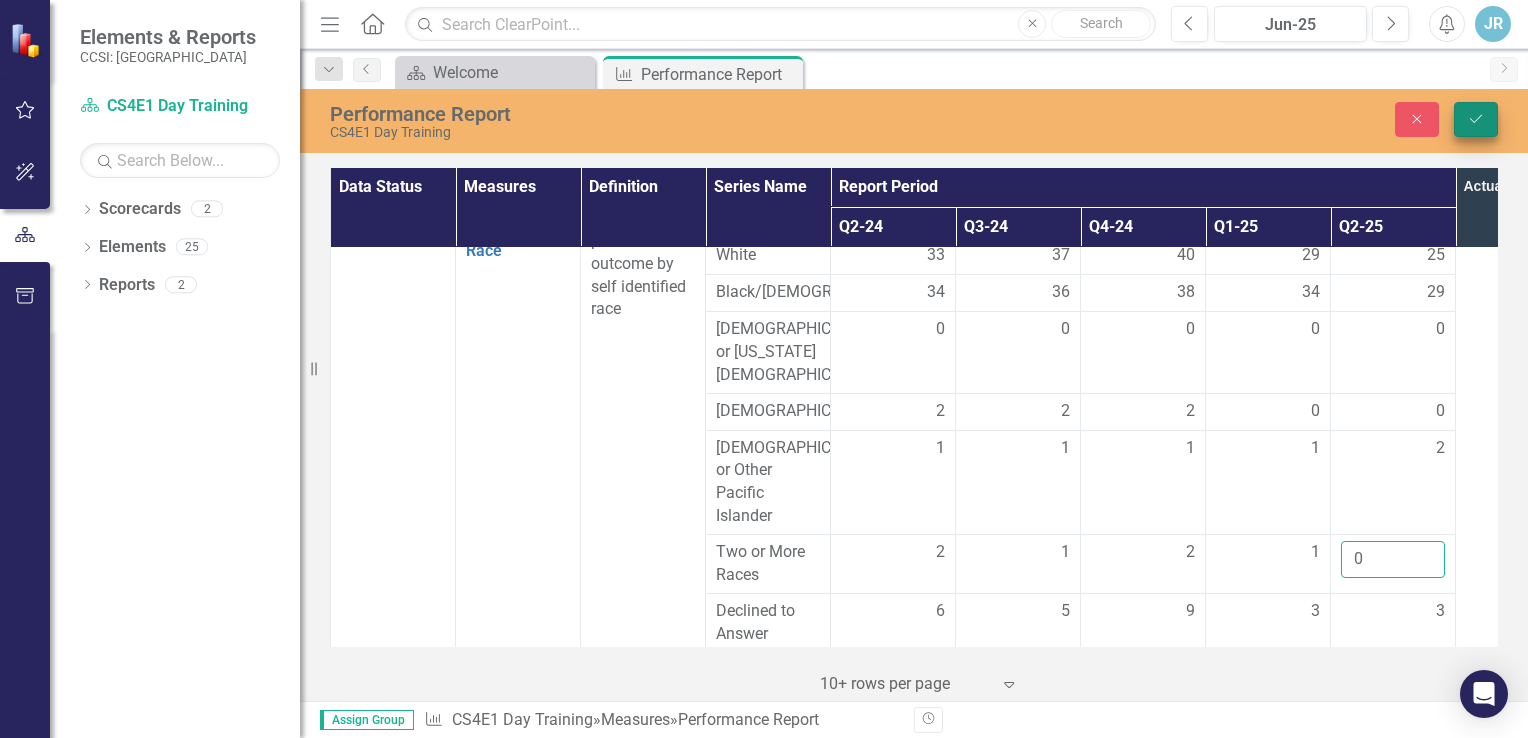 type on "0" 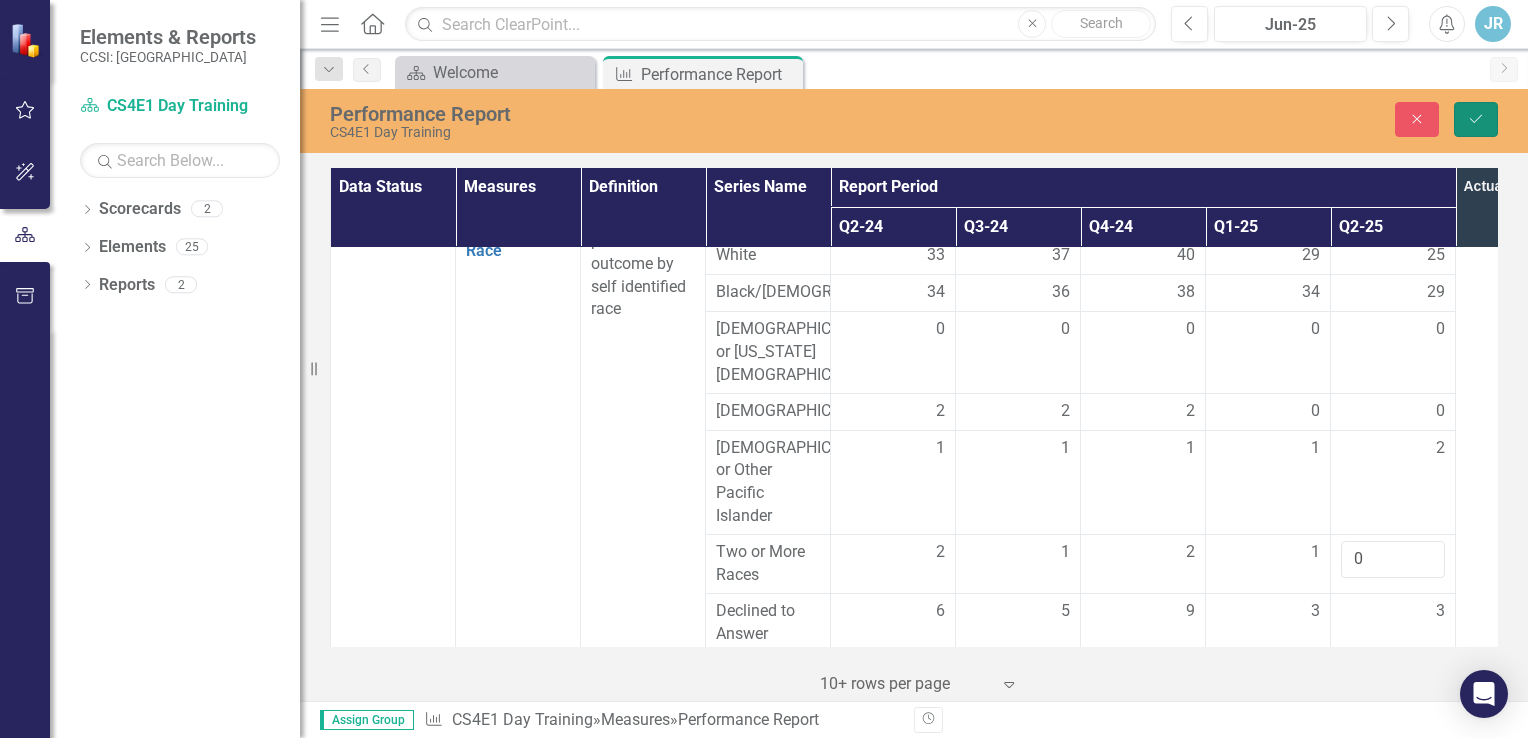 click on "Save" at bounding box center (1476, 119) 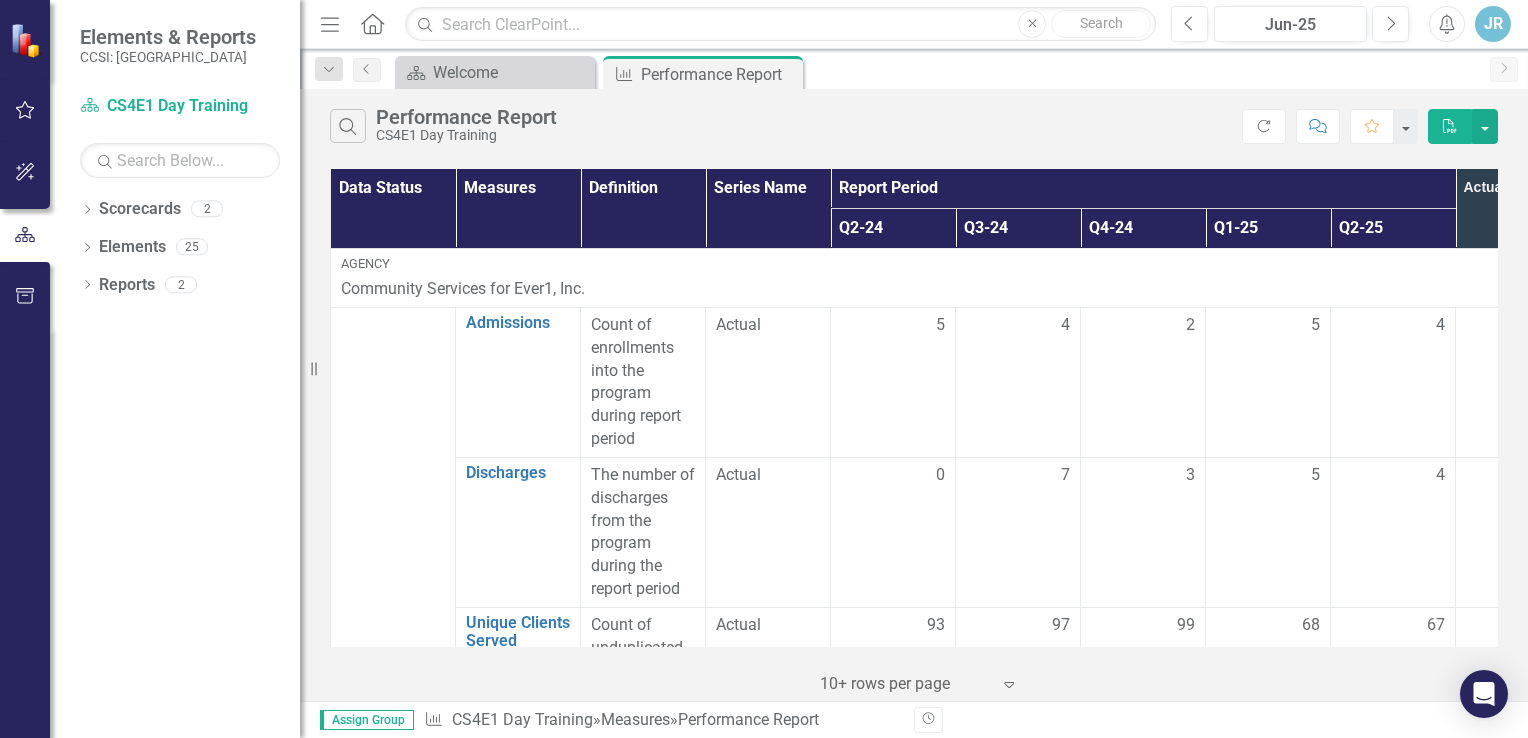 scroll, scrollTop: 0, scrollLeft: 96, axis: horizontal 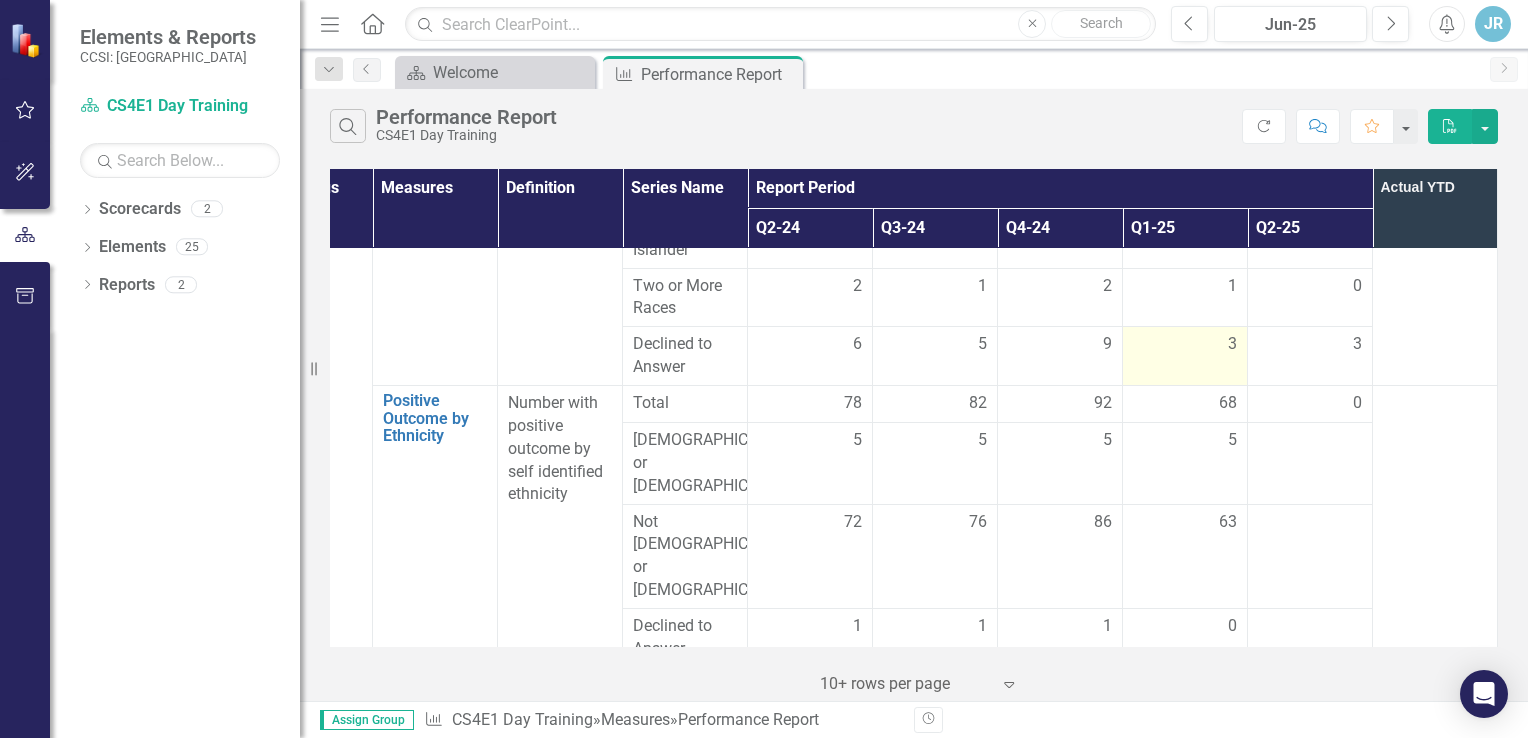 drag, startPoint x: 1492, startPoint y: 416, endPoint x: 1114, endPoint y: 327, distance: 388.33618 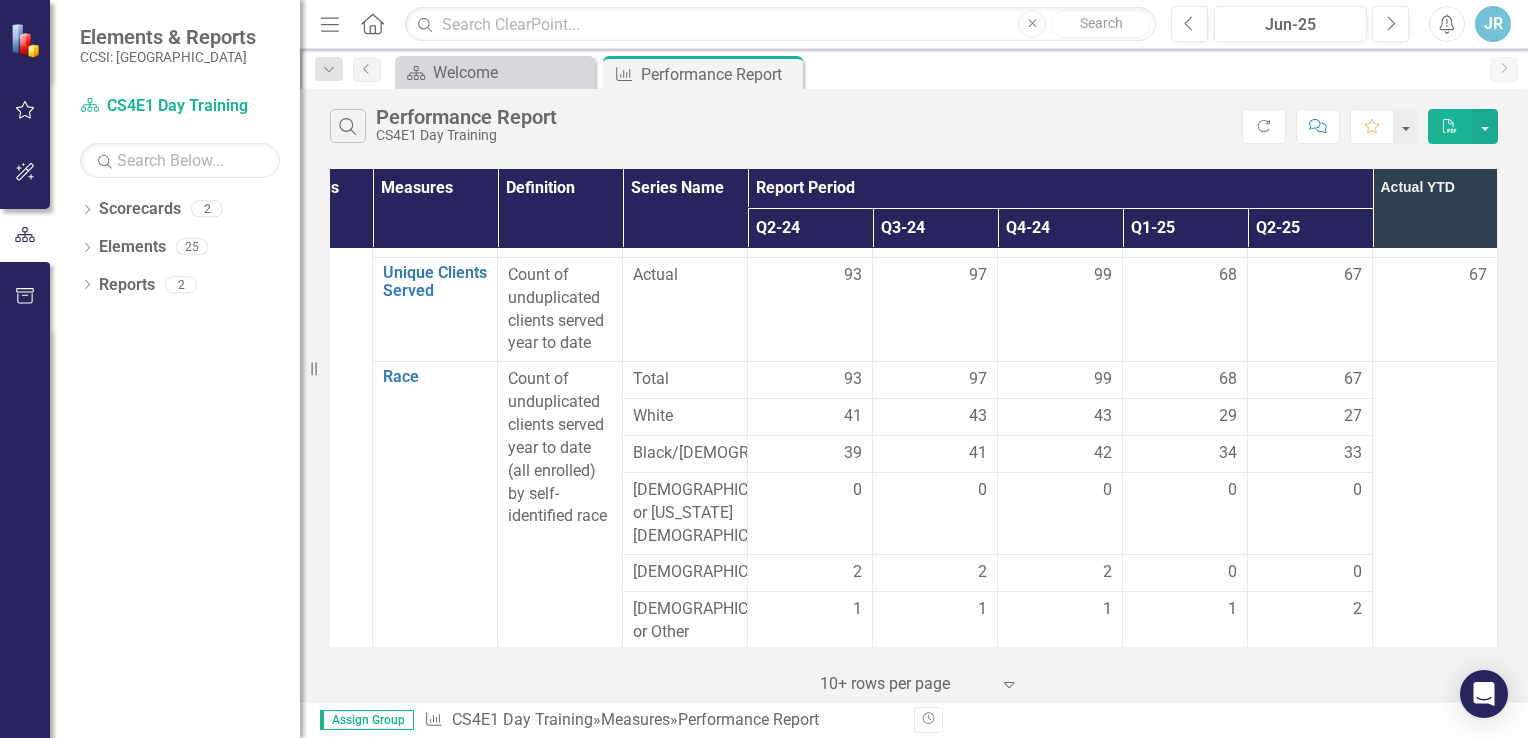 scroll, scrollTop: 0, scrollLeft: 96, axis: horizontal 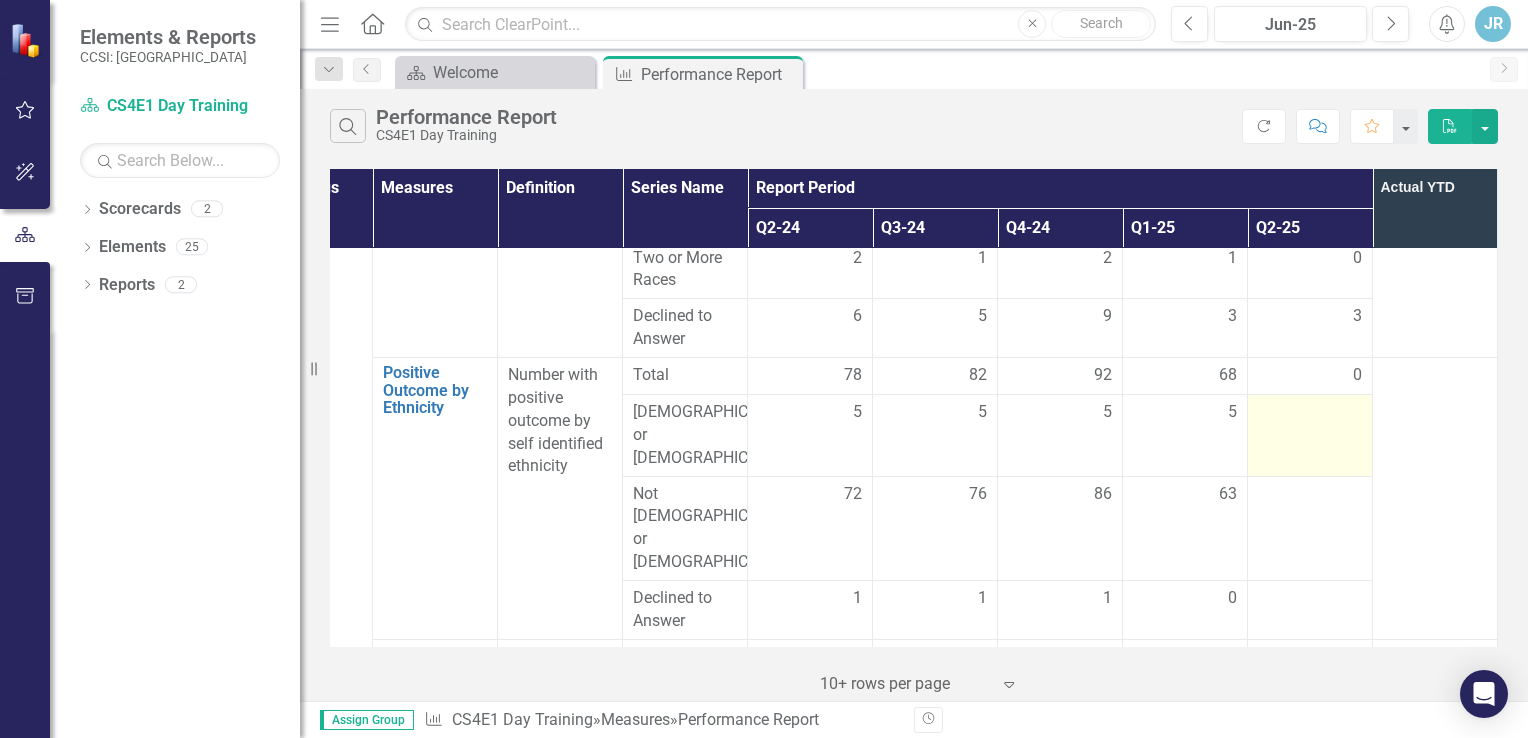 click at bounding box center [1310, 413] 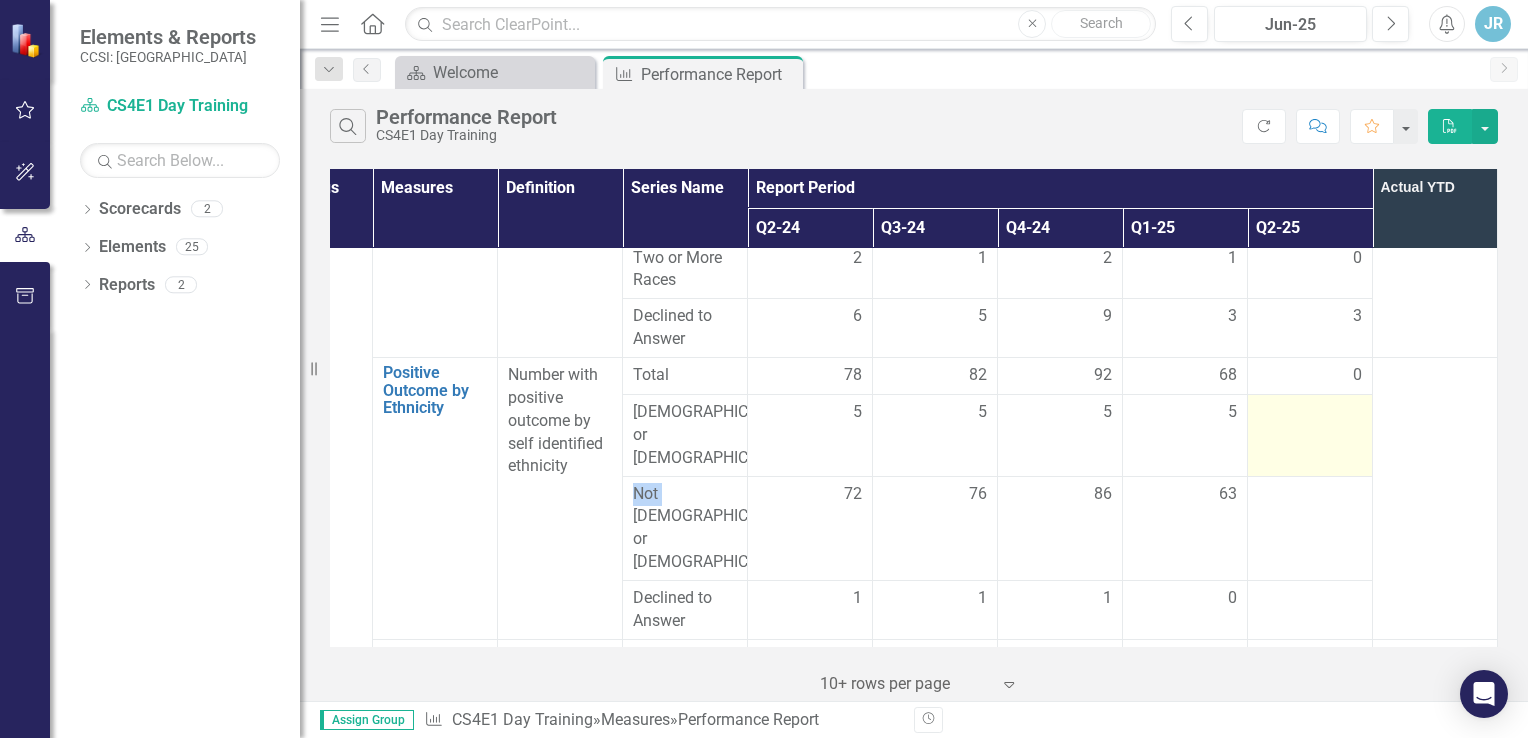 click at bounding box center [1310, 413] 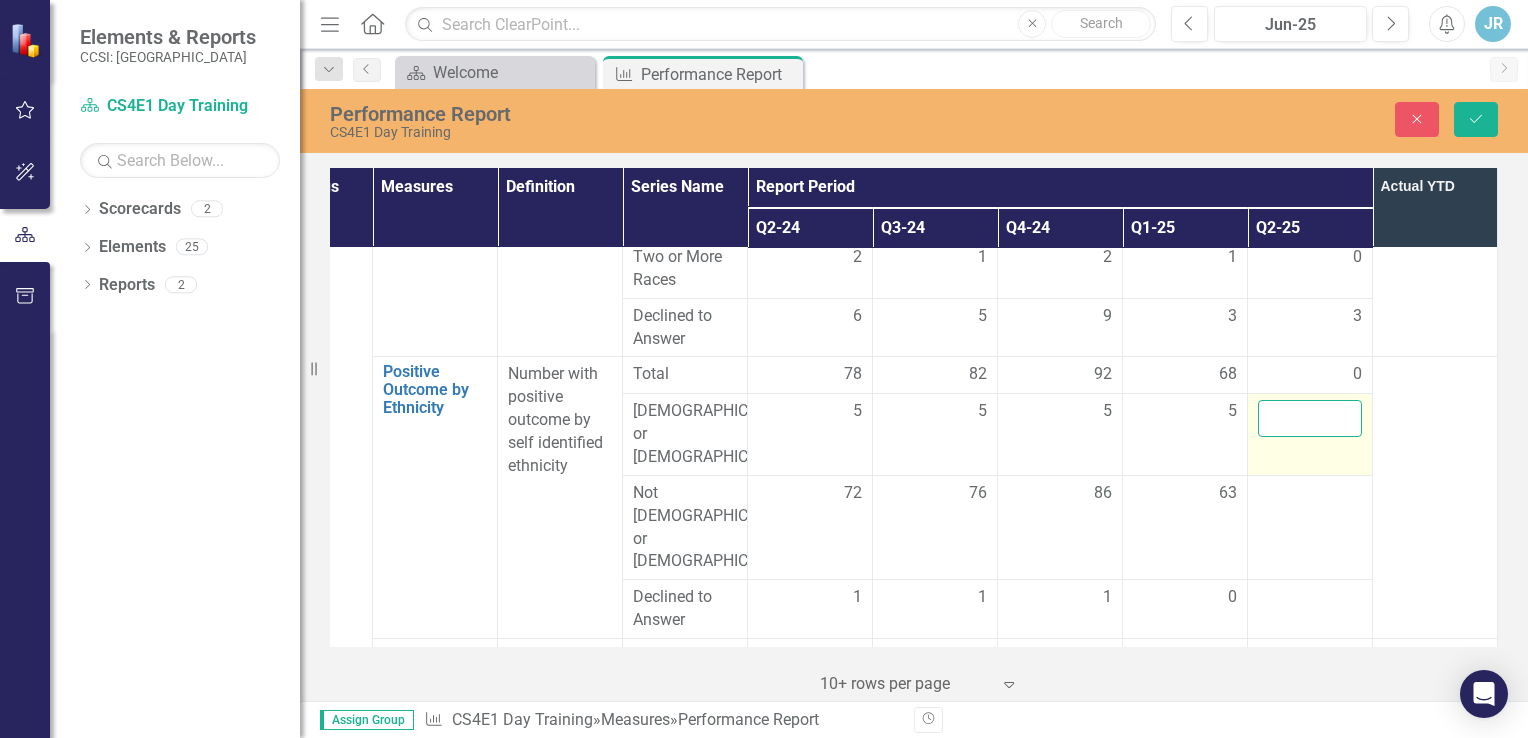 drag, startPoint x: 1307, startPoint y: 377, endPoint x: 1276, endPoint y: 385, distance: 32.01562 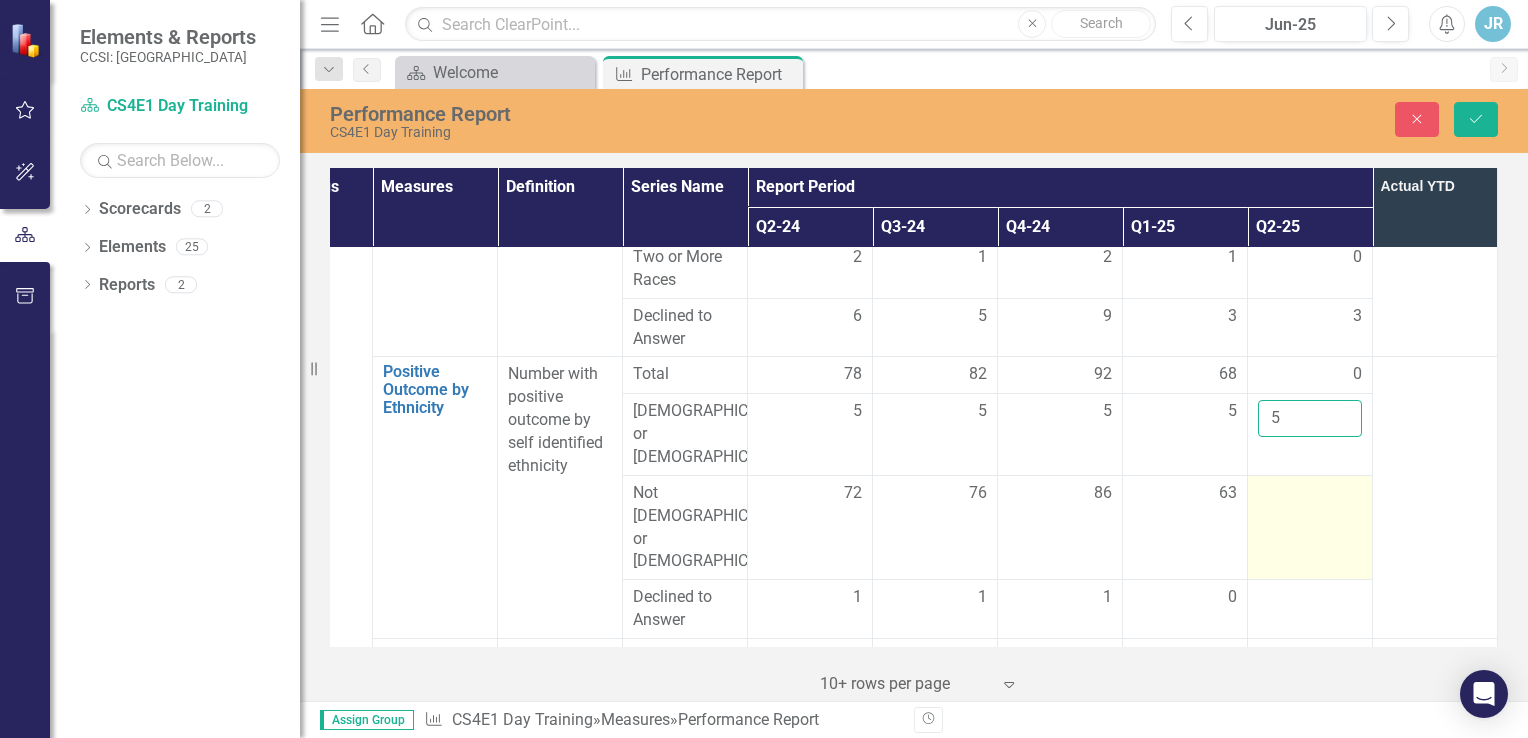 type on "5" 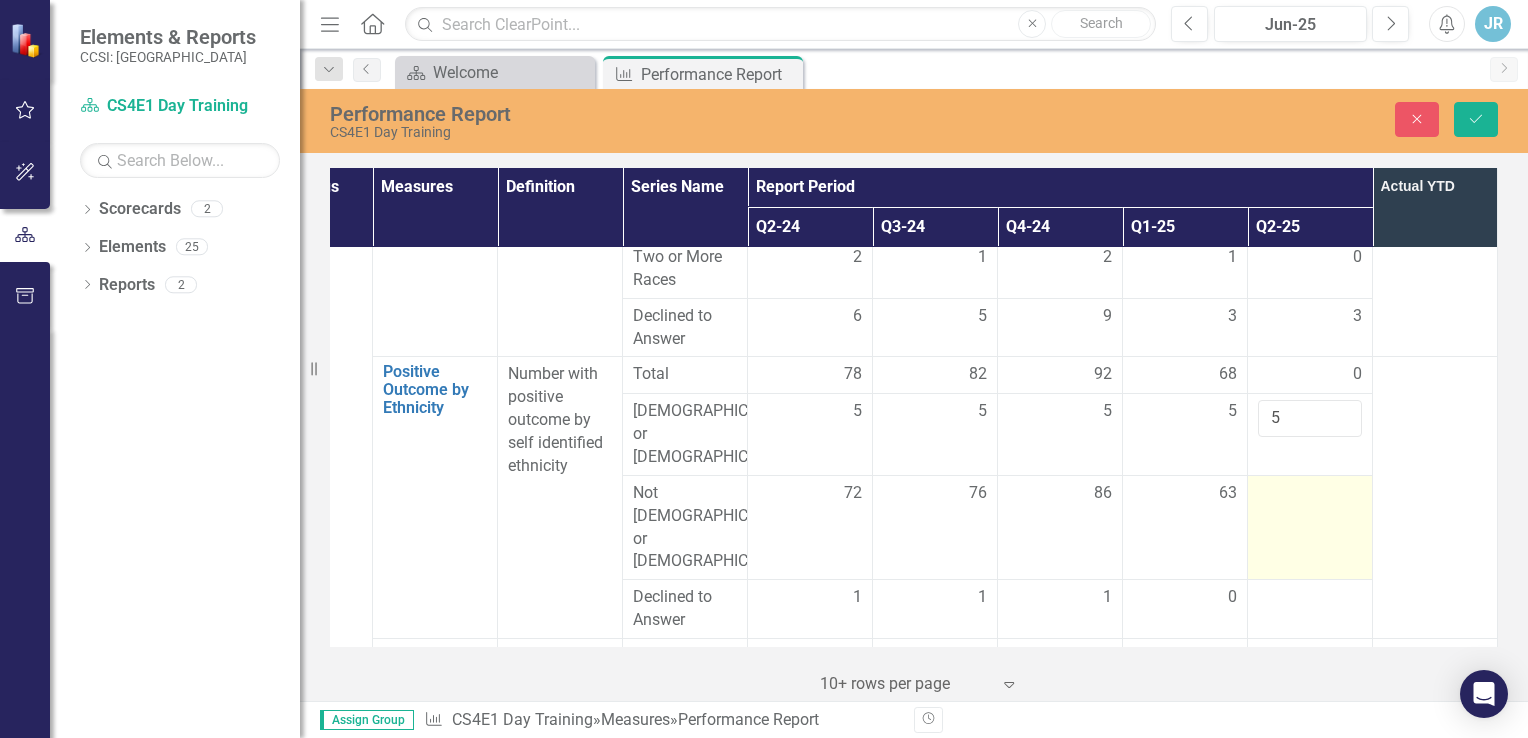 click at bounding box center (1310, 527) 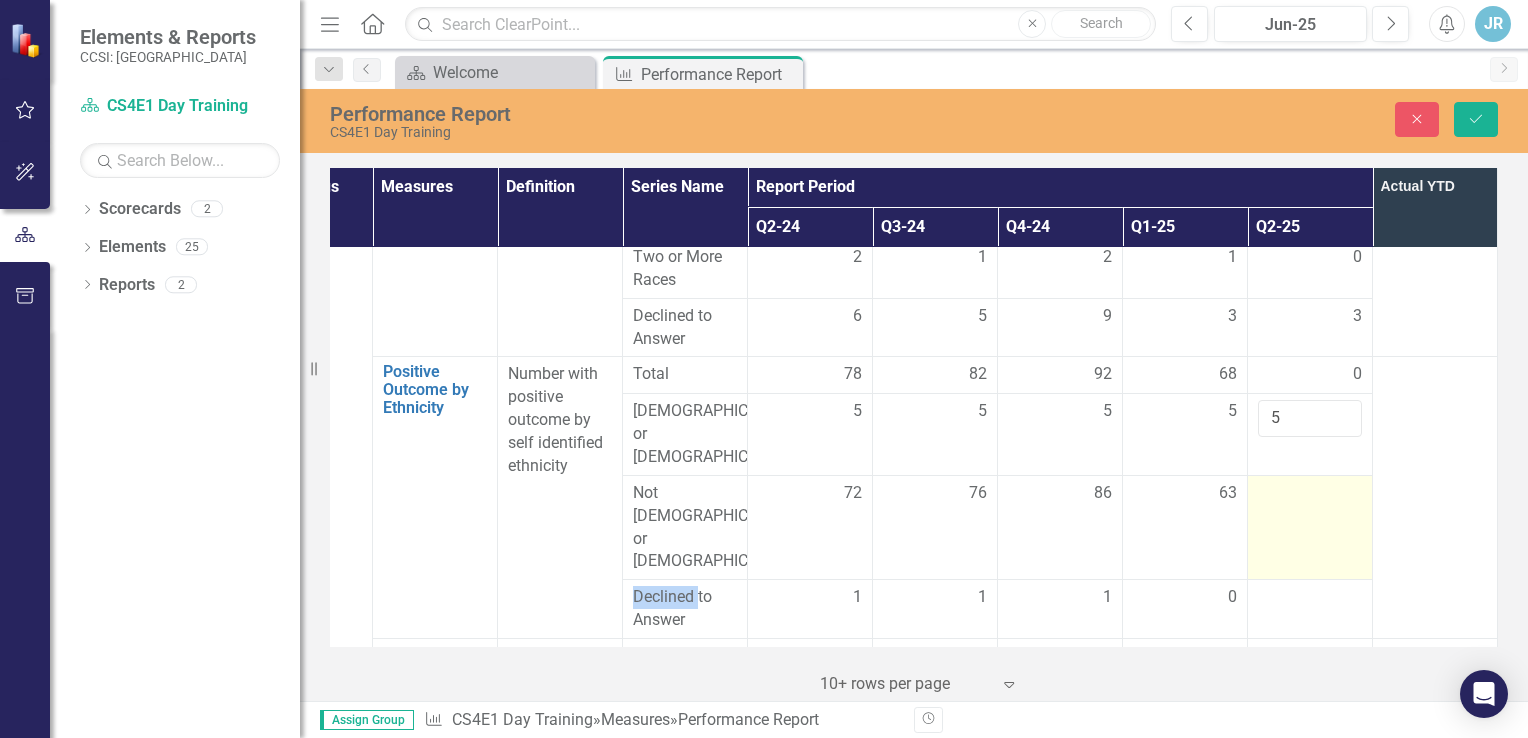 click at bounding box center [1310, 527] 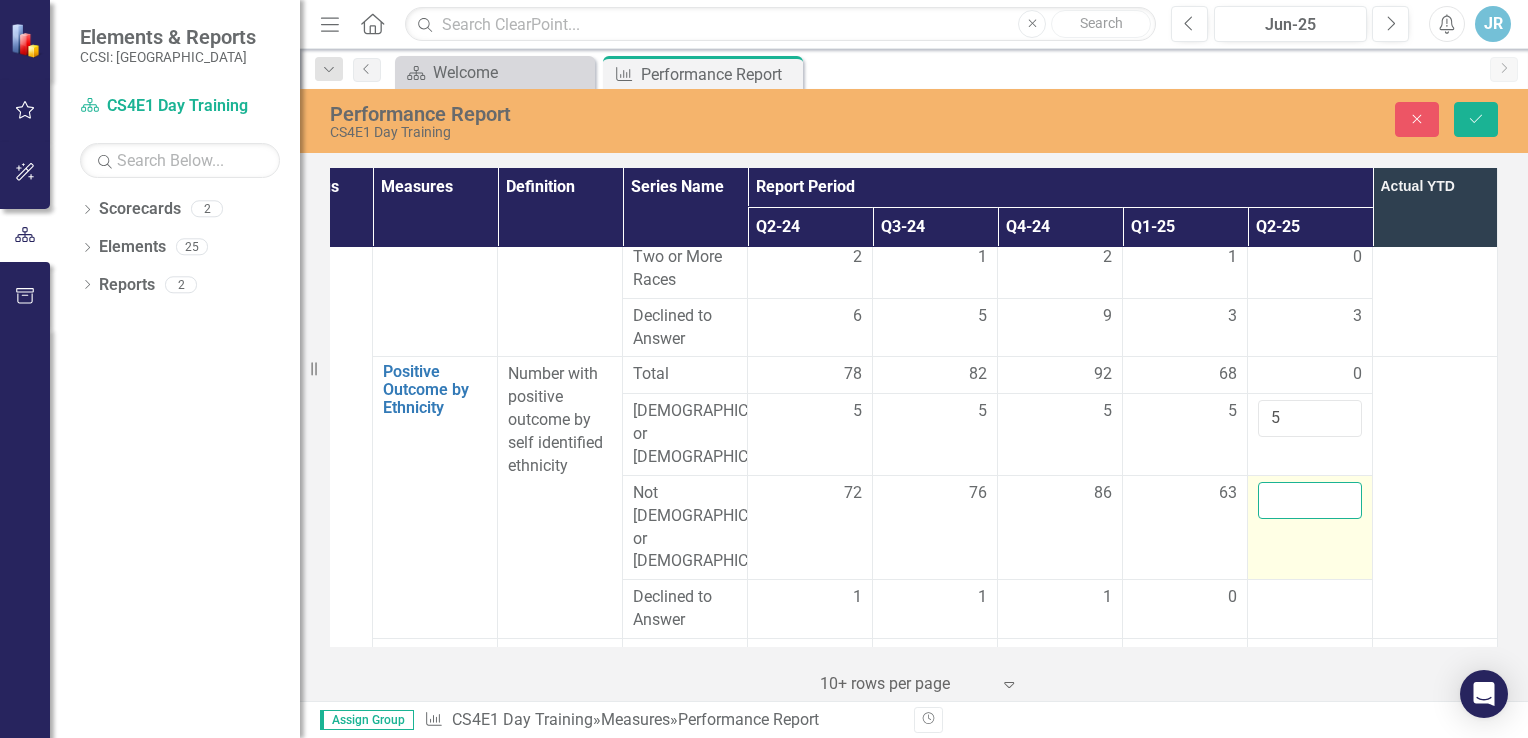 drag, startPoint x: 1258, startPoint y: 462, endPoint x: 1262, endPoint y: 448, distance: 14.56022 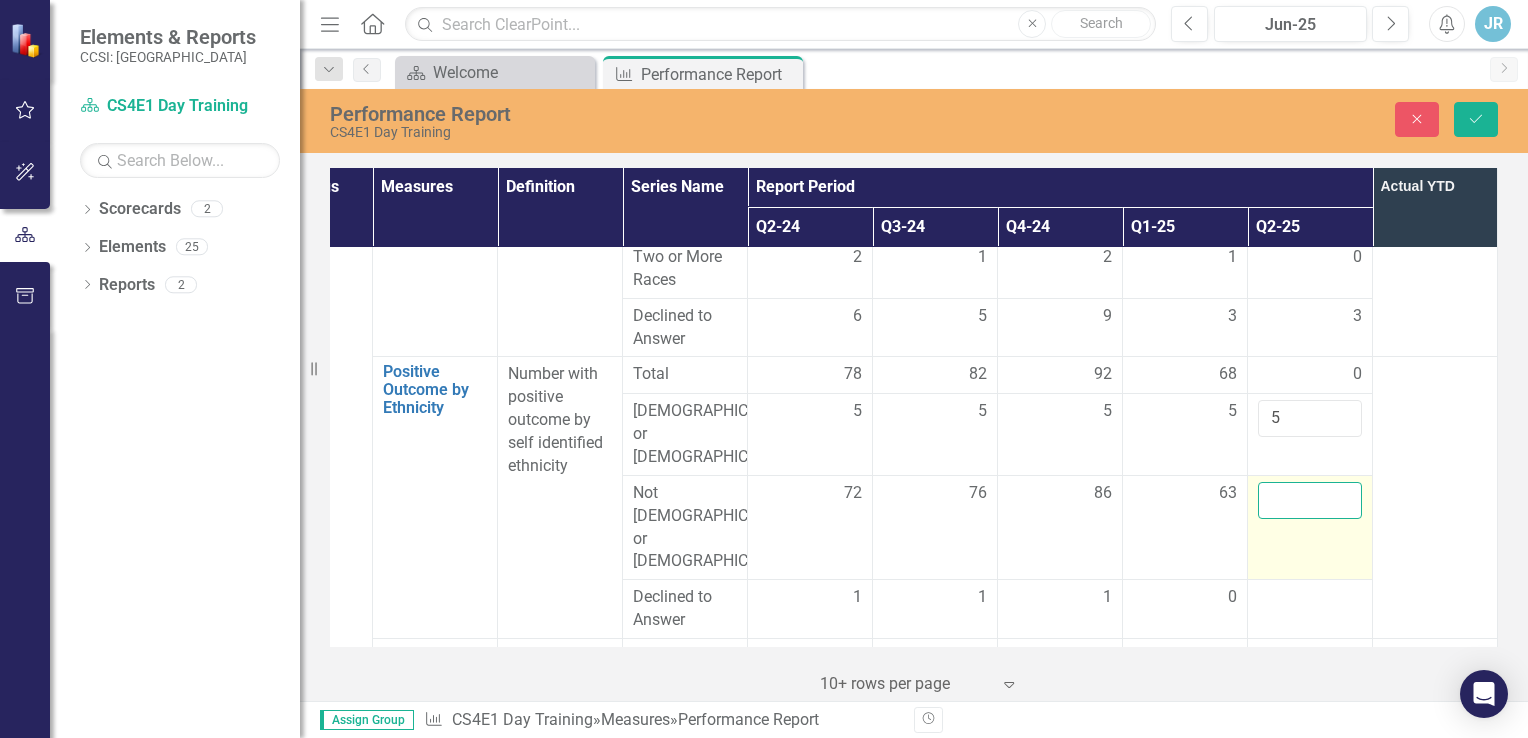 click at bounding box center [1310, 500] 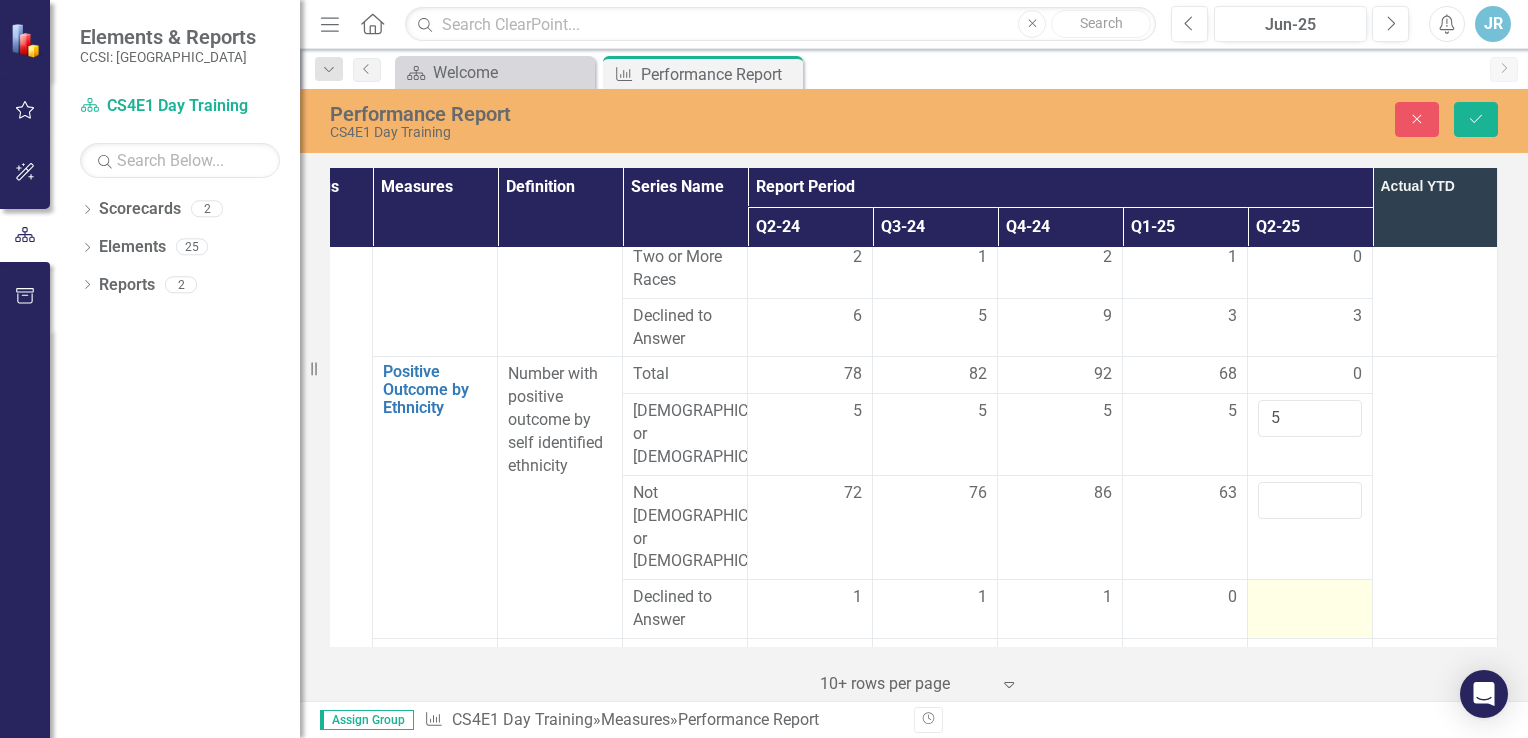 click at bounding box center [1310, 598] 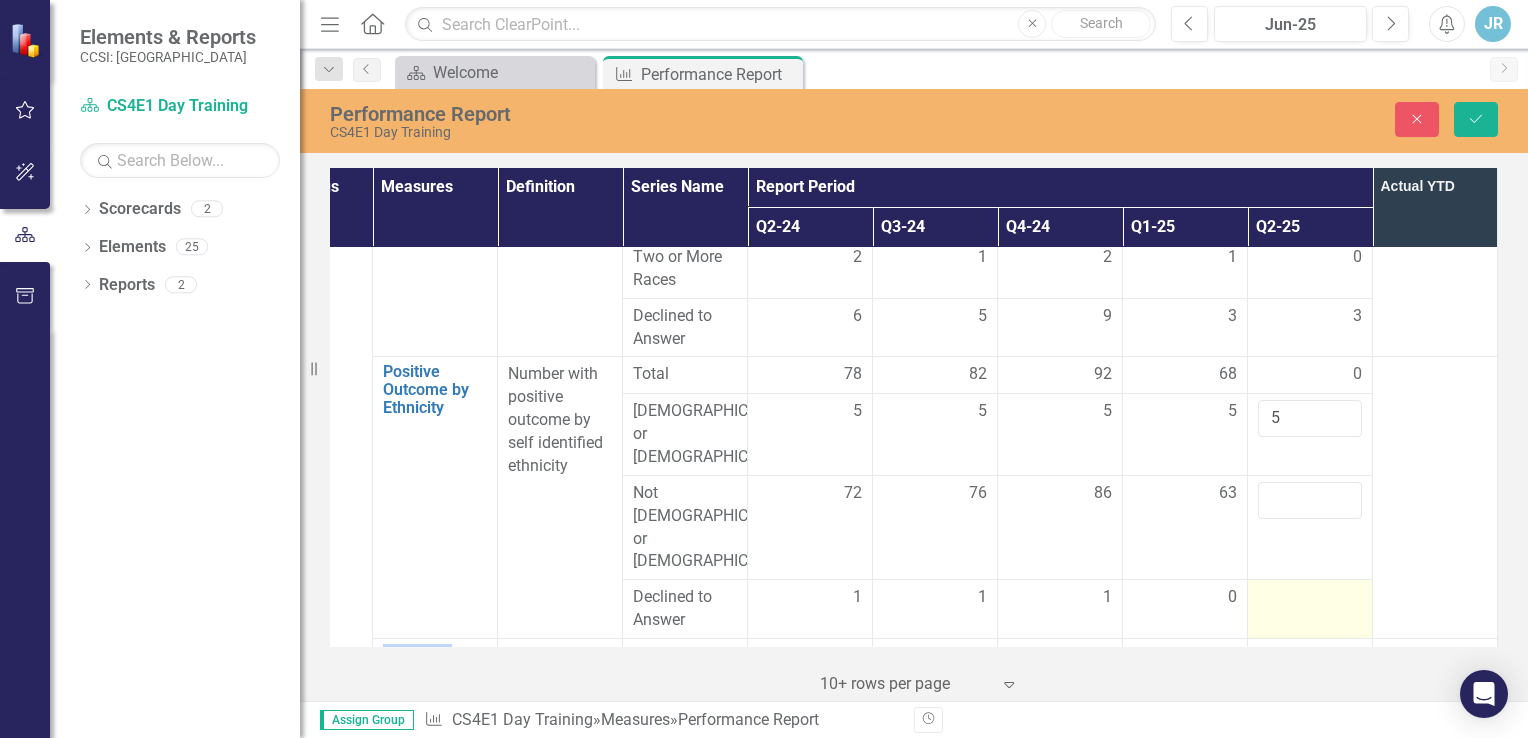 click at bounding box center [1310, 598] 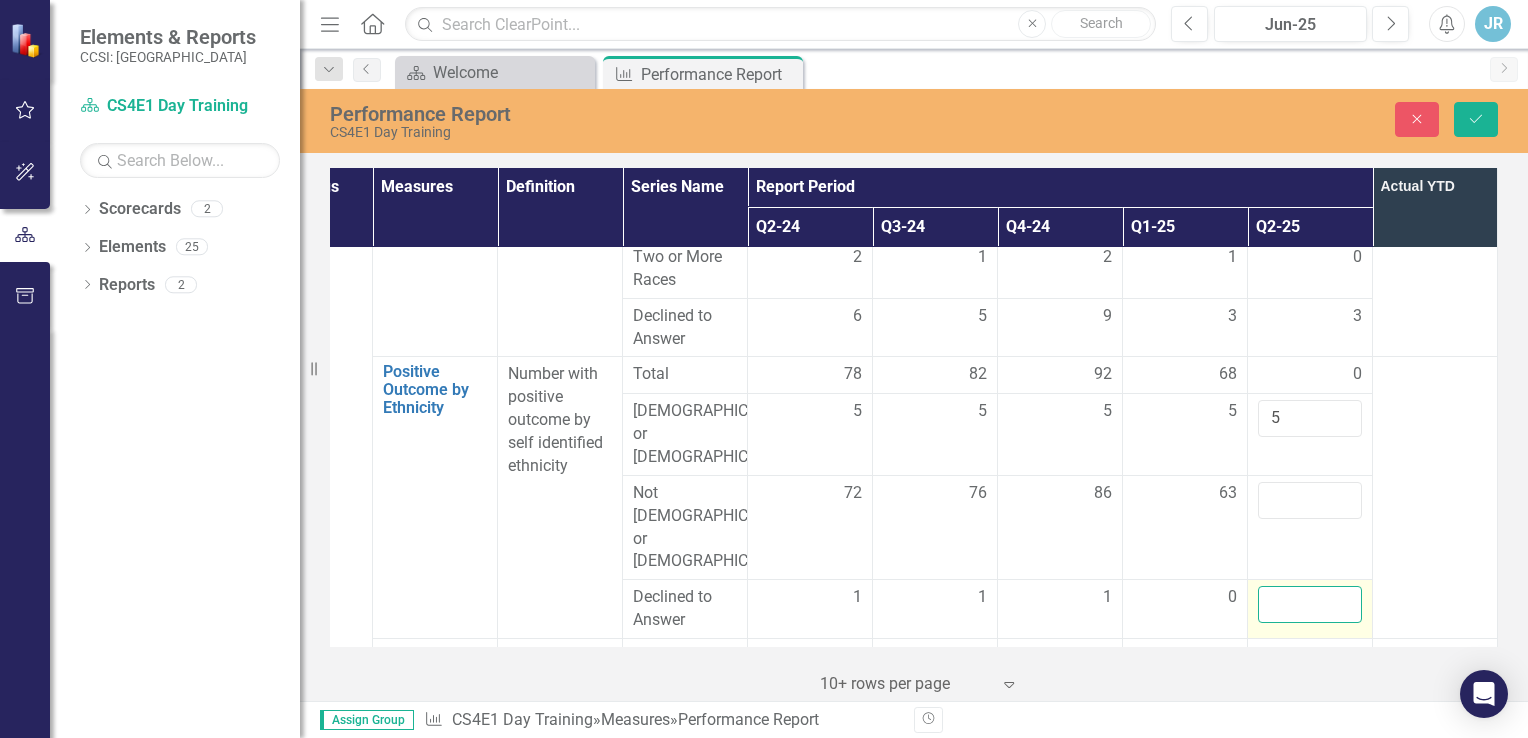 click at bounding box center [1310, 604] 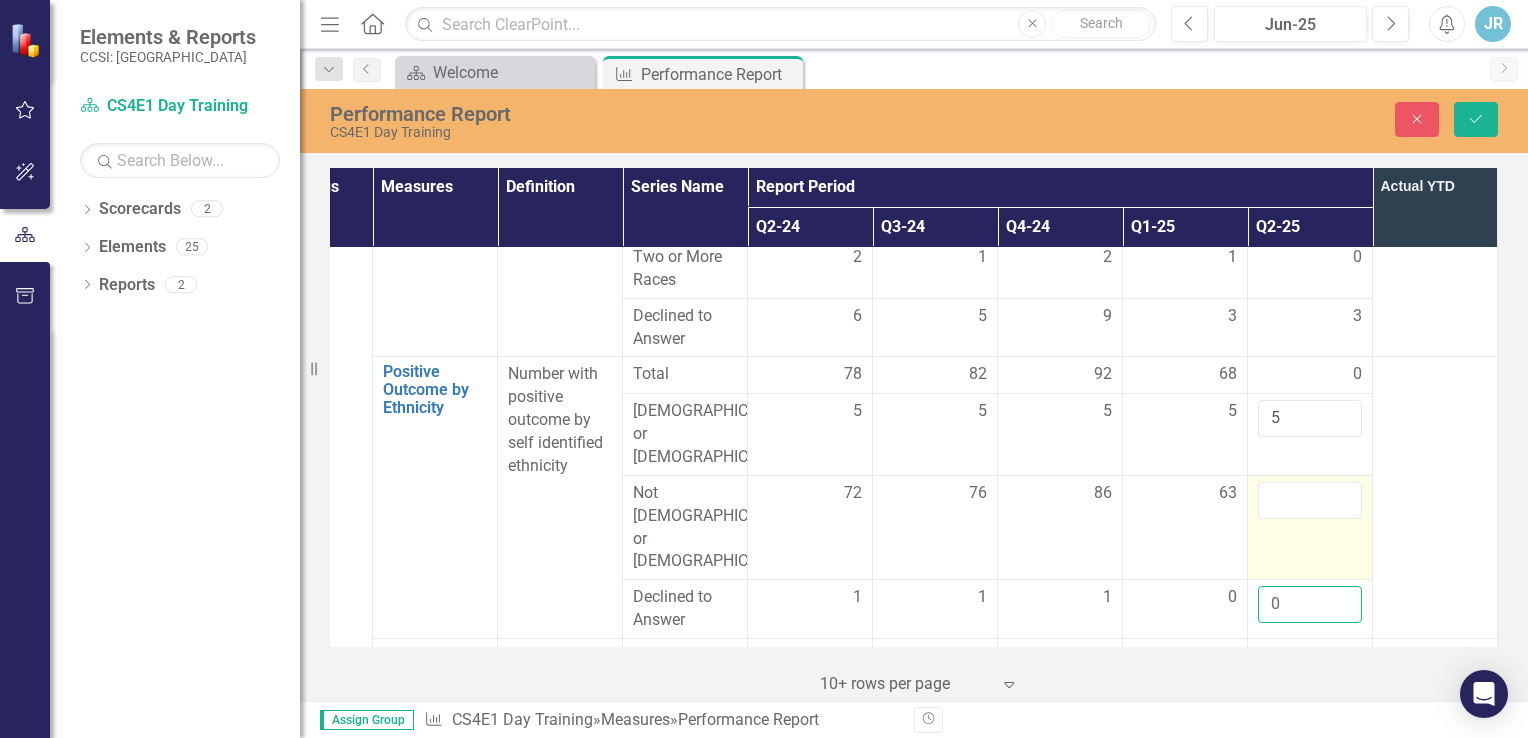 type on "0" 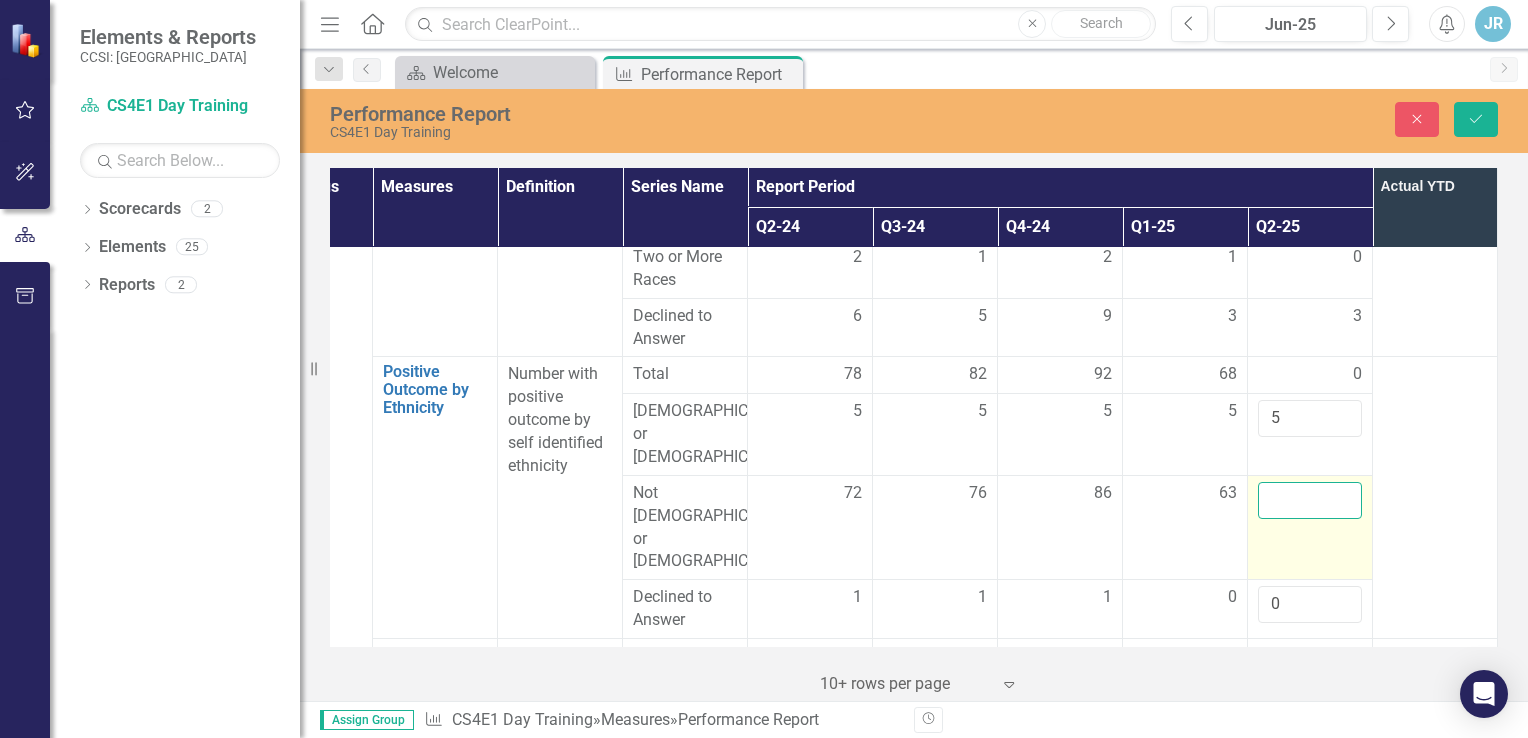 click at bounding box center [1310, 500] 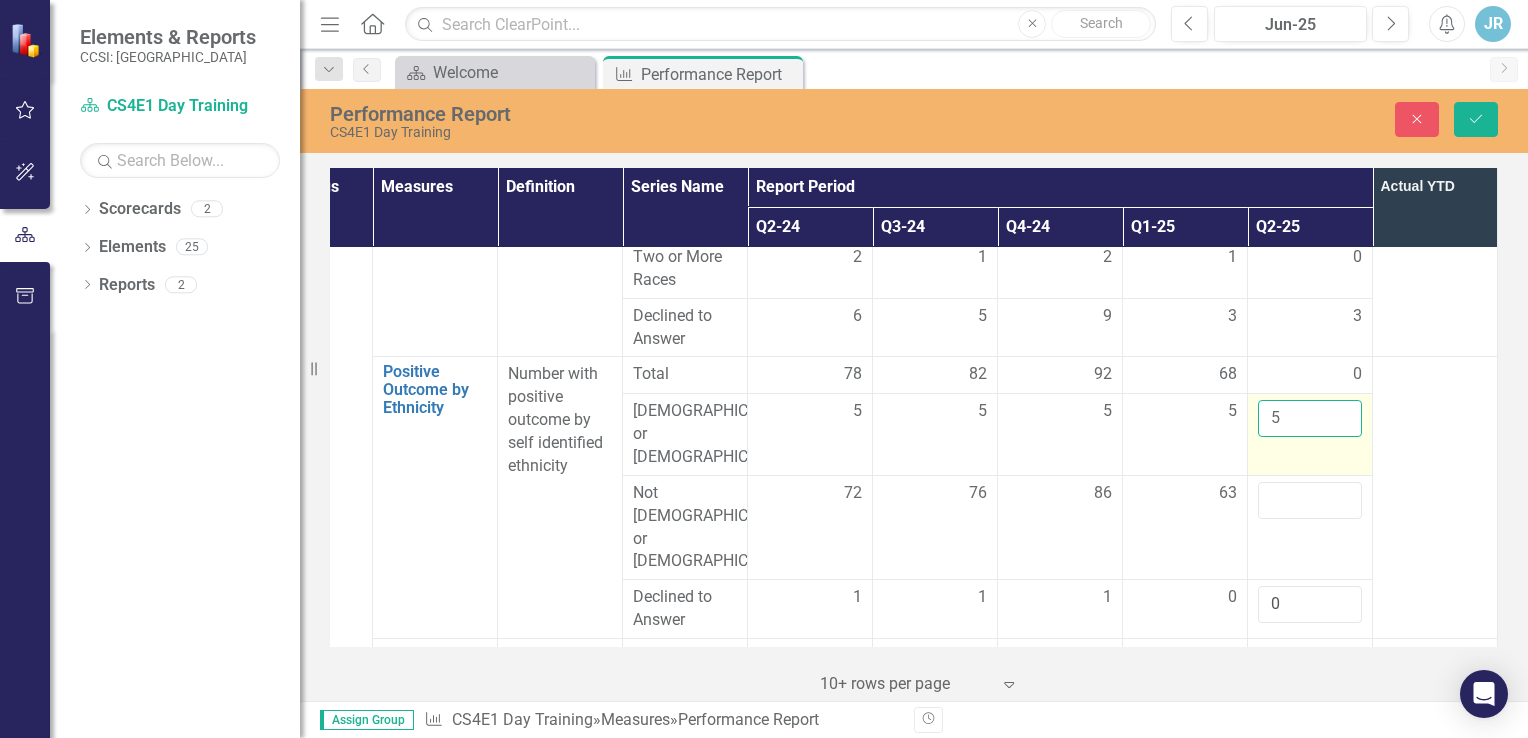 click on "5" at bounding box center (1310, 418) 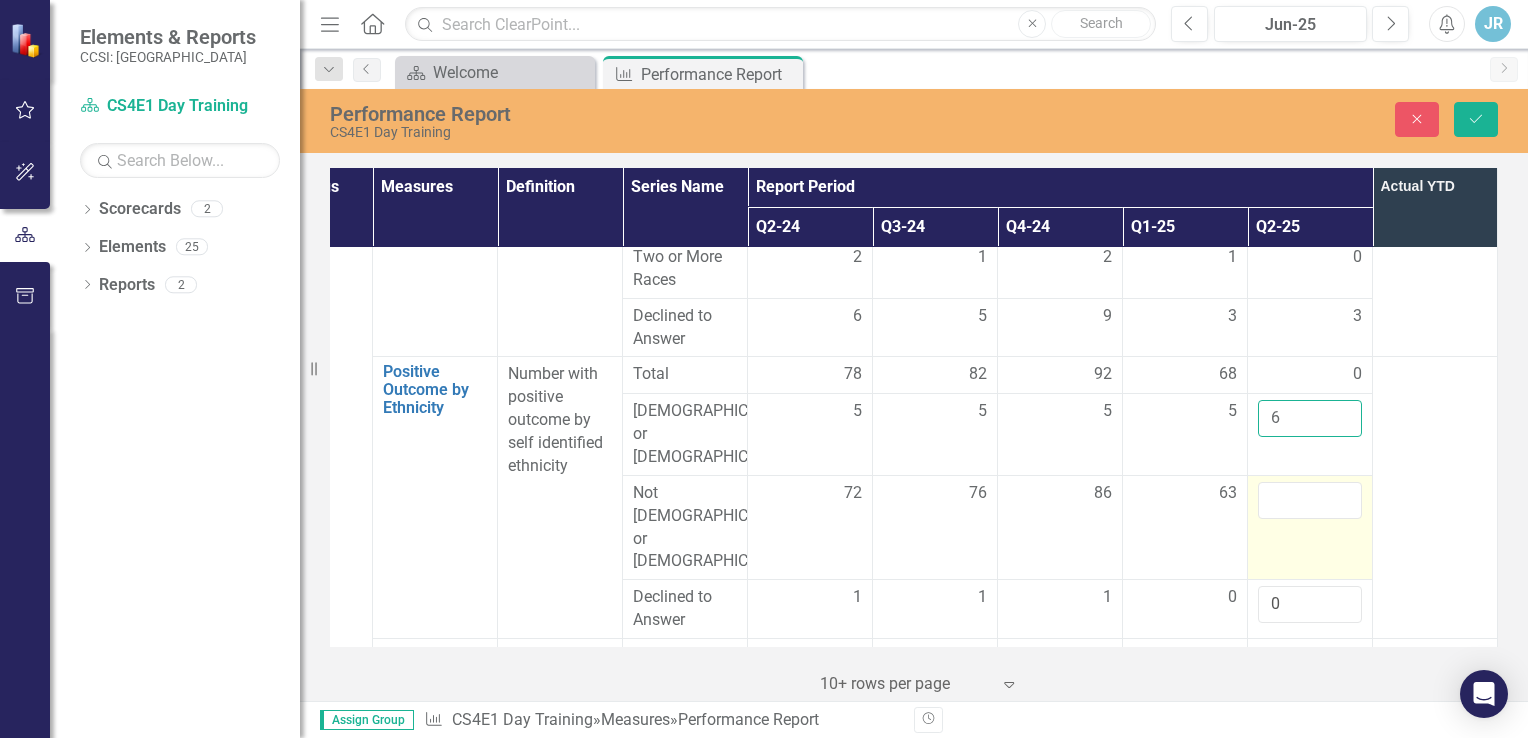 type on "6" 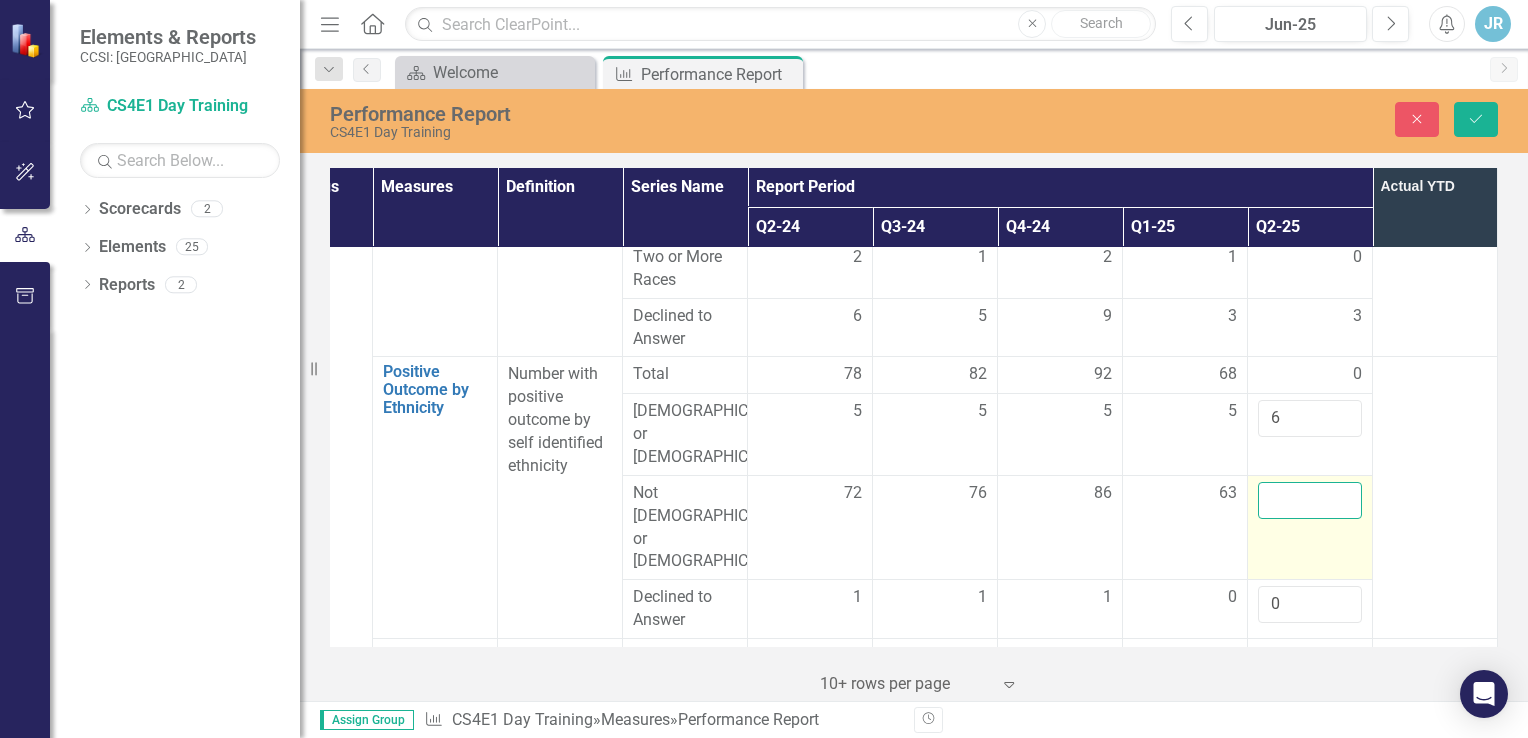 click at bounding box center [1310, 500] 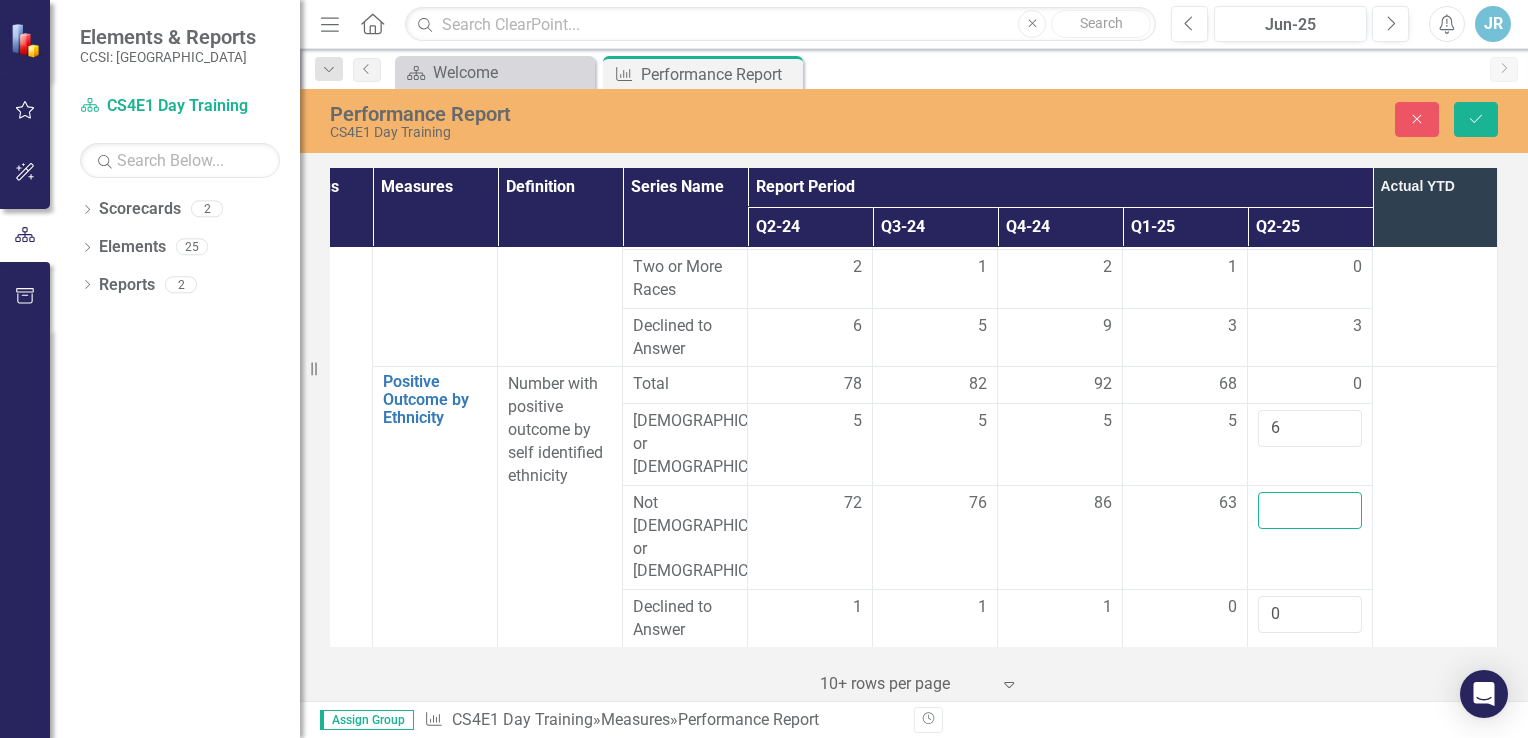 scroll, scrollTop: 2721, scrollLeft: 96, axis: both 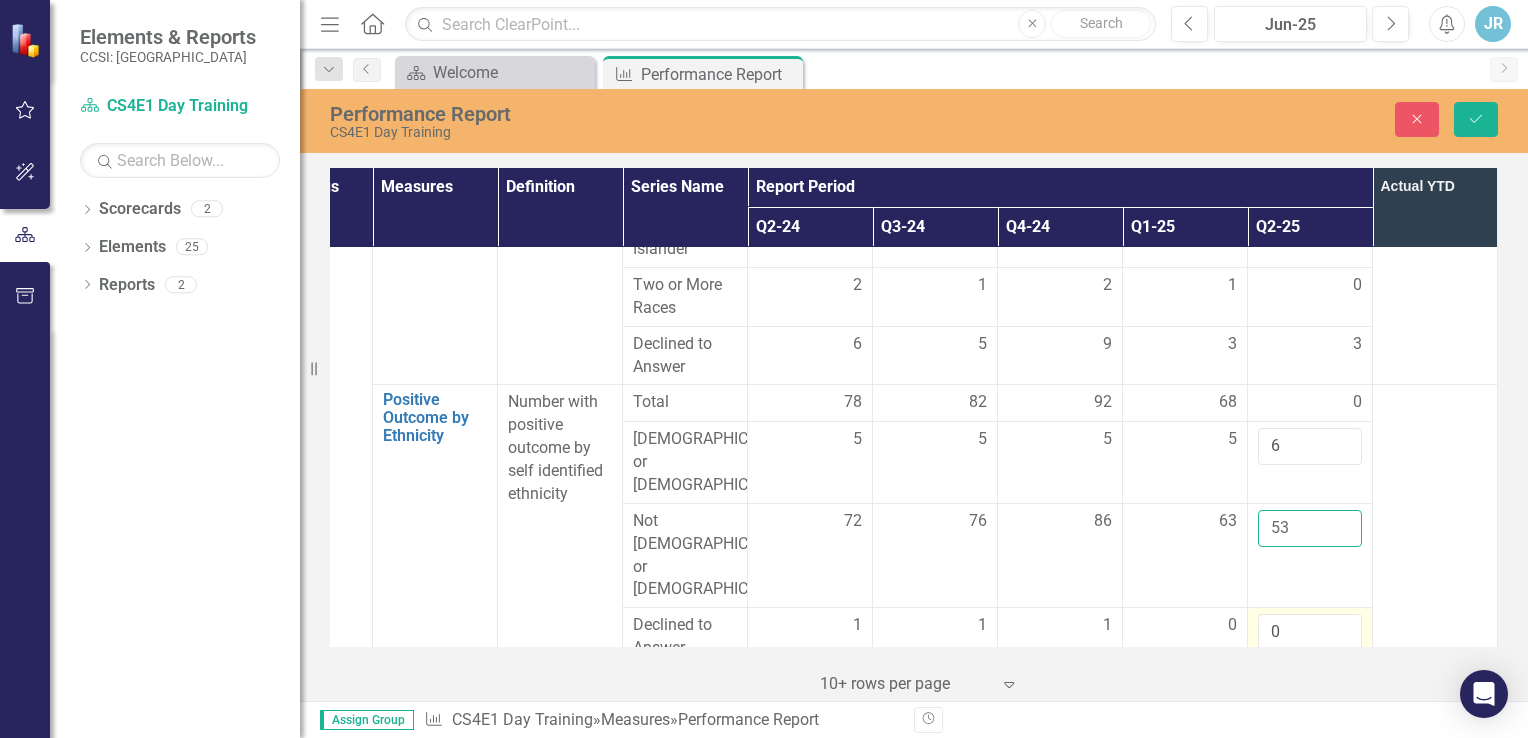 type on "53" 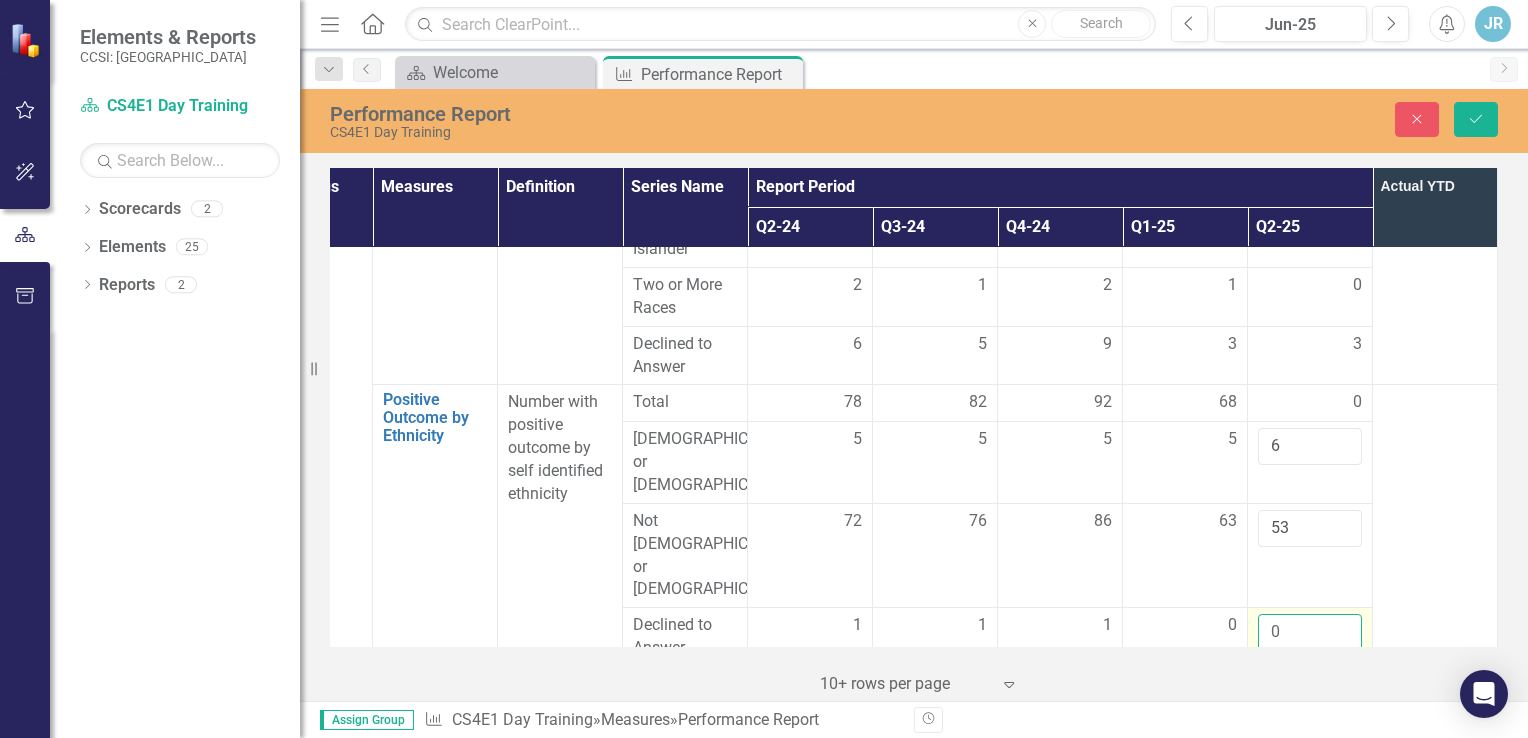 click on "0" at bounding box center [1310, 632] 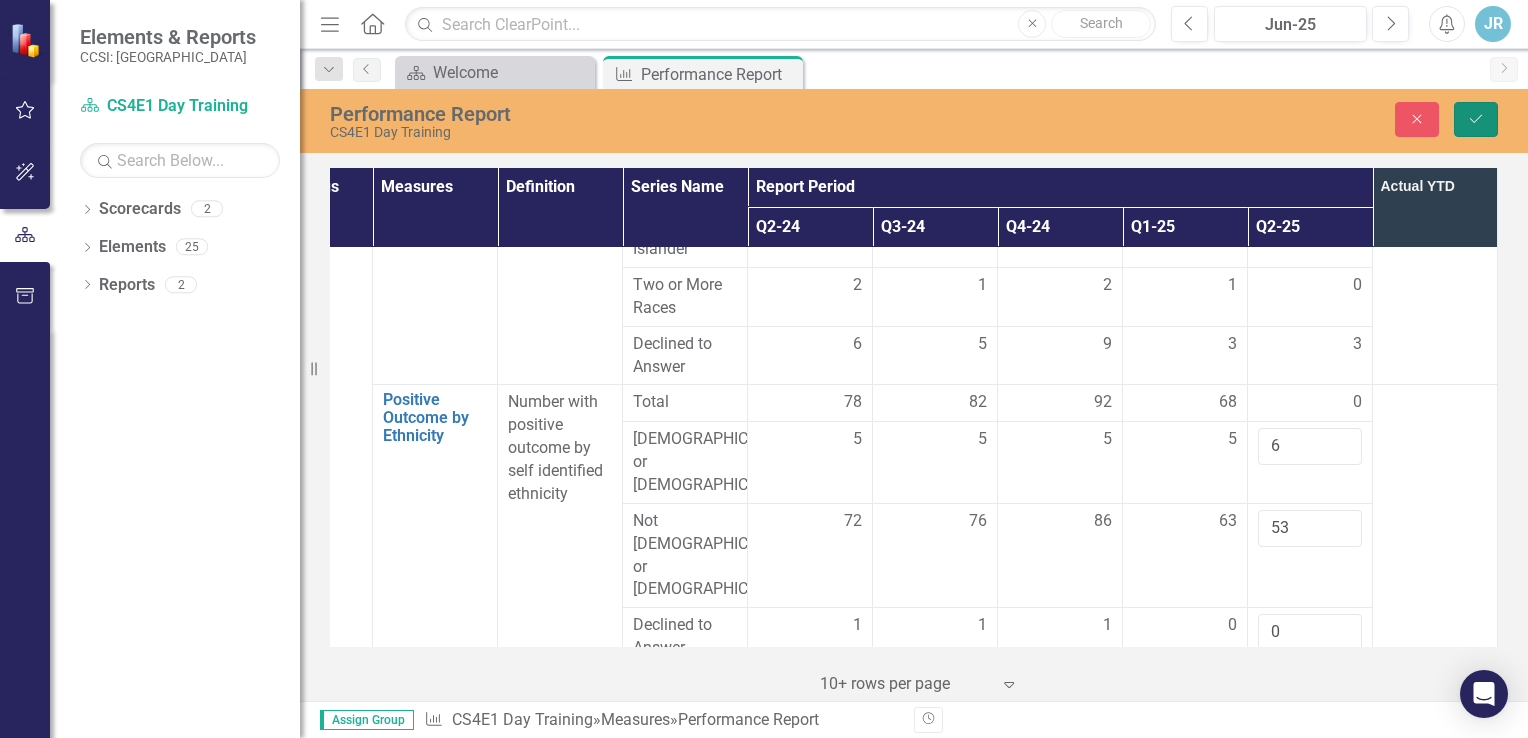 click on "Save" 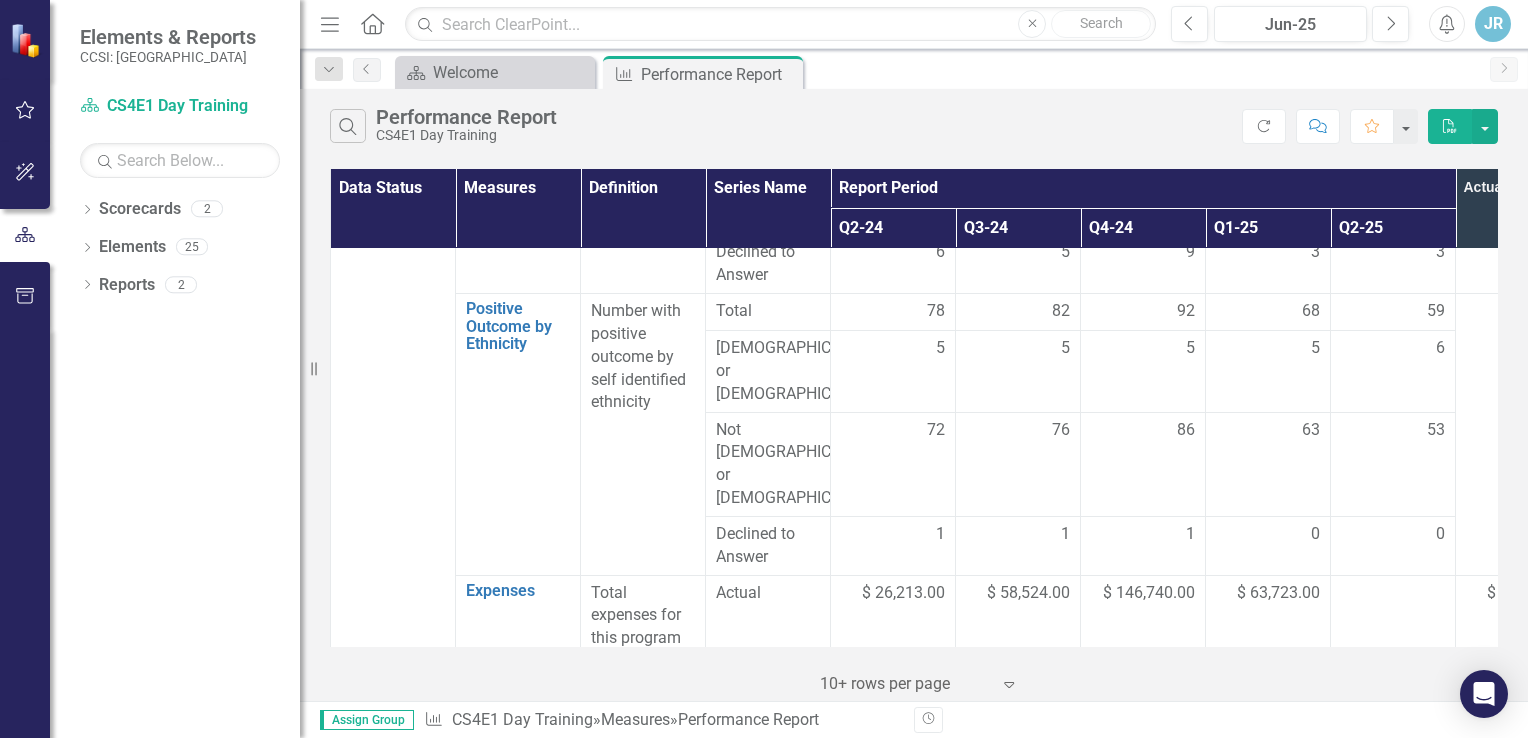 scroll, scrollTop: 2817, scrollLeft: 0, axis: vertical 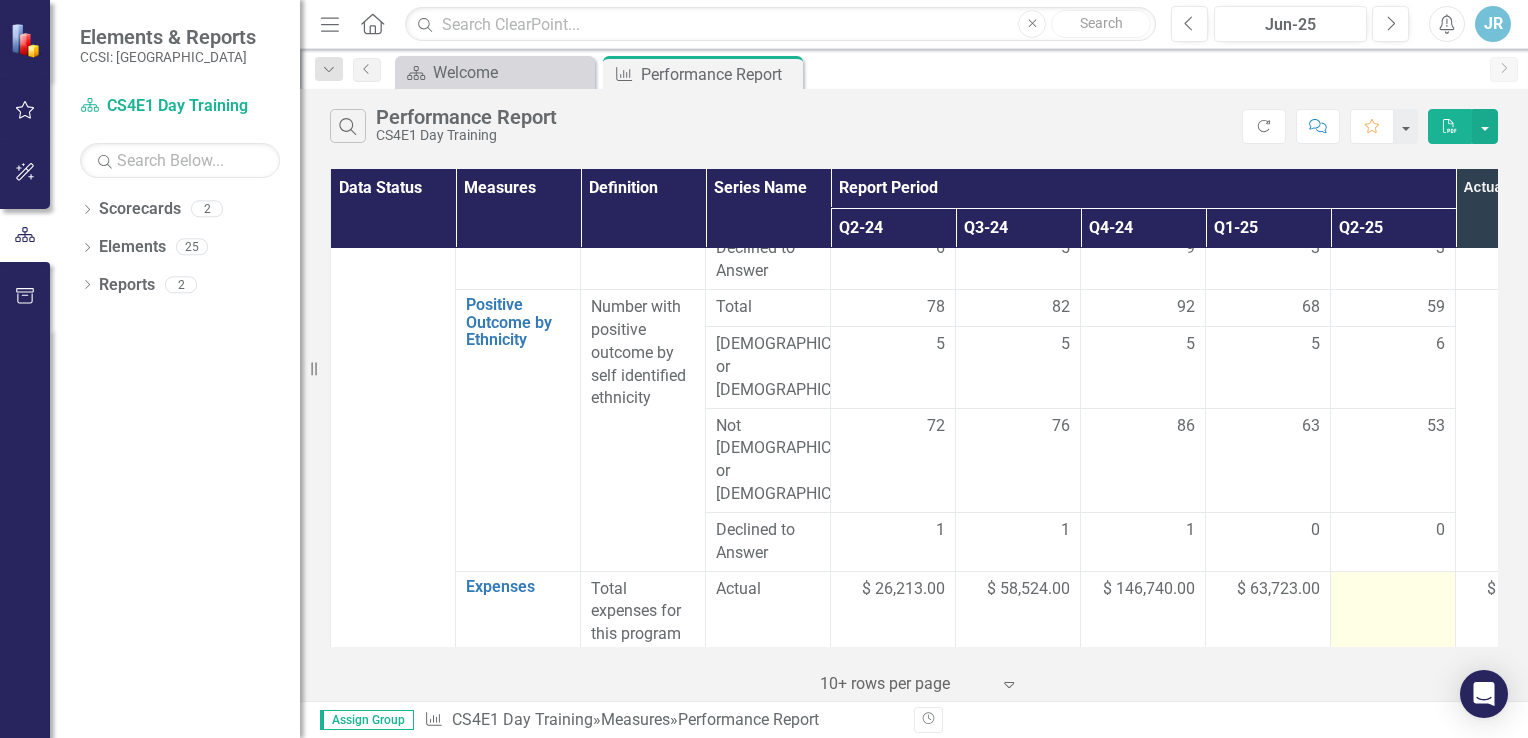 click at bounding box center [1393, 634] 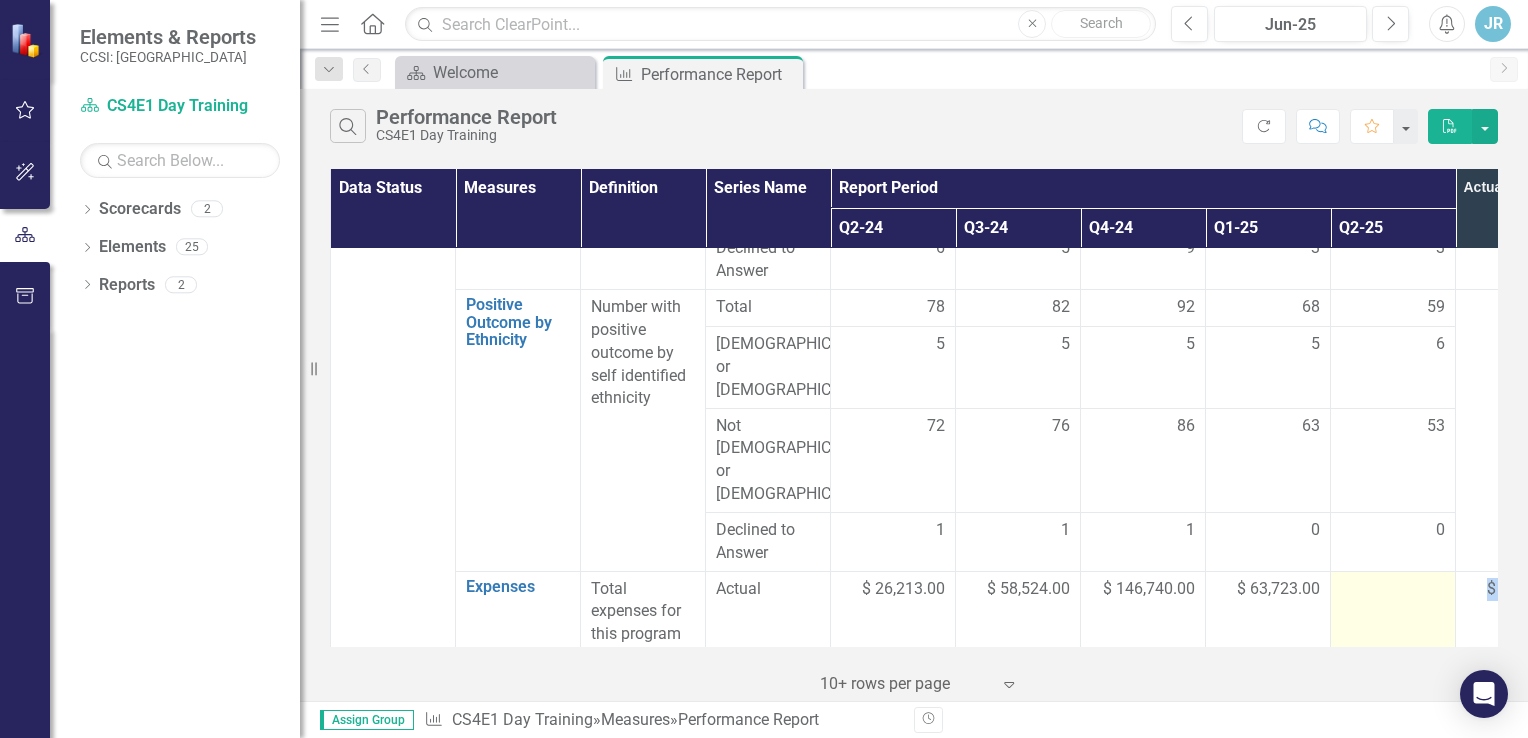 click at bounding box center [1393, 634] 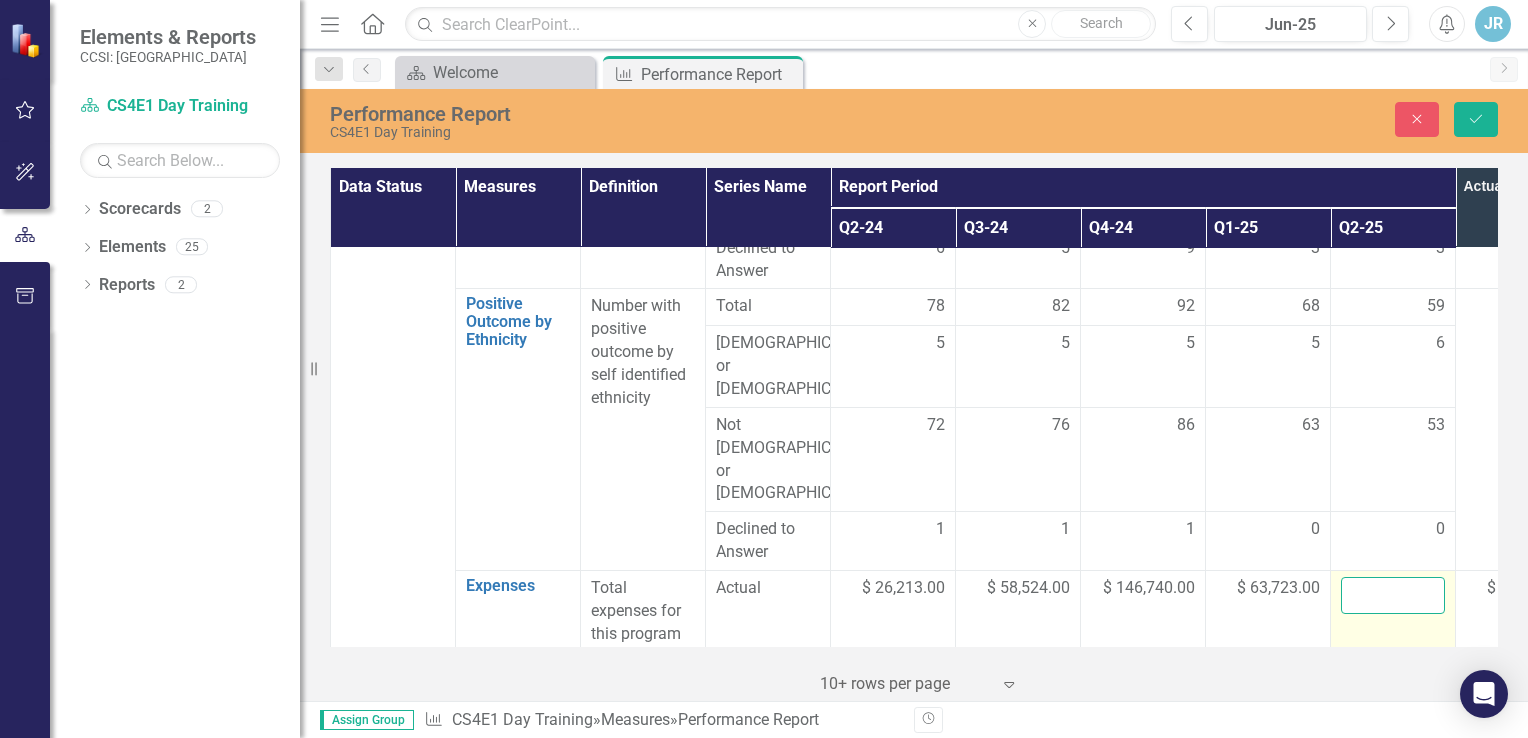 click at bounding box center (1393, 595) 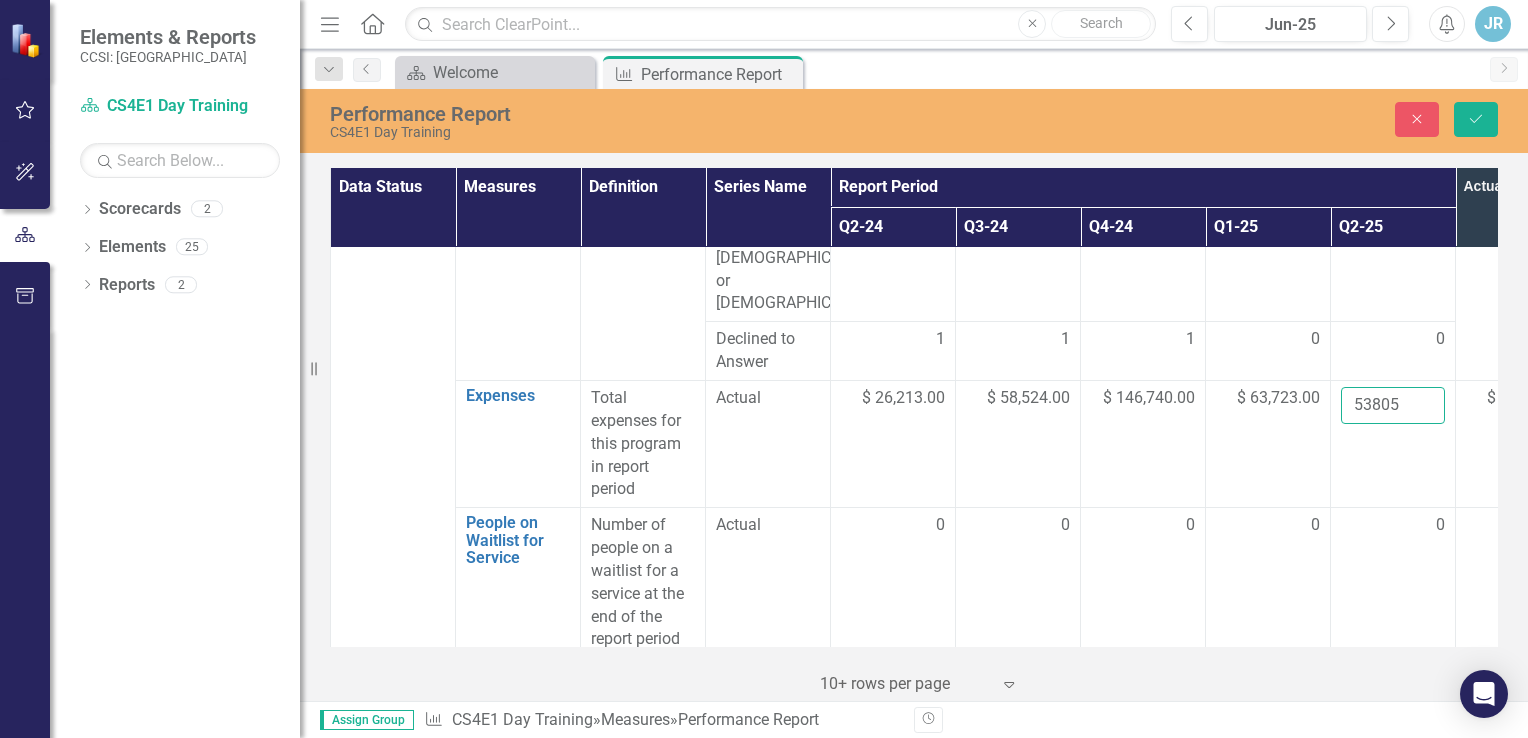 scroll, scrollTop: 3016, scrollLeft: 0, axis: vertical 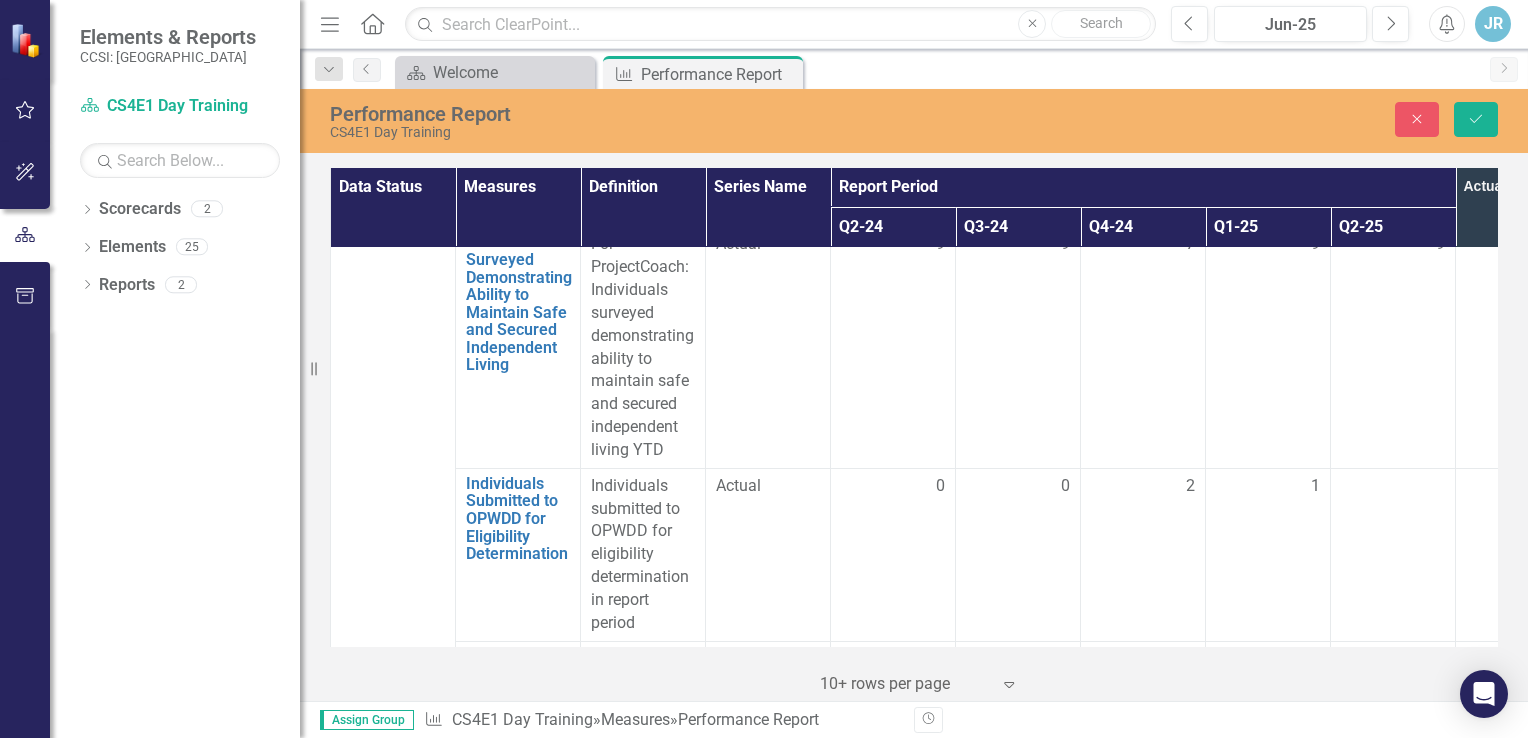 type on "53805" 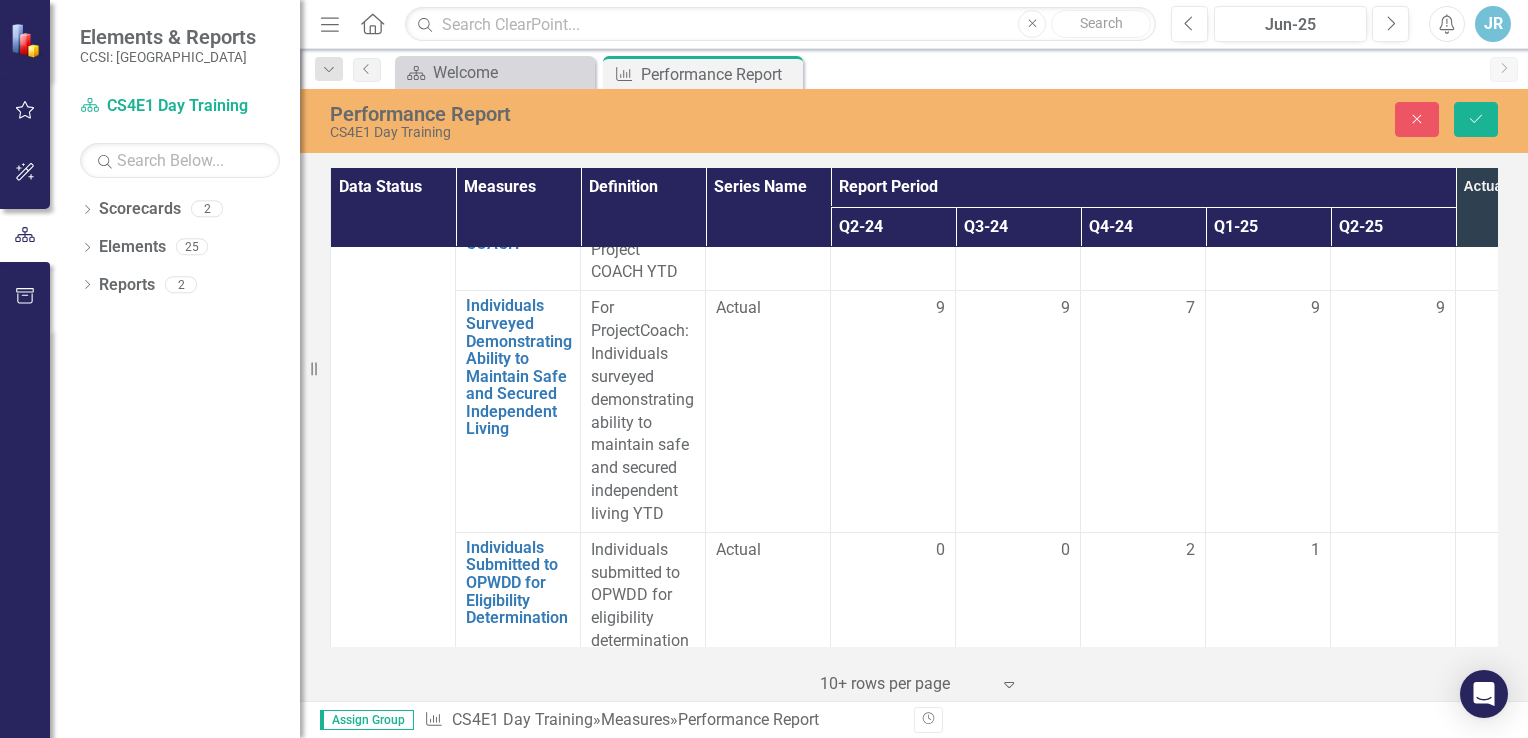 scroll, scrollTop: 3579, scrollLeft: 0, axis: vertical 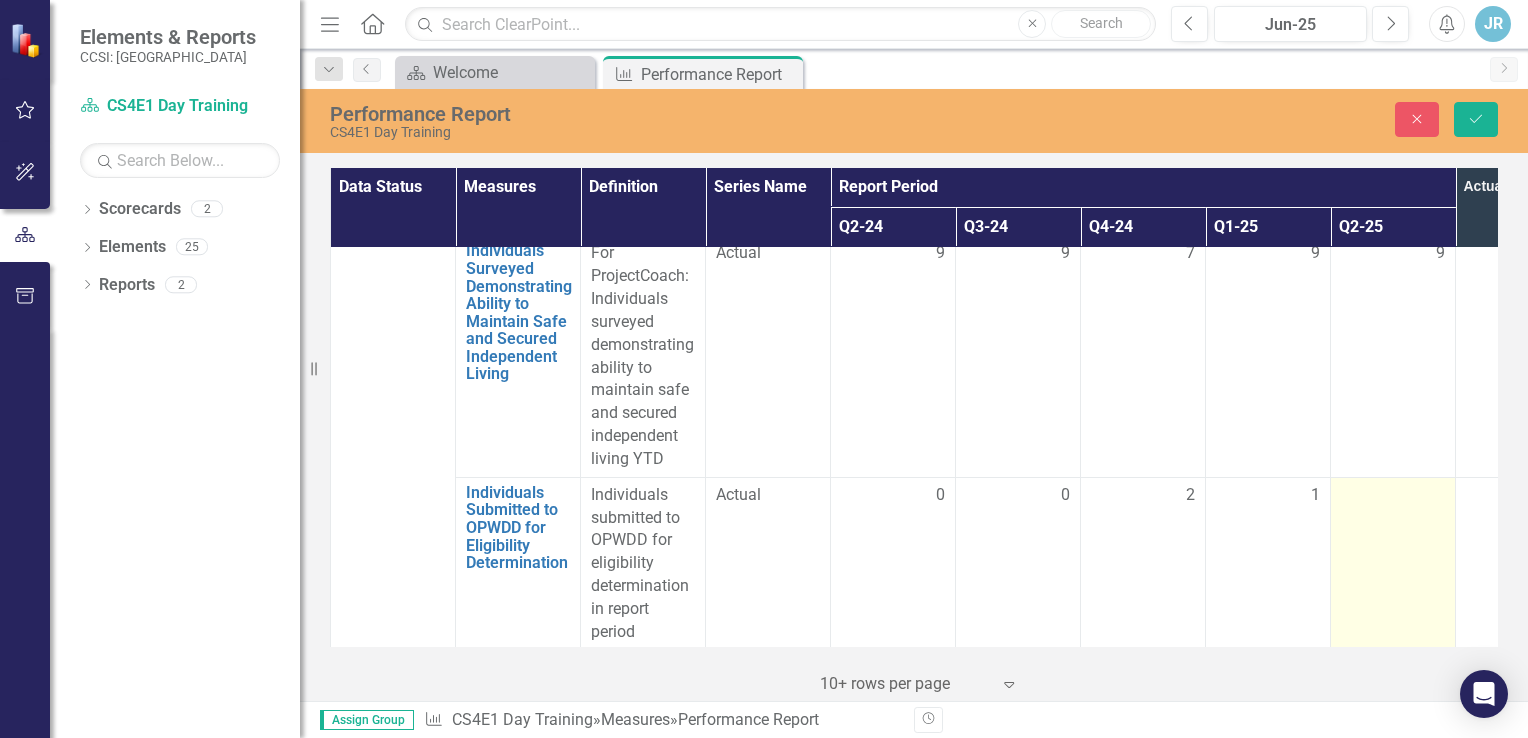 click at bounding box center [1393, 563] 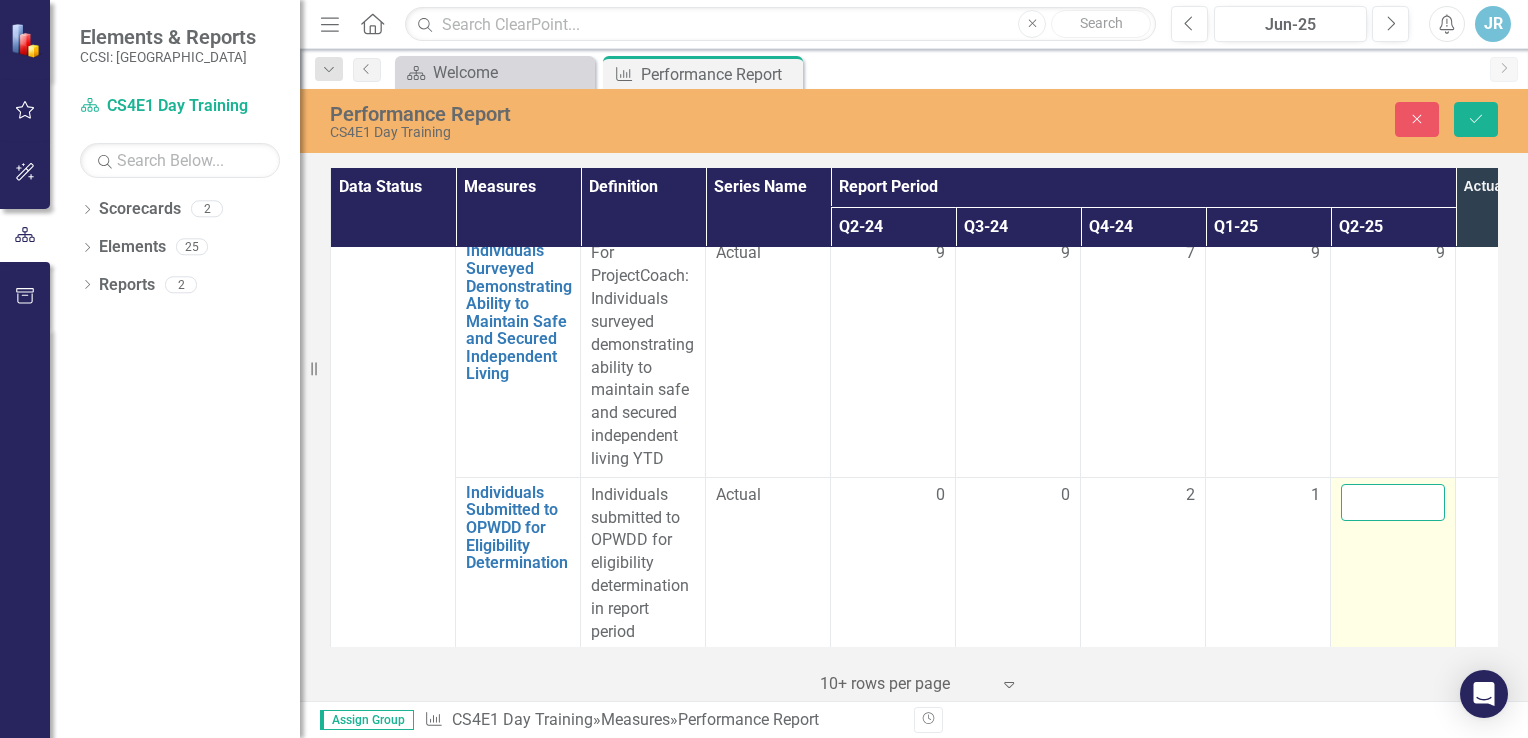 drag, startPoint x: 1411, startPoint y: 410, endPoint x: 1389, endPoint y: 399, distance: 24.596748 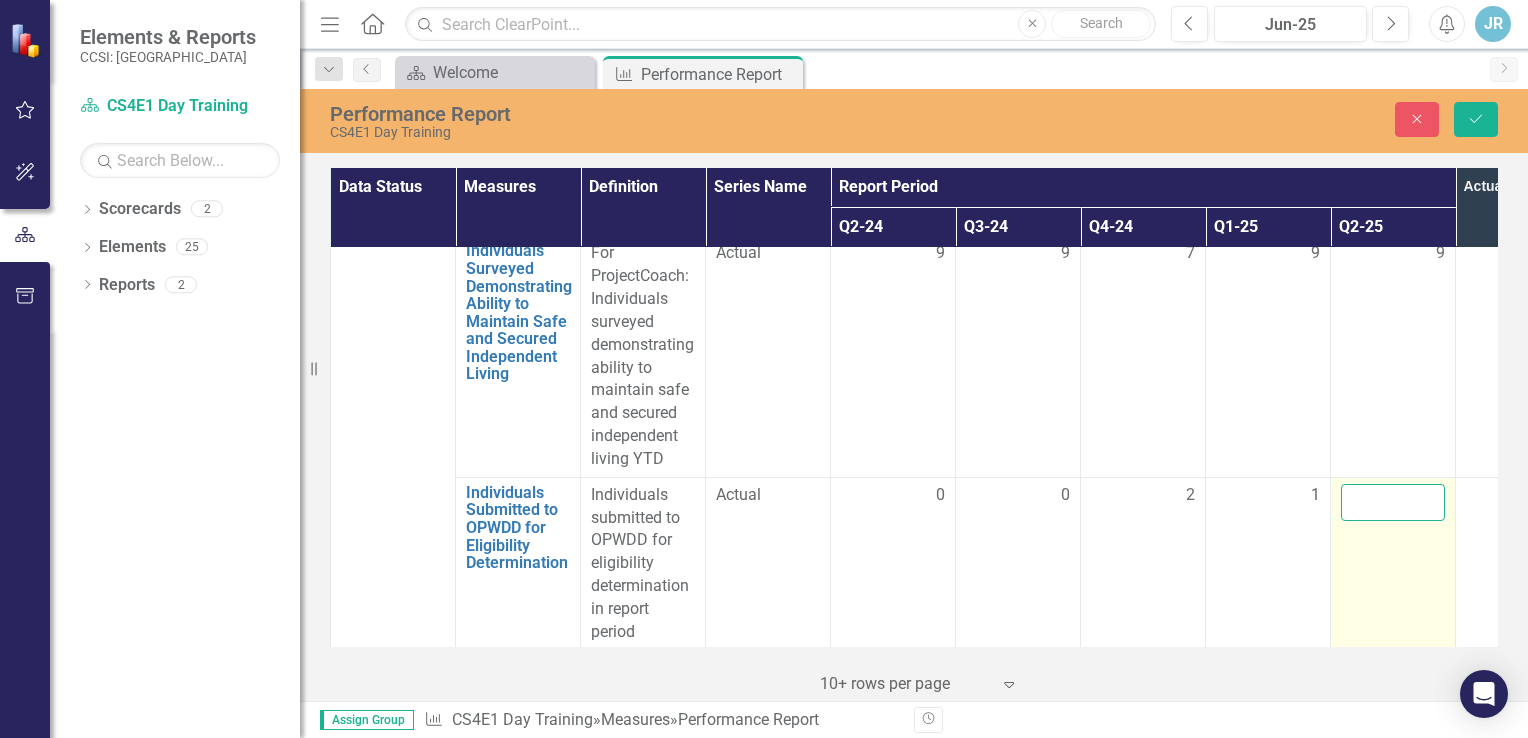 click at bounding box center [1393, 502] 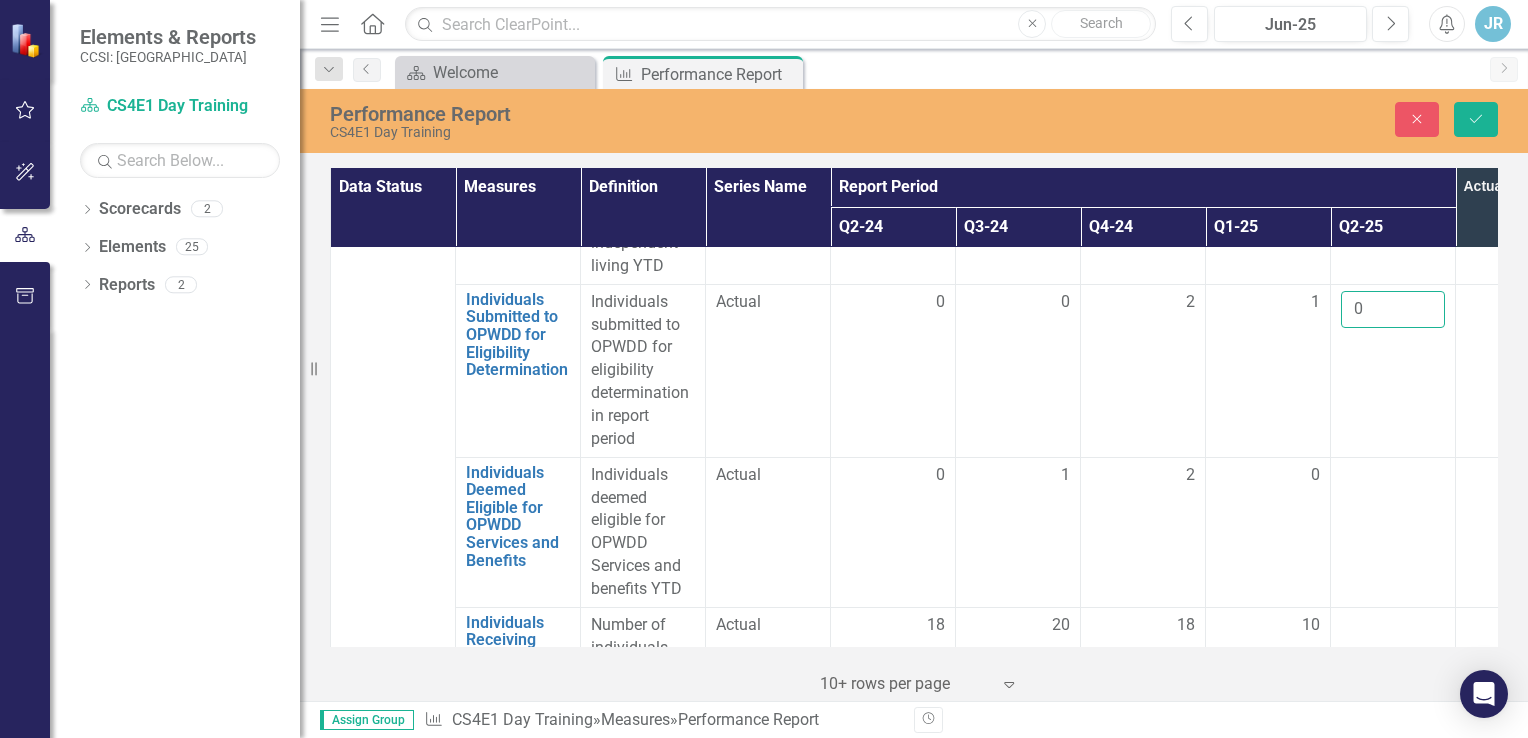 scroll, scrollTop: 3782, scrollLeft: 0, axis: vertical 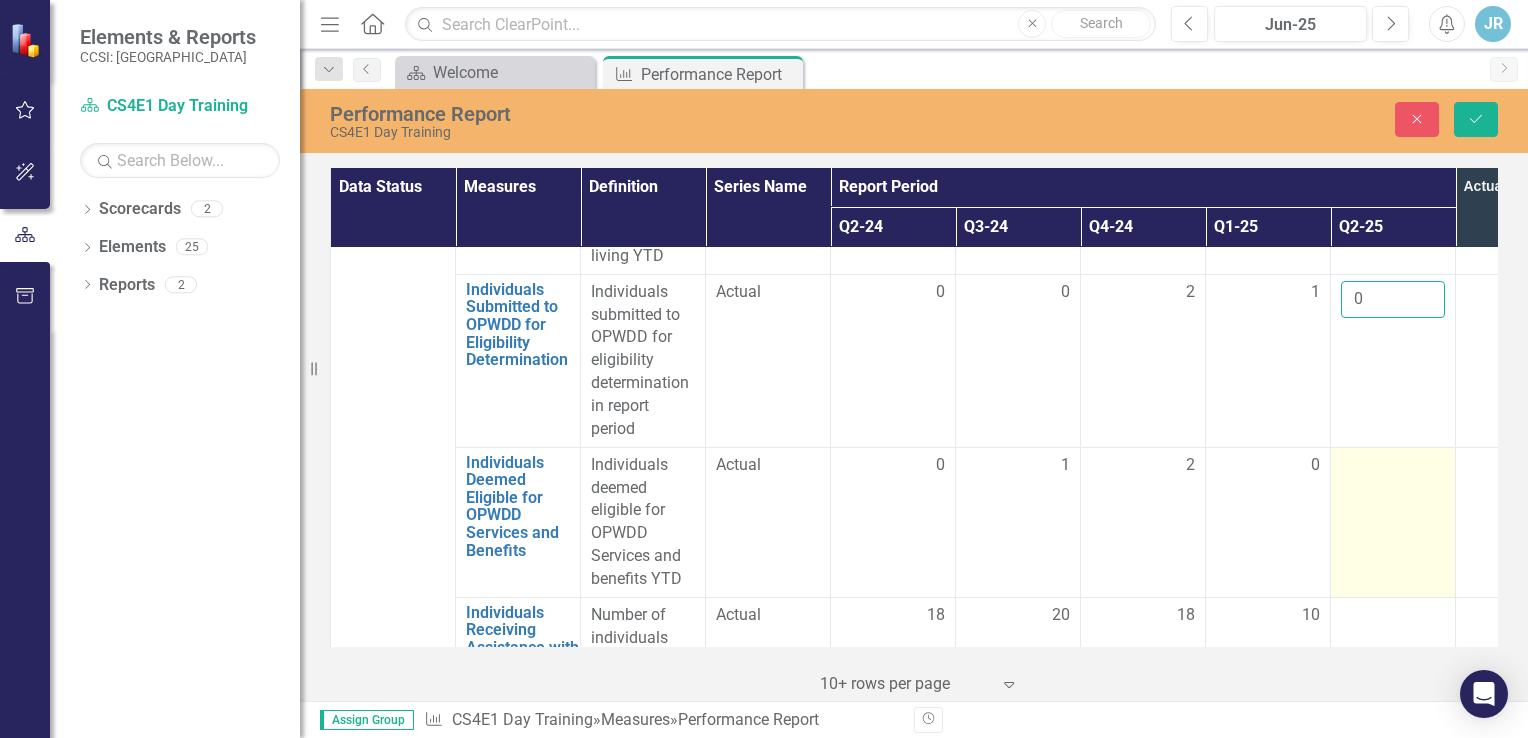 type on "0" 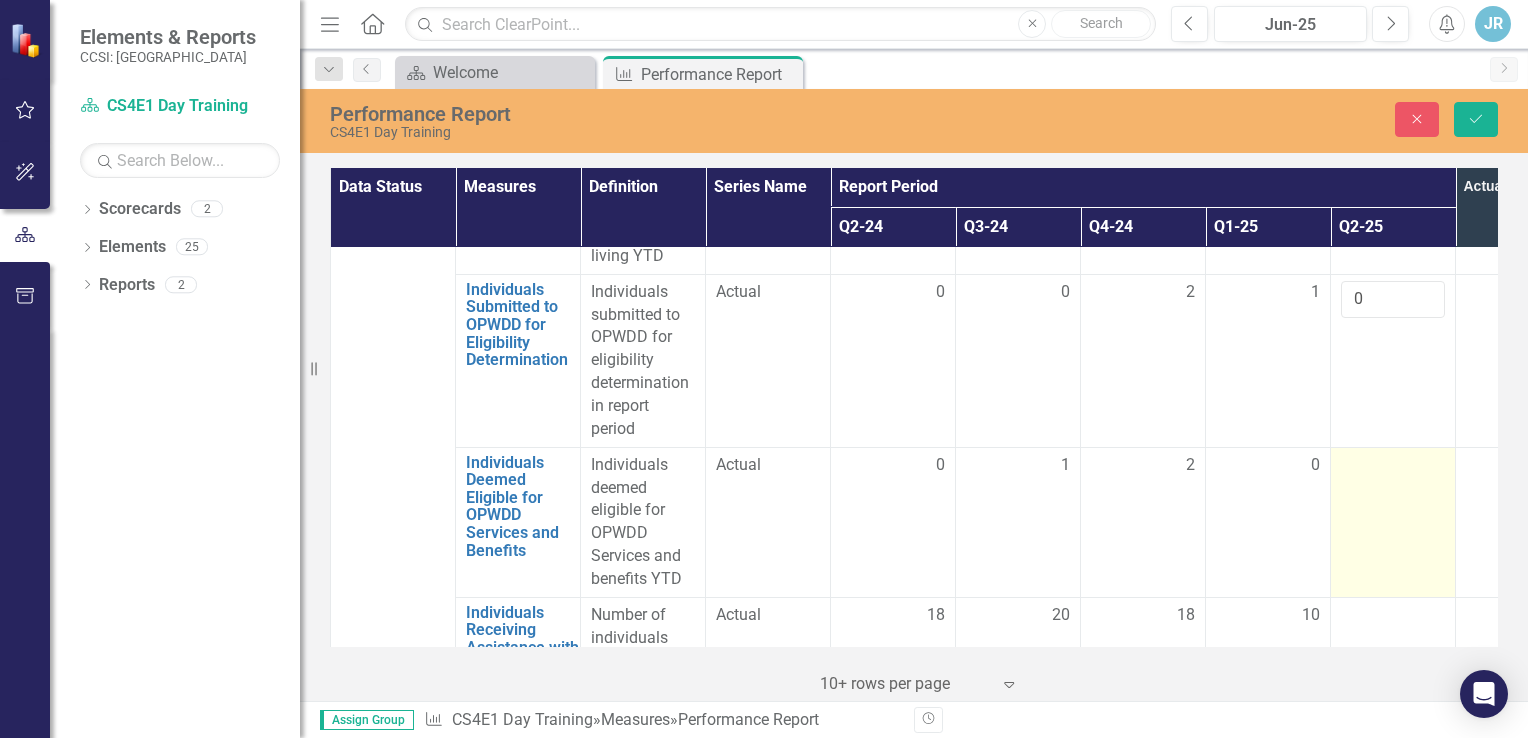 click at bounding box center (1393, 466) 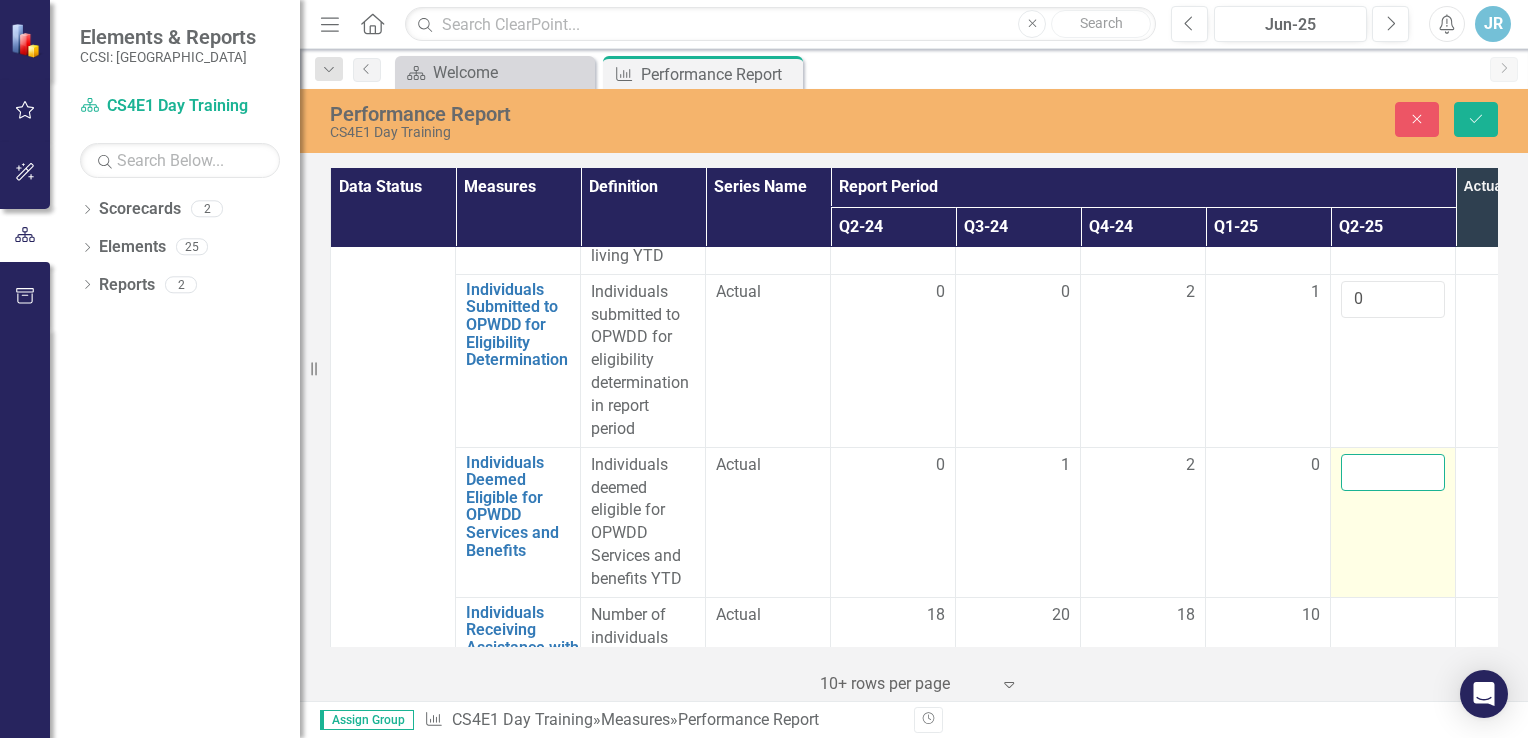 click at bounding box center [1393, 472] 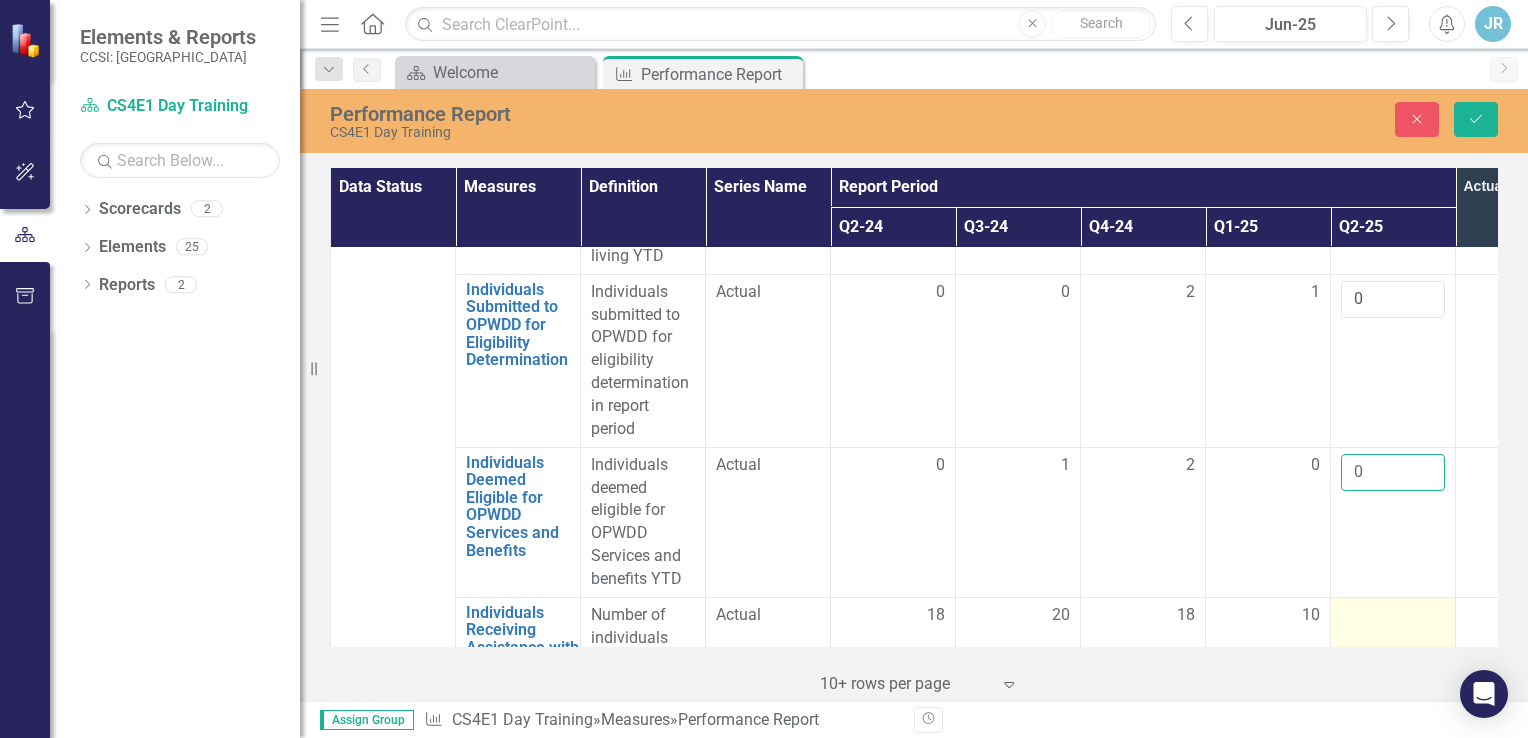 type on "0" 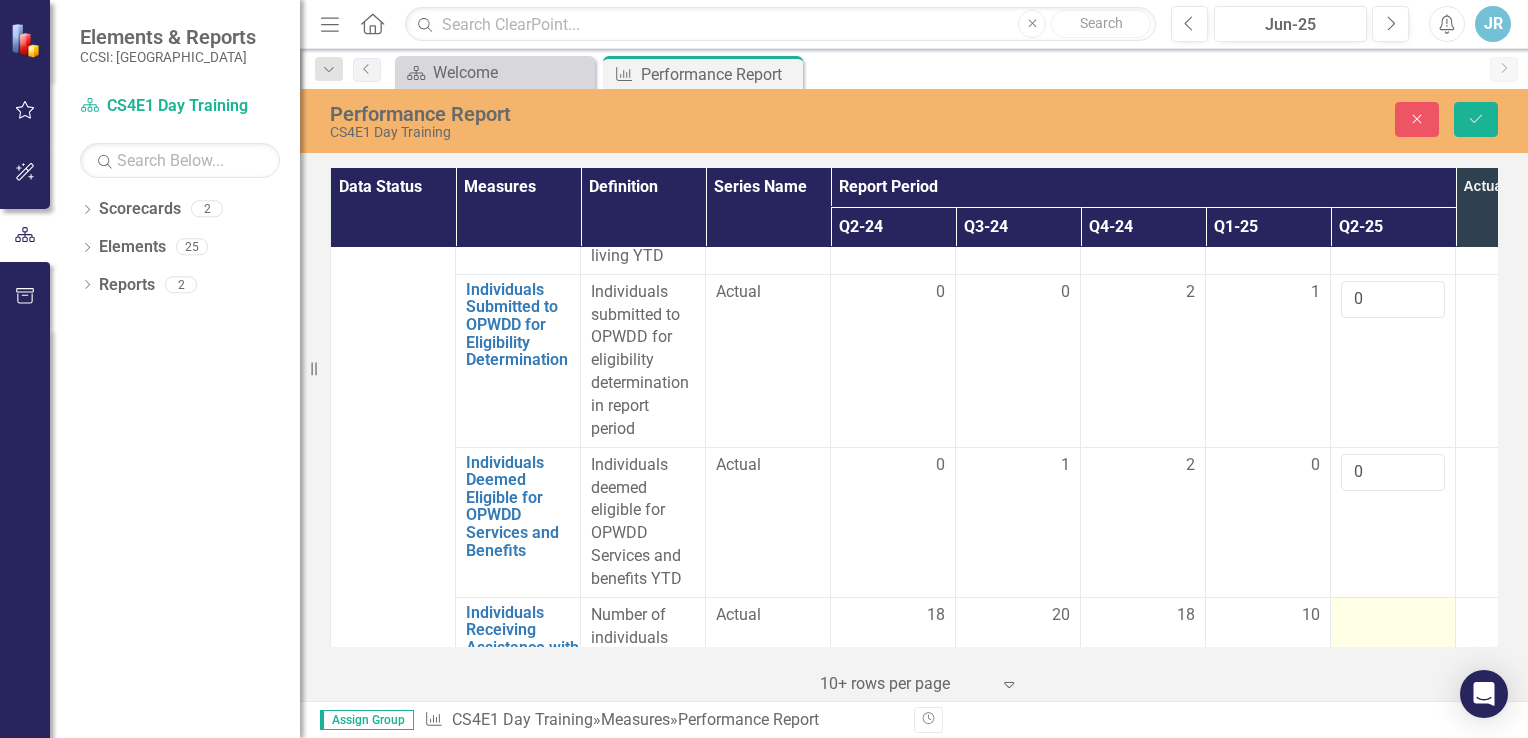 click at bounding box center [1393, 616] 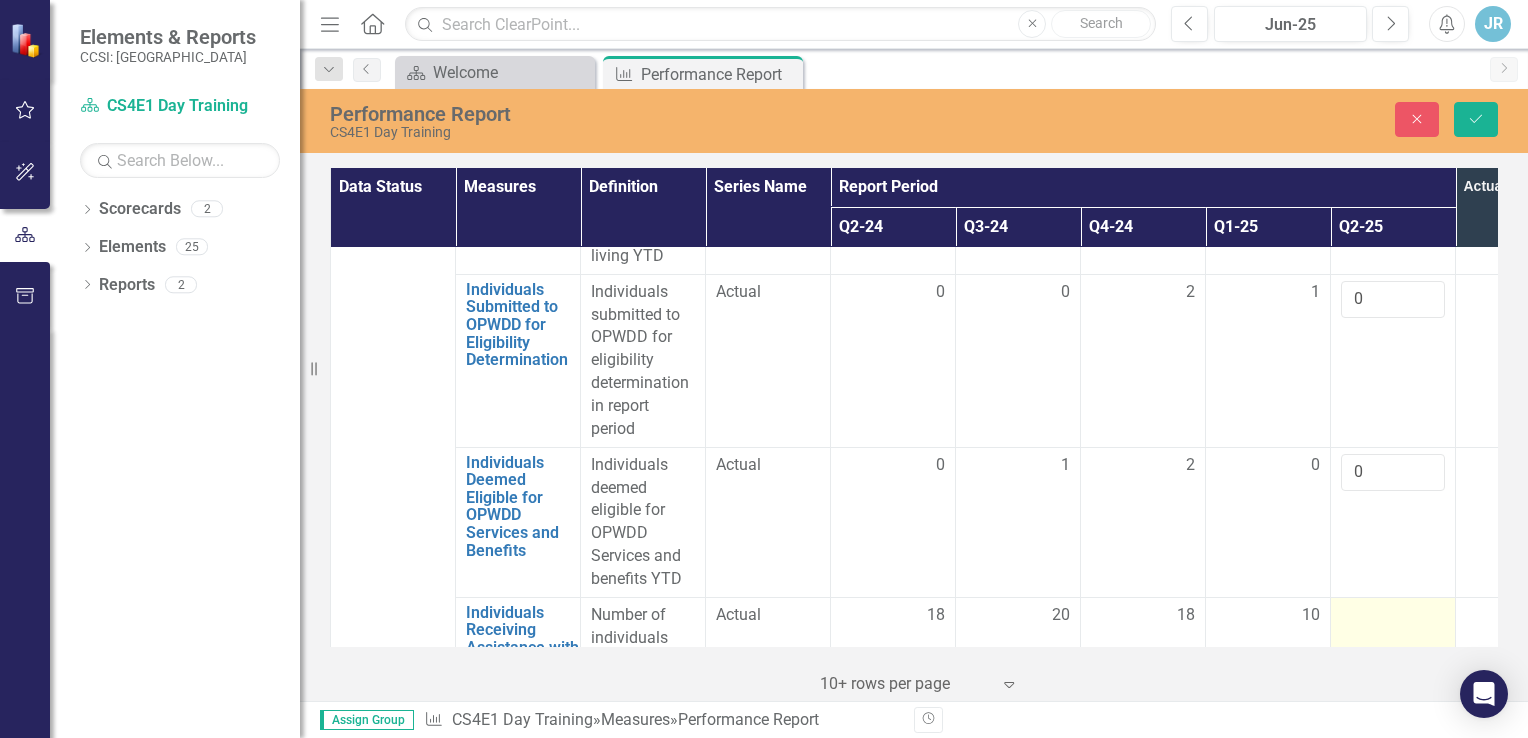click at bounding box center [1393, 616] 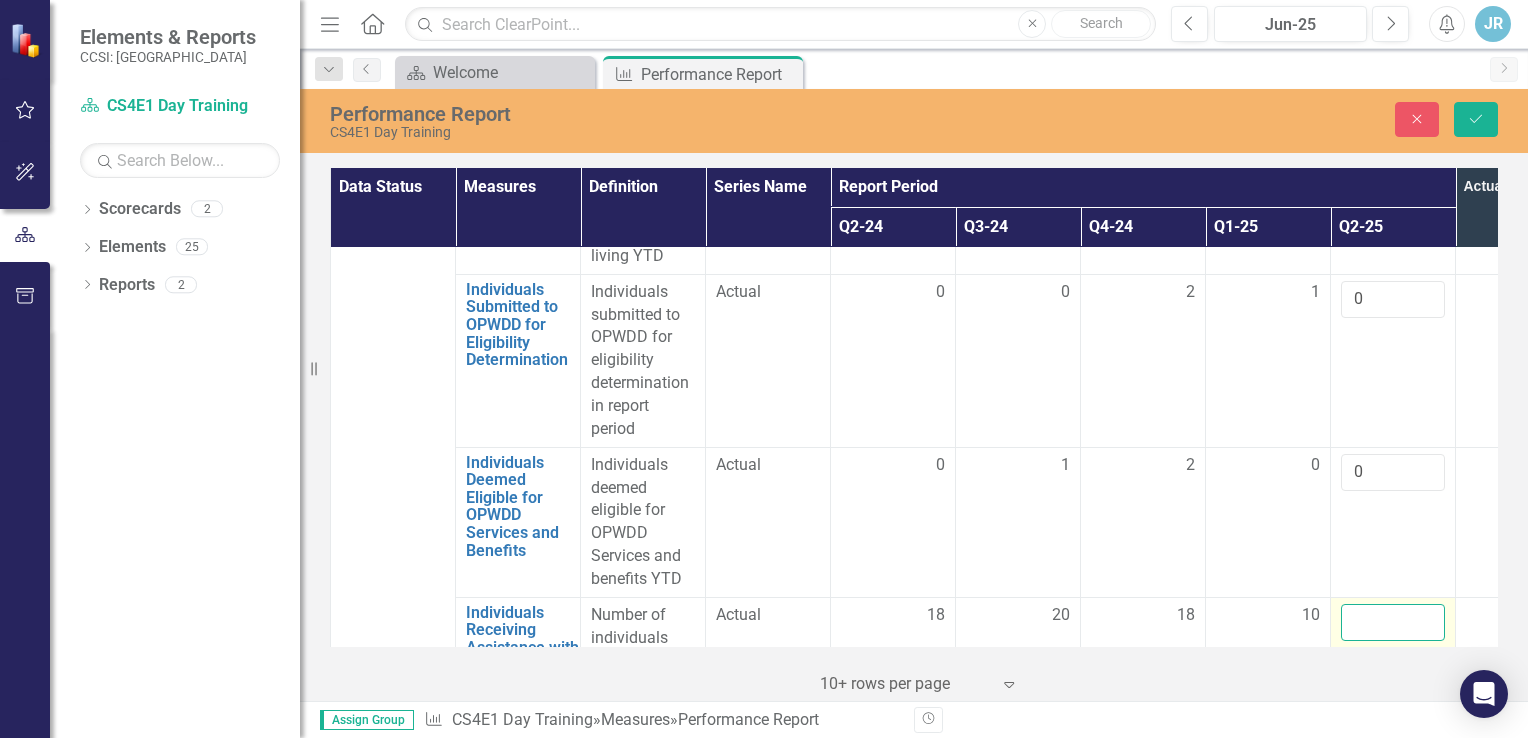 click at bounding box center [1393, 622] 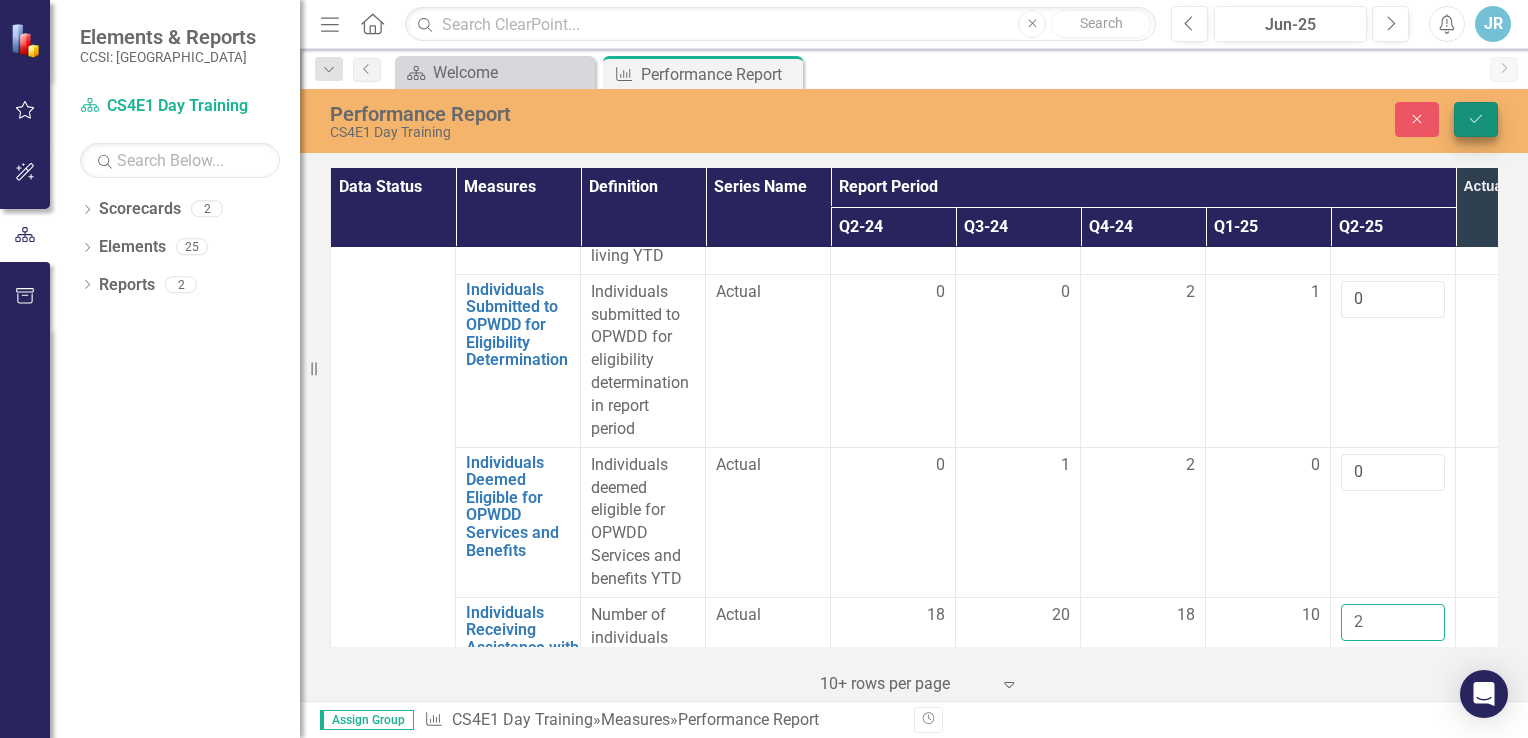 type on "2" 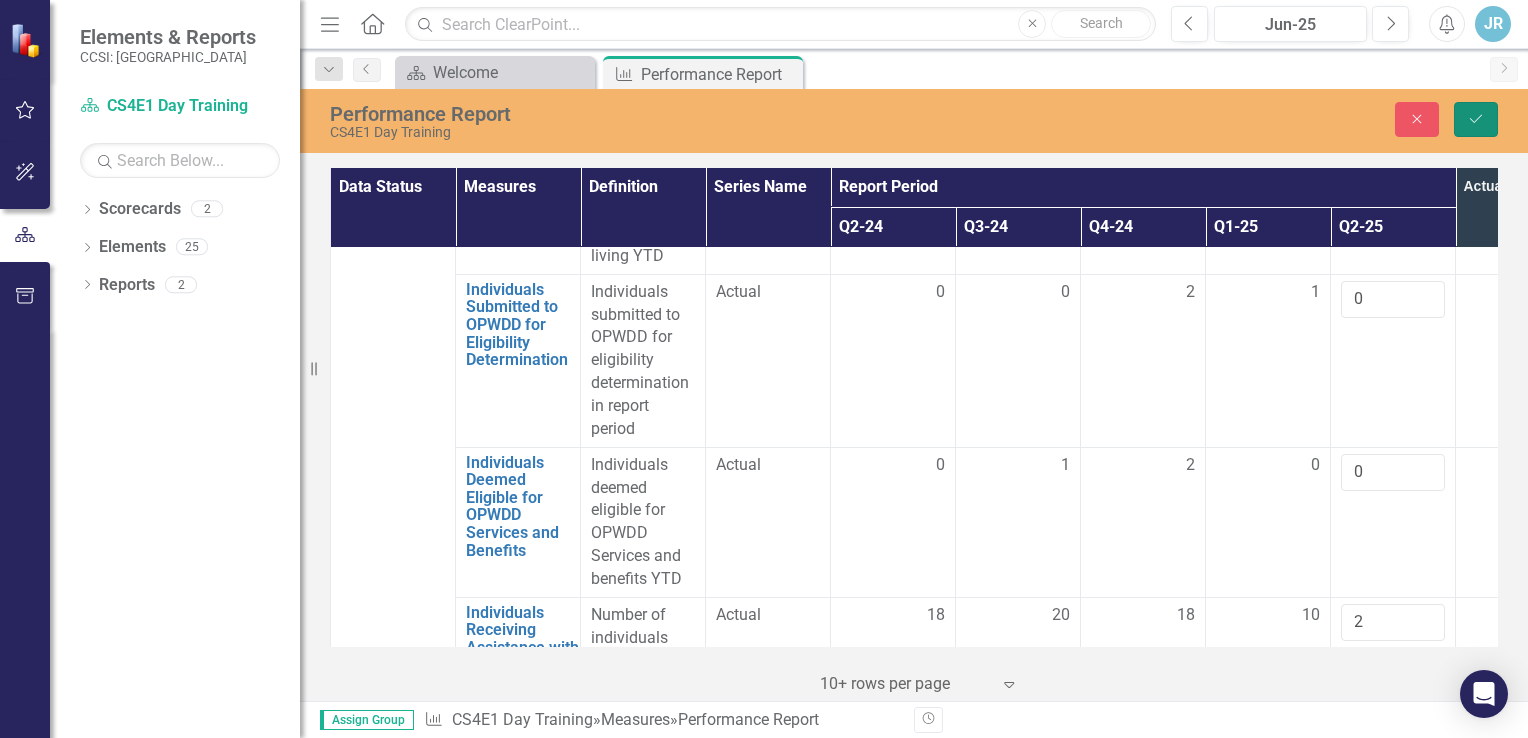 click on "Save" 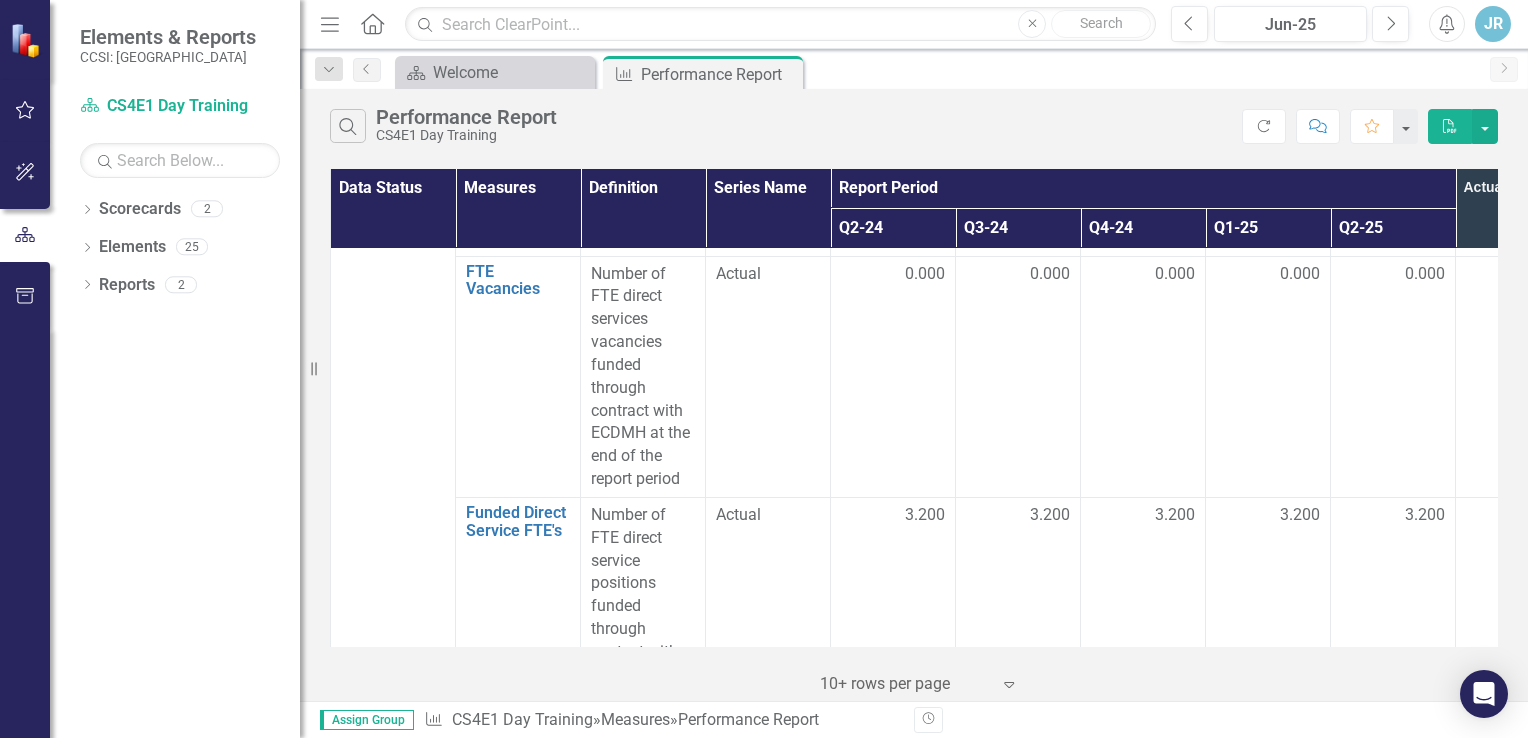scroll, scrollTop: 4898, scrollLeft: 0, axis: vertical 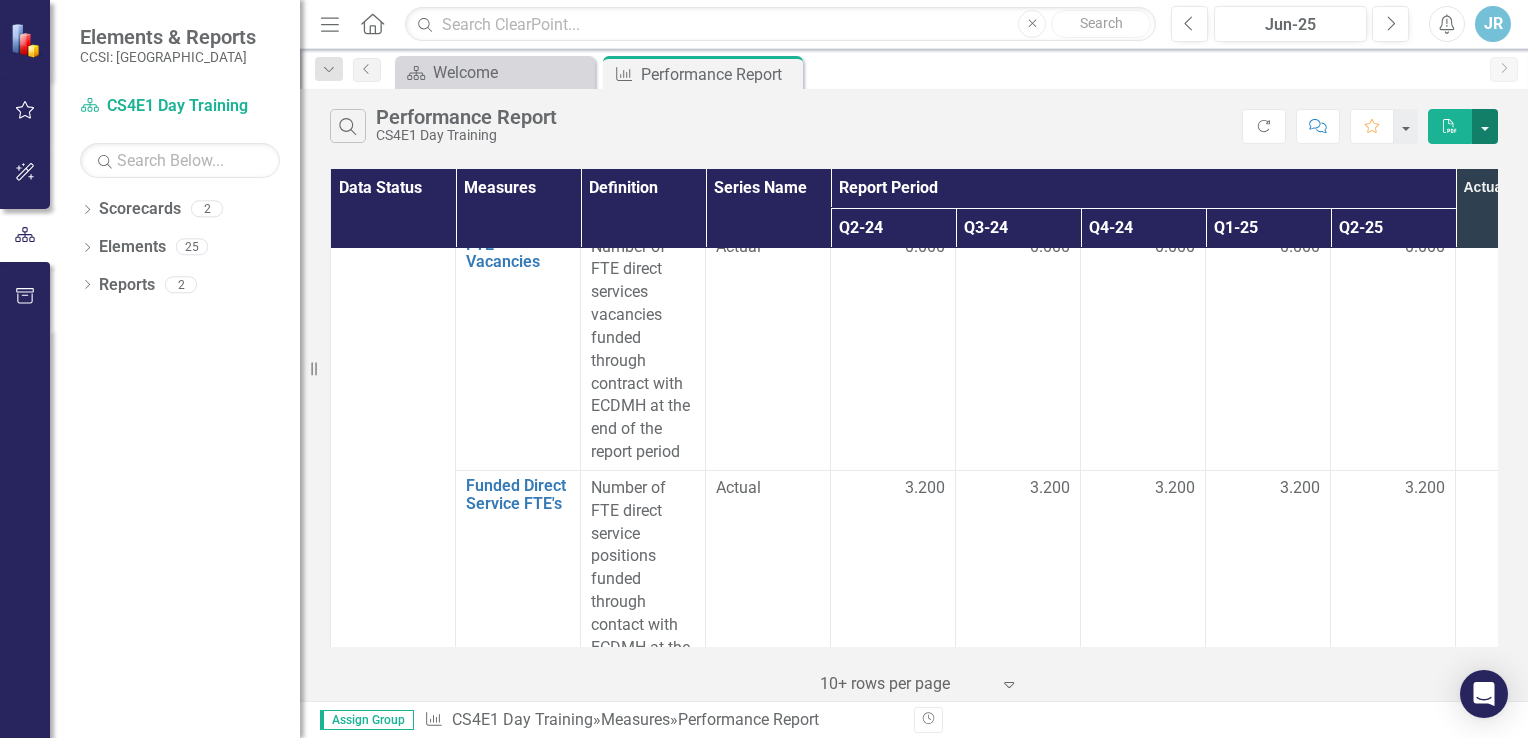 click at bounding box center (1485, 126) 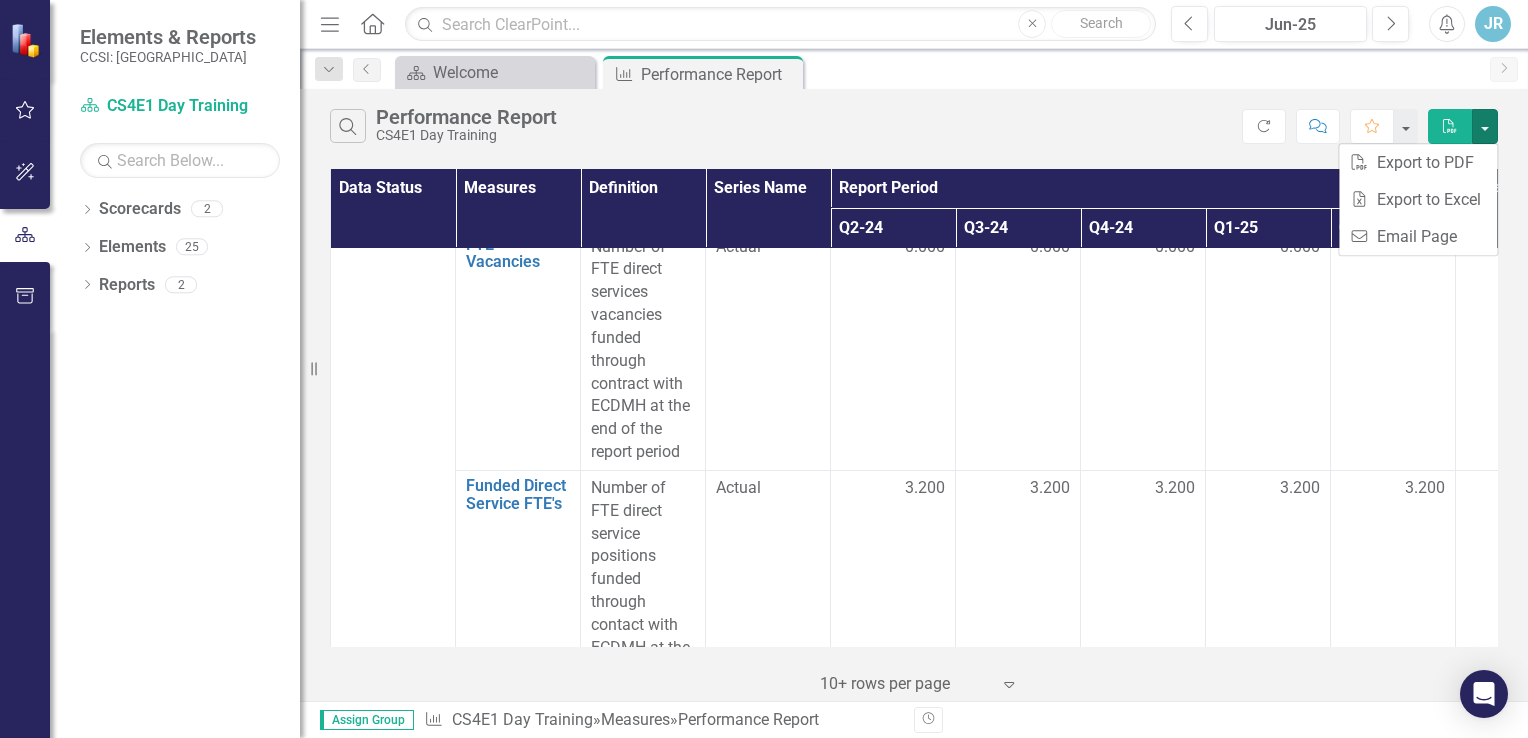 click on "Scorecard Welcome Close Measure Performance Report Pin Close" at bounding box center [935, 72] 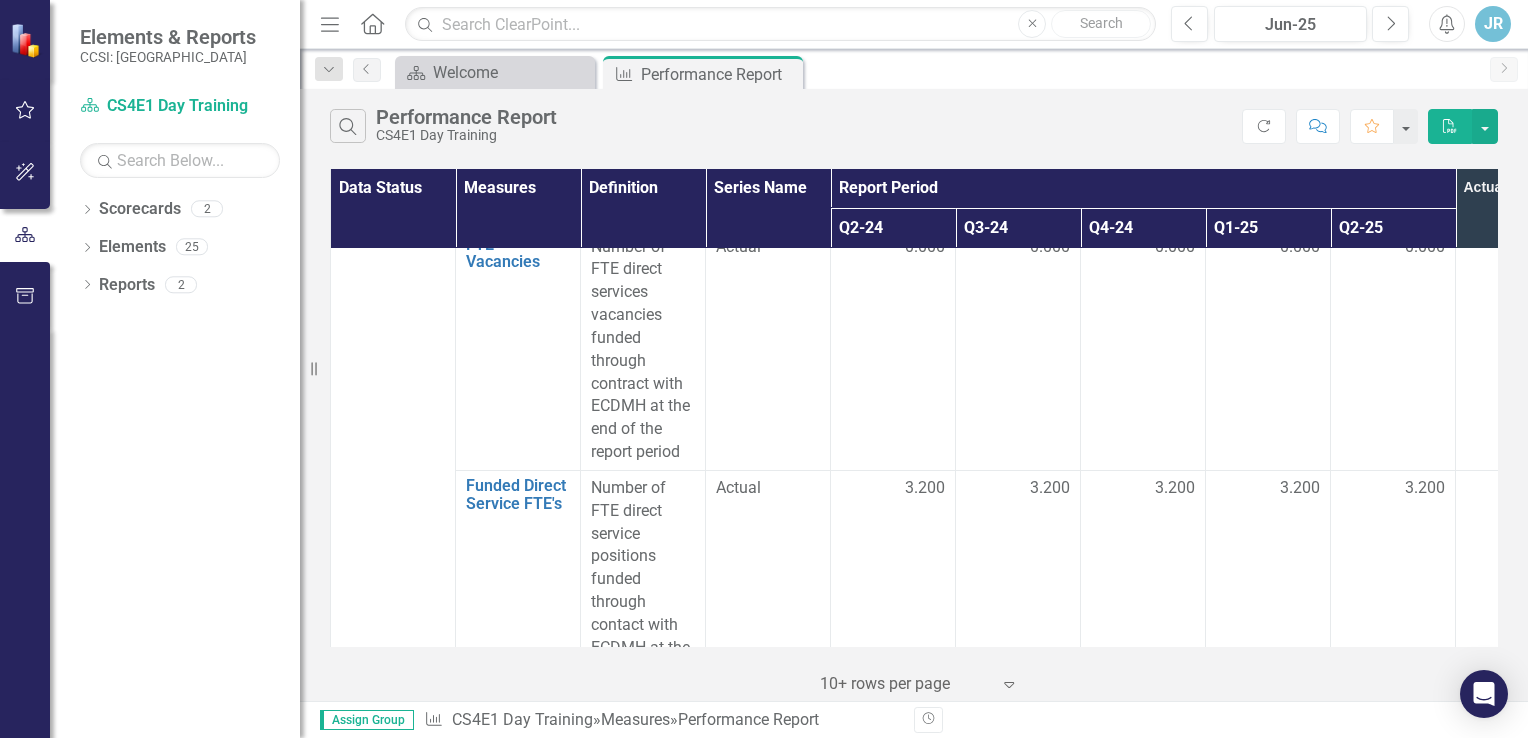 scroll, scrollTop: 4898, scrollLeft: 96, axis: both 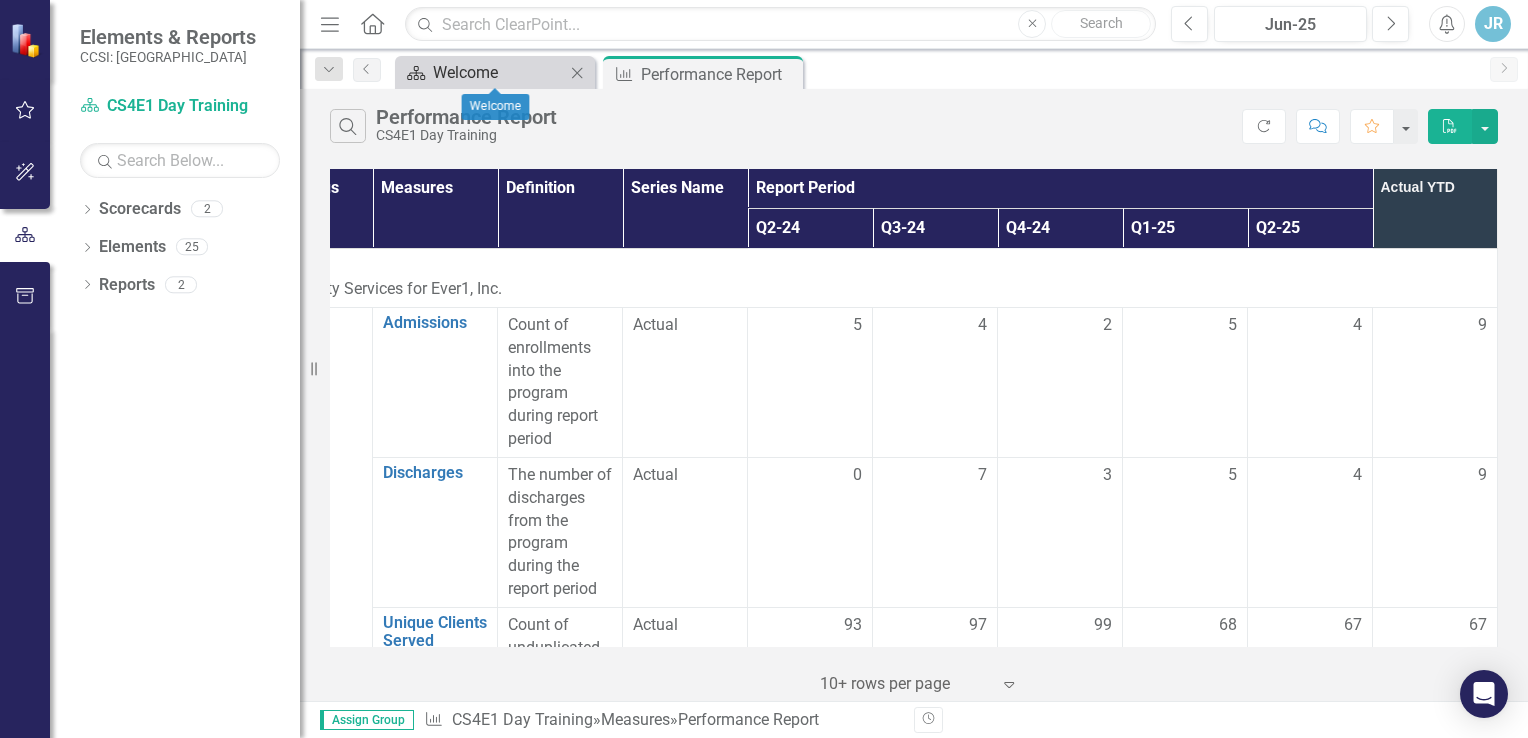 click on "Welcome" at bounding box center (499, 72) 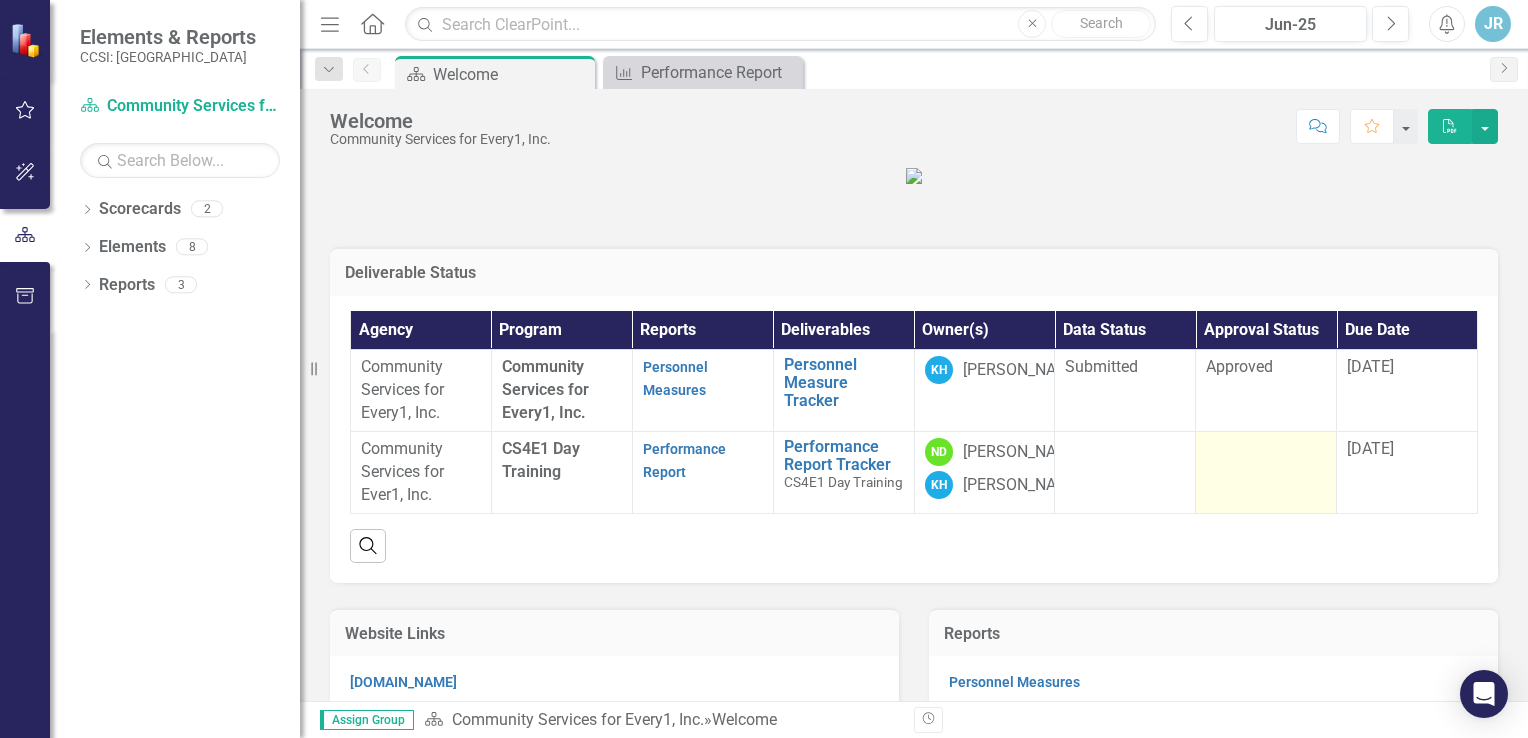 click at bounding box center (1266, 472) 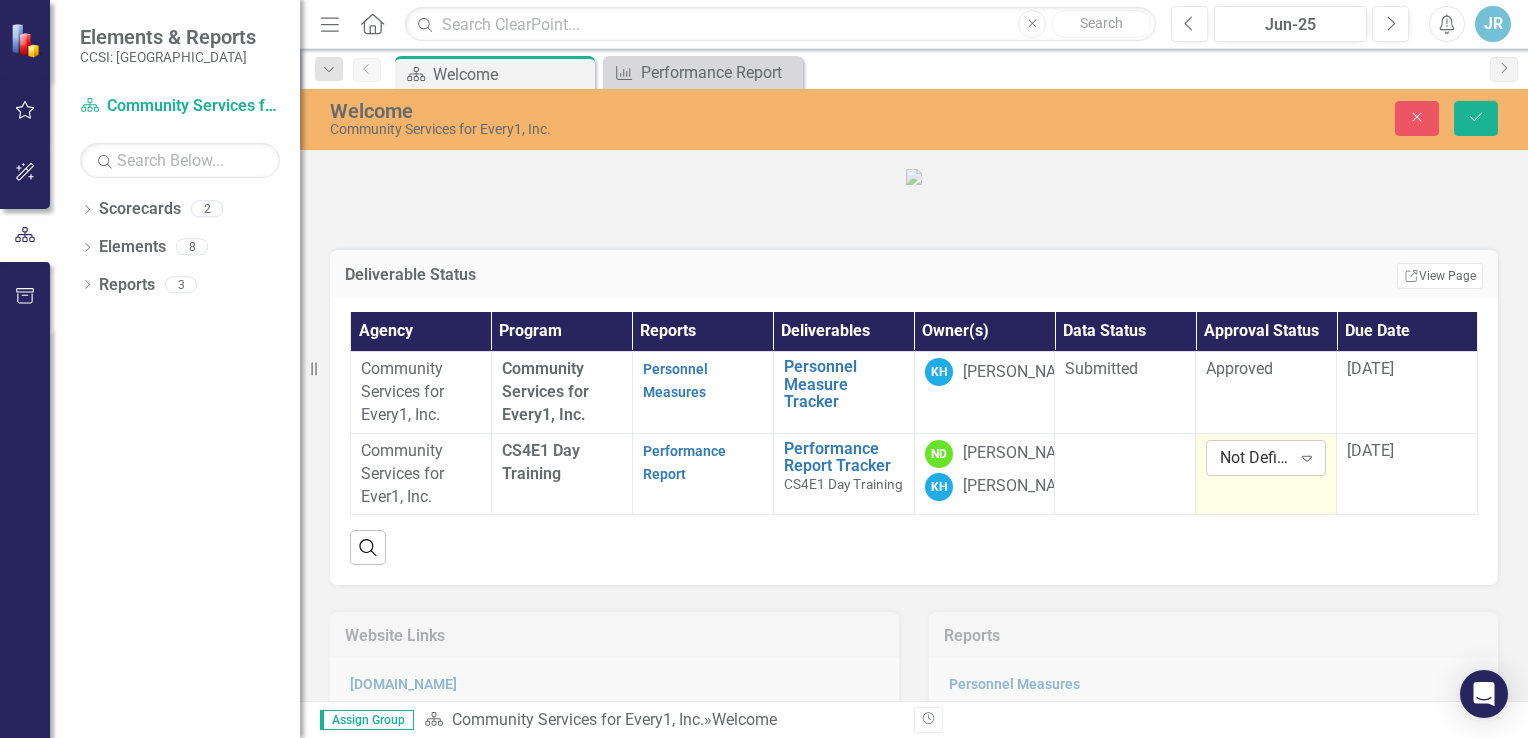 click on "Expand" 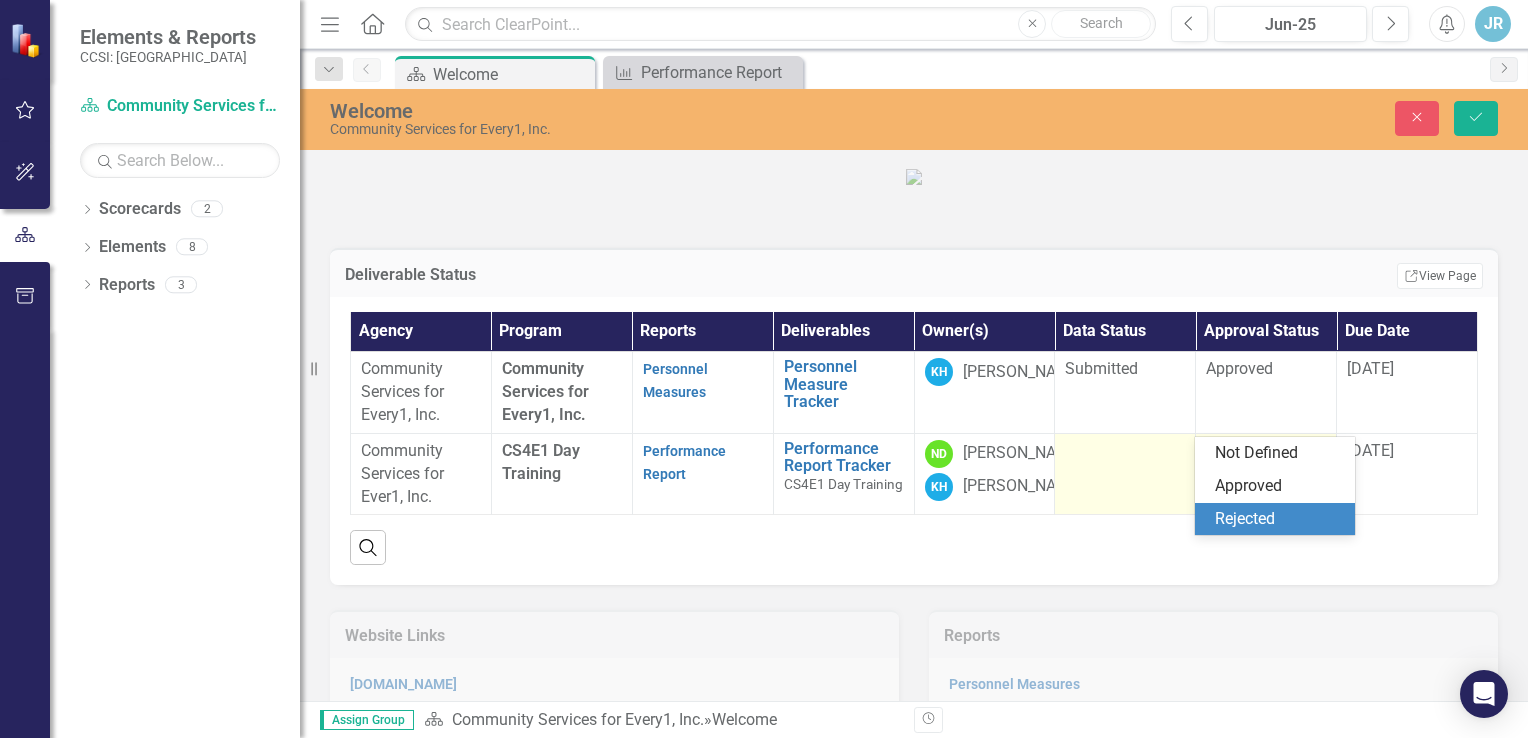 click at bounding box center (1125, 474) 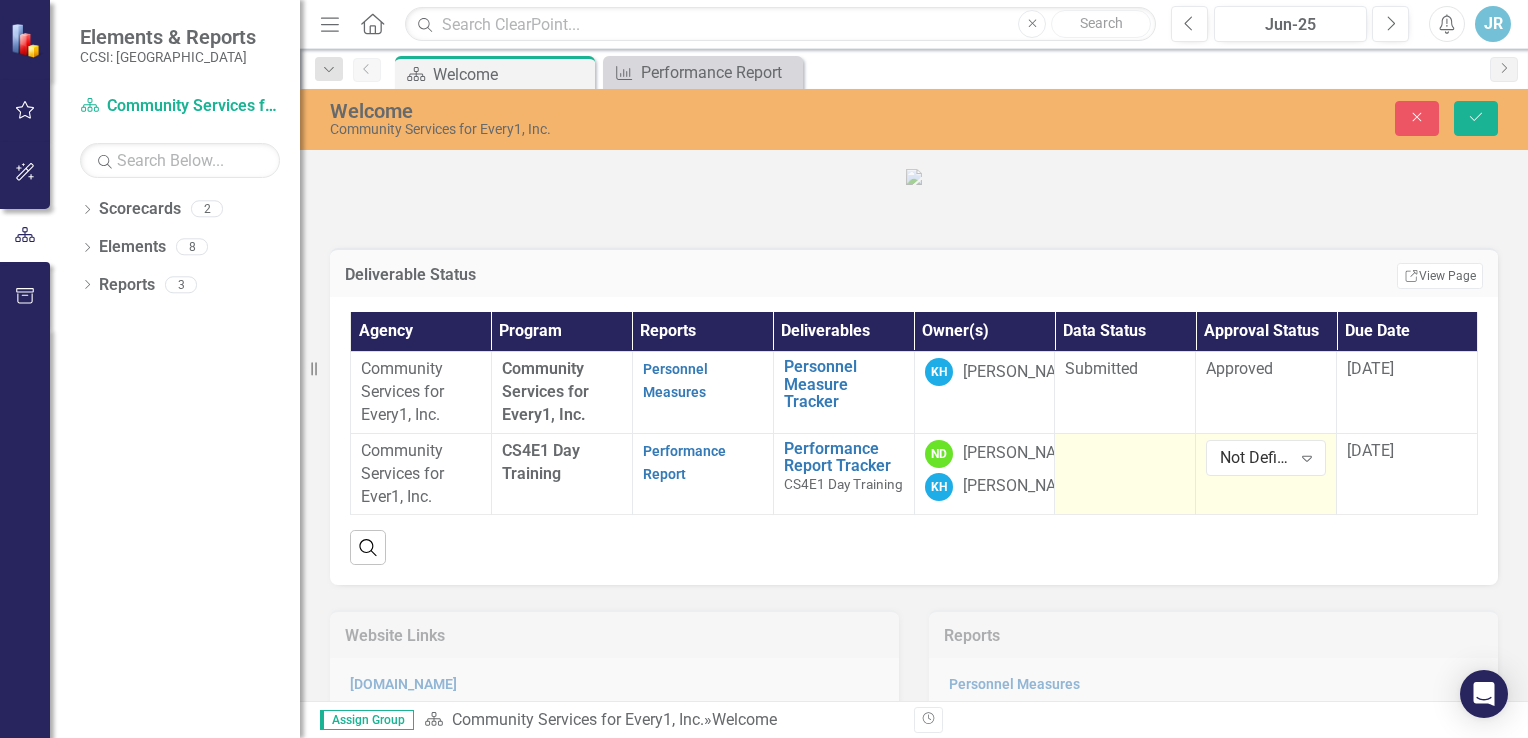 click at bounding box center (1125, 474) 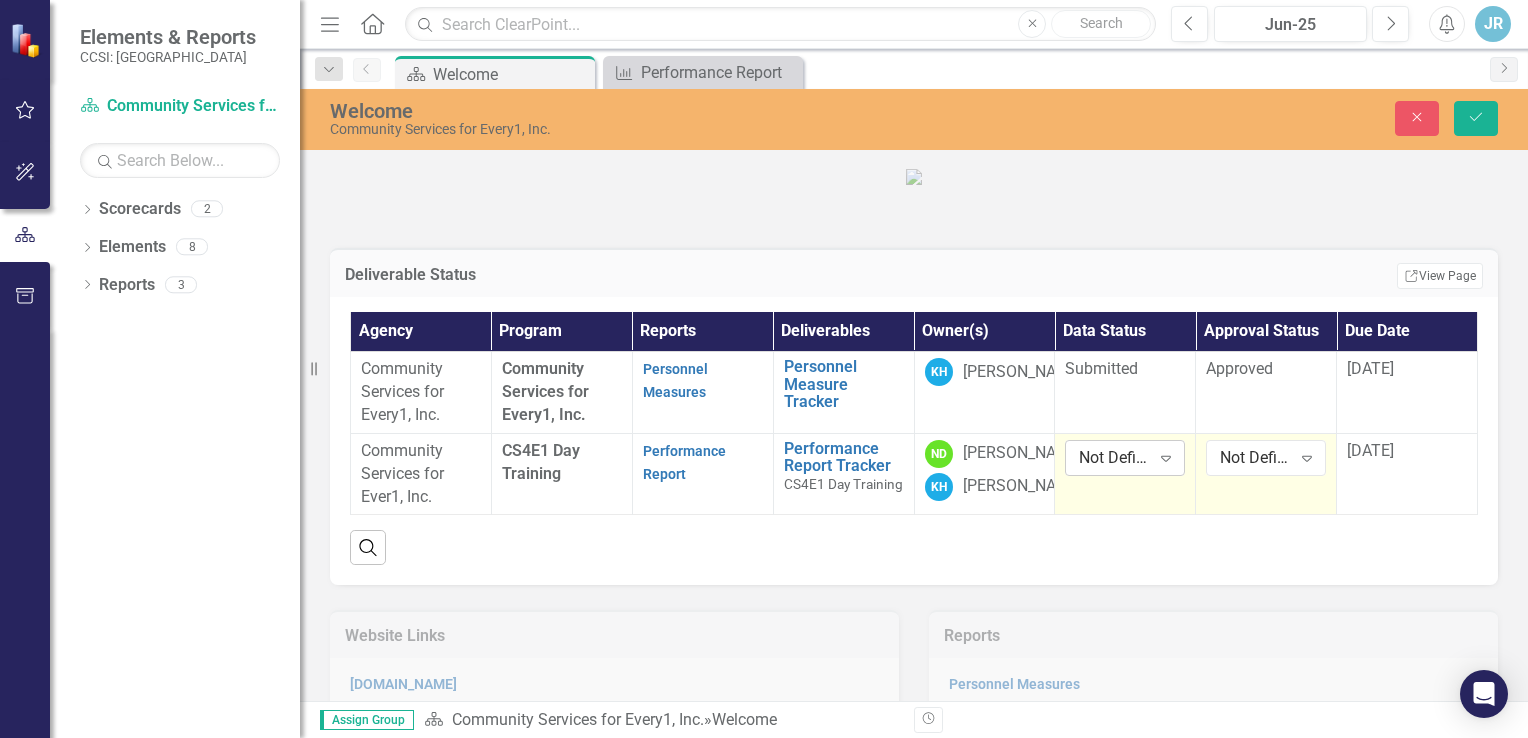 click on "Expand" at bounding box center (1166, 458) 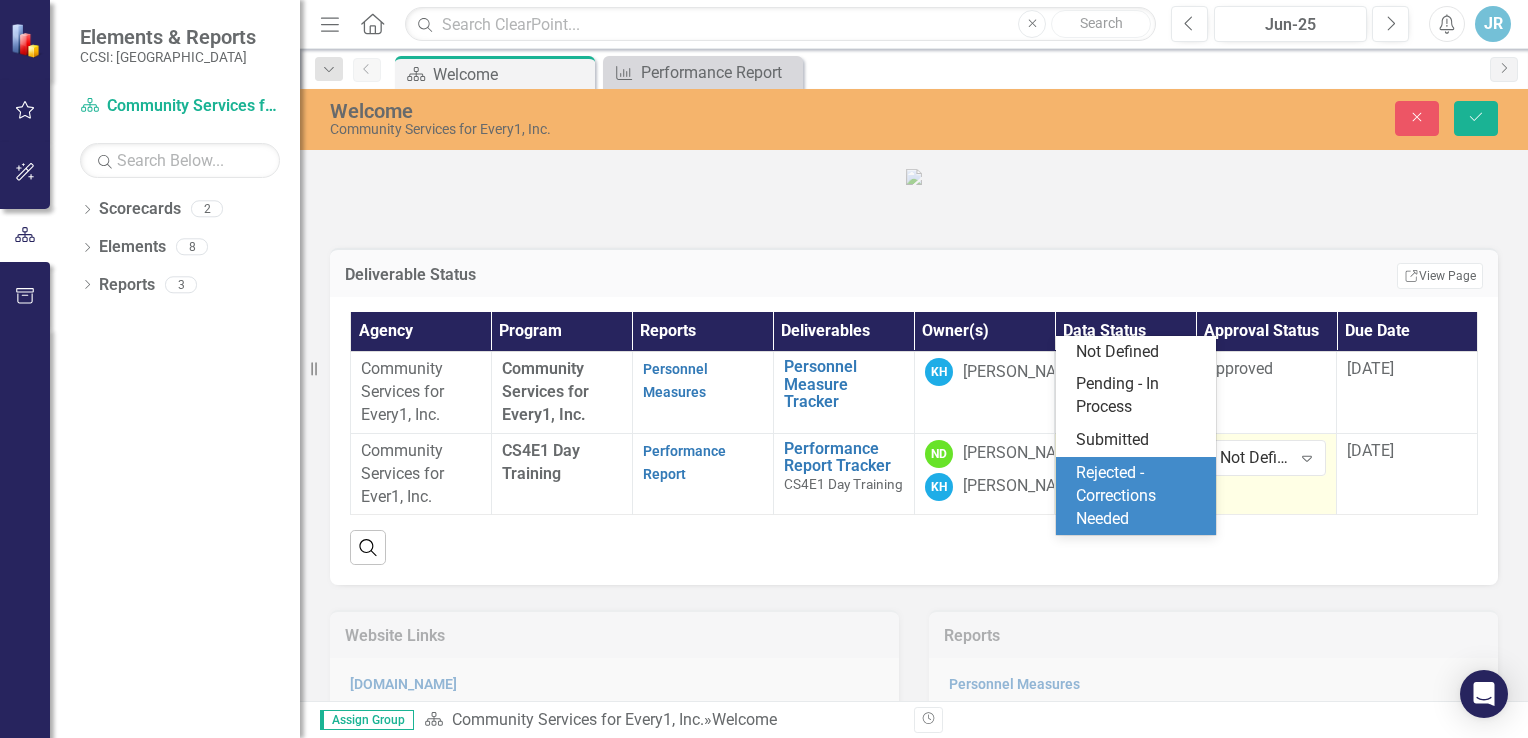 click on "Search" at bounding box center [914, 539] 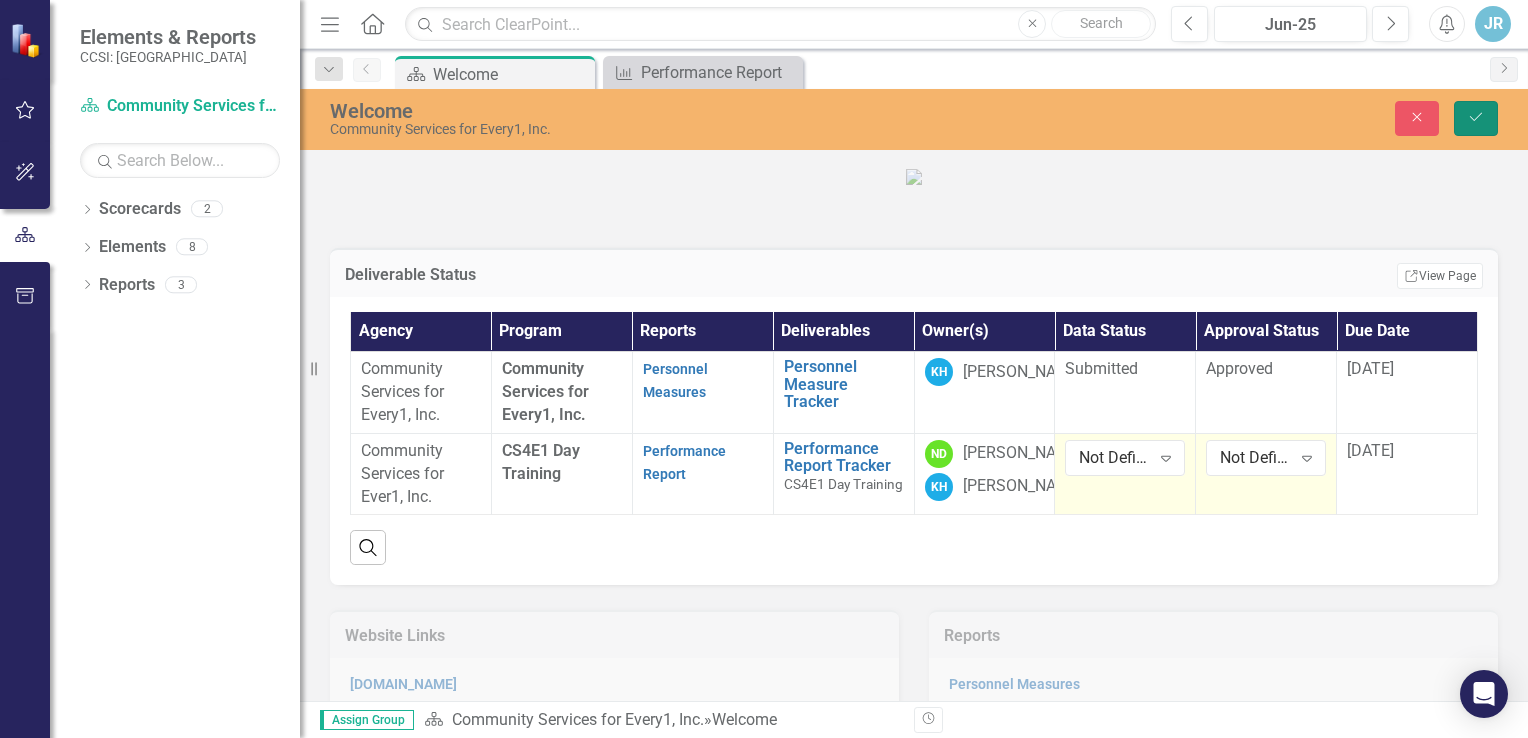 click on "Save" 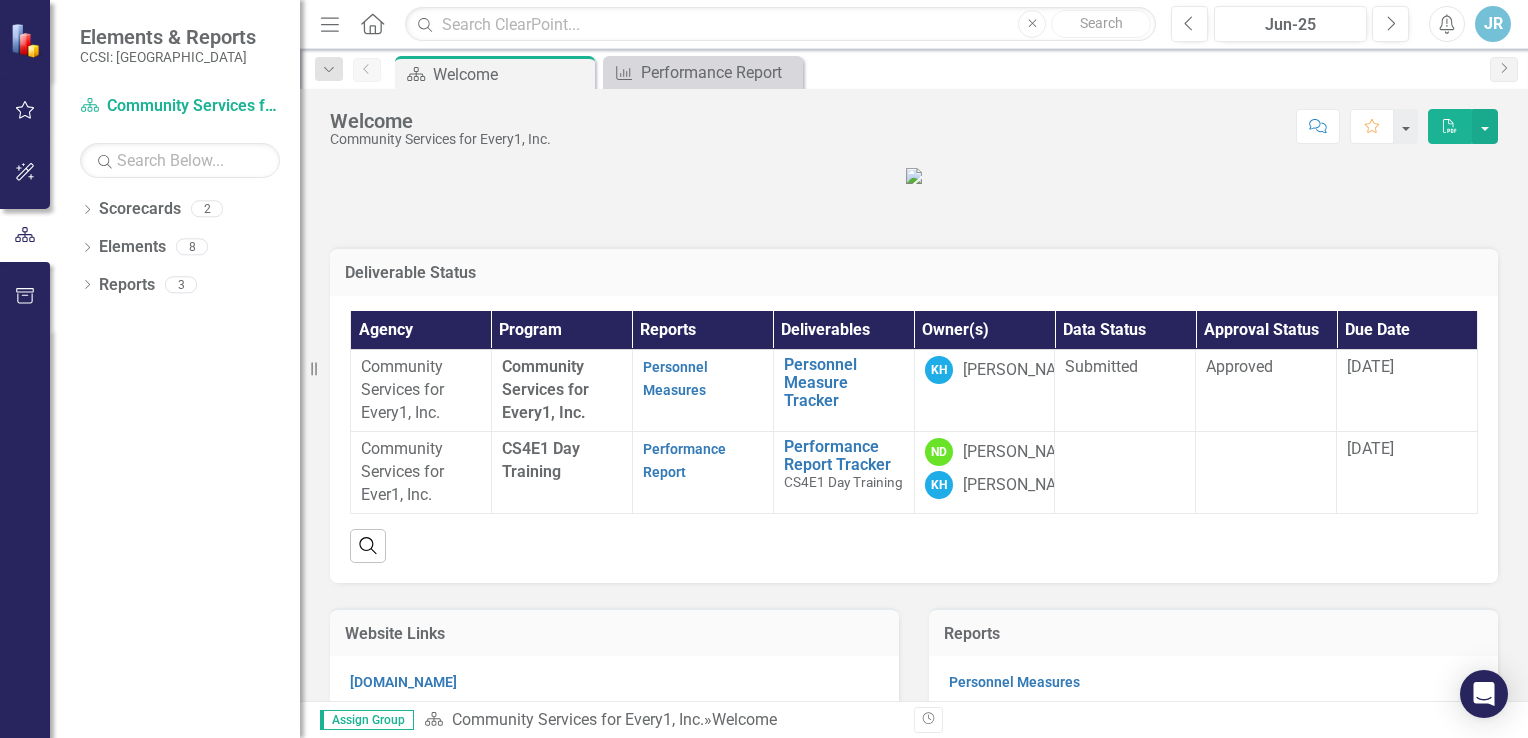 drag, startPoint x: 1511, startPoint y: 265, endPoint x: 1511, endPoint y: 455, distance: 190 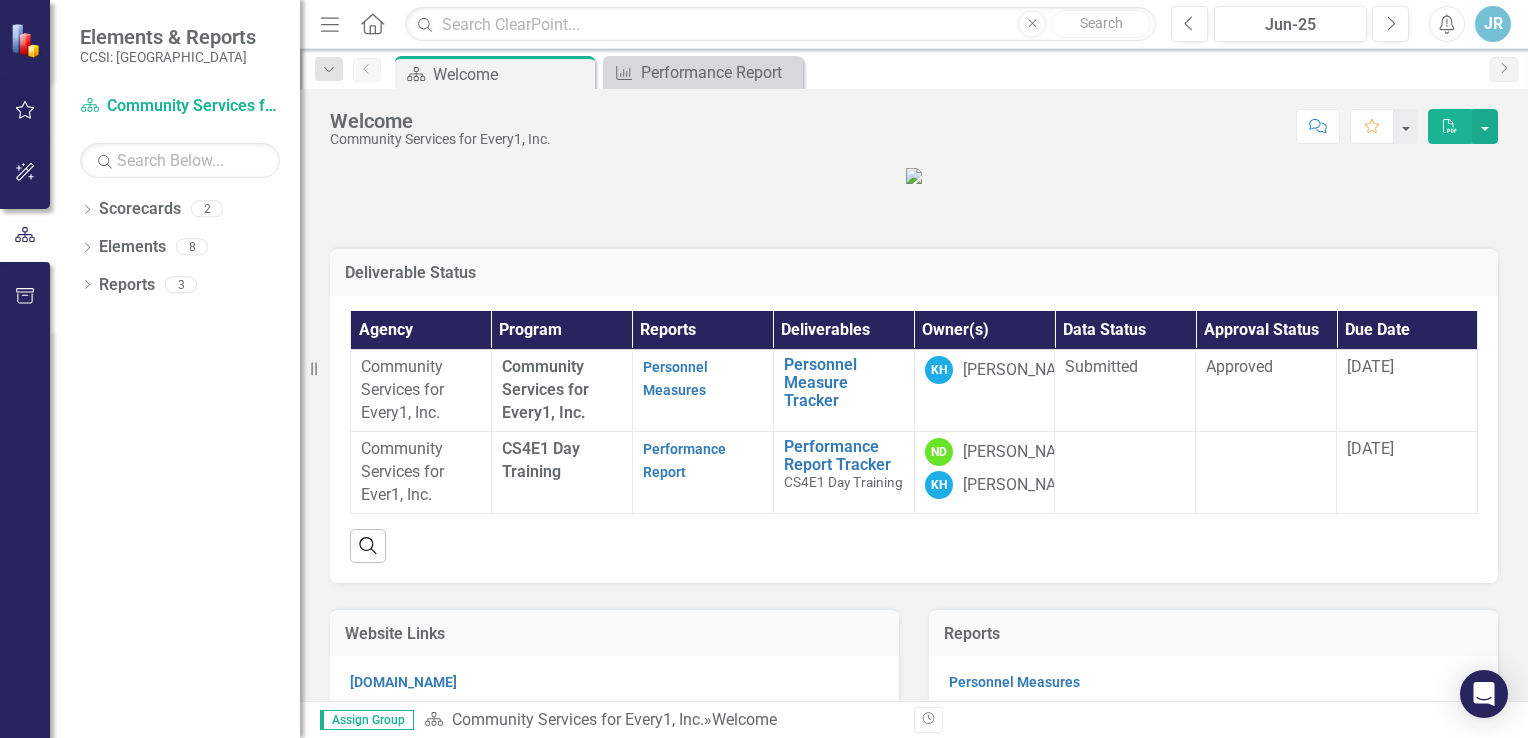 click on "Deliverable Status Agency Program Reports Deliverables Owner(s) Data Status Approval Status Due Date Community Services for Every1, Inc.  Community Services for Every1, Inc. Personnel Measures Personnel Measure Tracker Link Open Element KH [PERSON_NAME] Submitted Approved [DATE] Community Services for Ever1, Inc. CS4E1 Day Training Performance Report Performance Report Tracker CS4E1 Day Training Link Open Element ND [PERSON_NAME] KH [PERSON_NAME] [DATE] Search Website Links [DOMAIN_NAME]
ClearPoint Guidance Reports Personnel Measures Attachments" at bounding box center (914, 502) 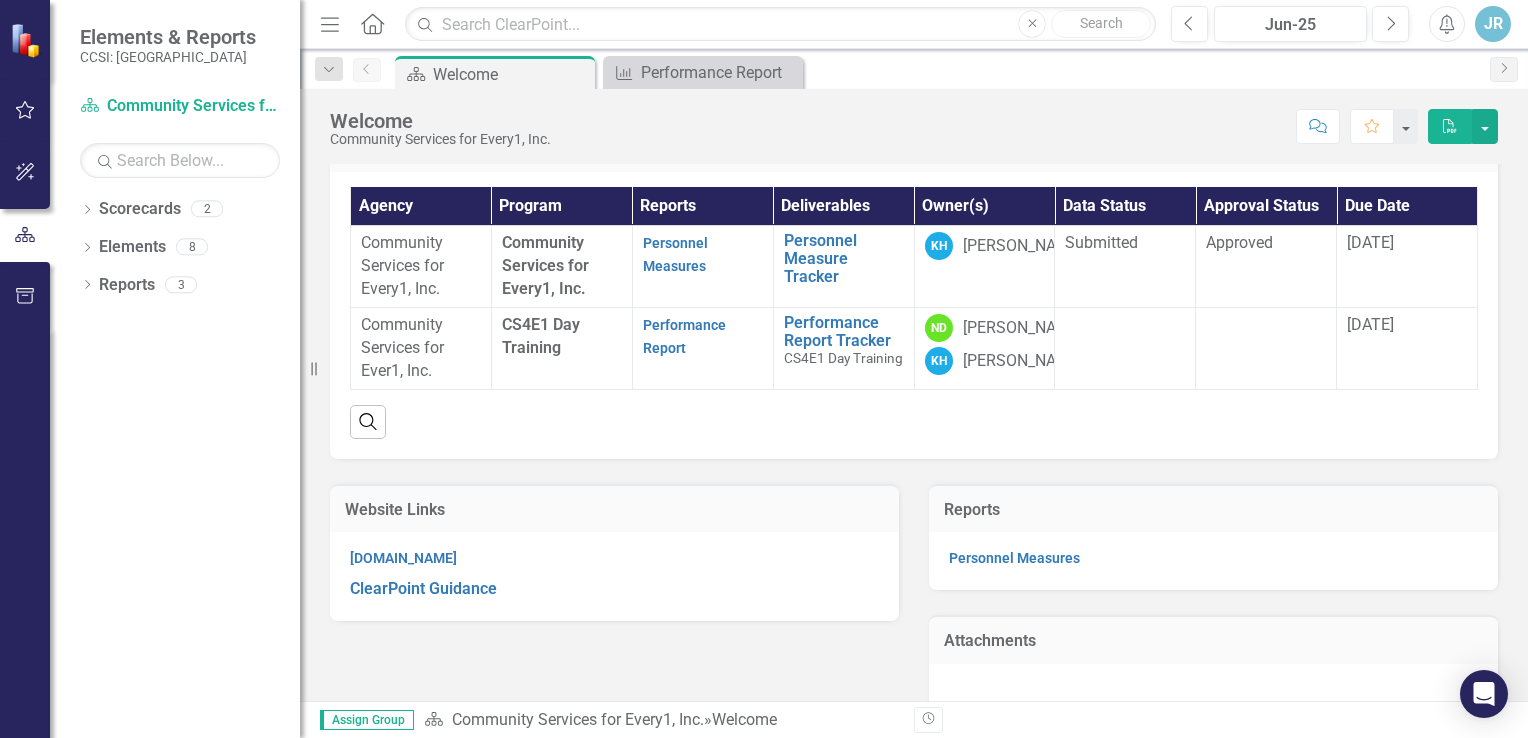 scroll, scrollTop: 0, scrollLeft: 0, axis: both 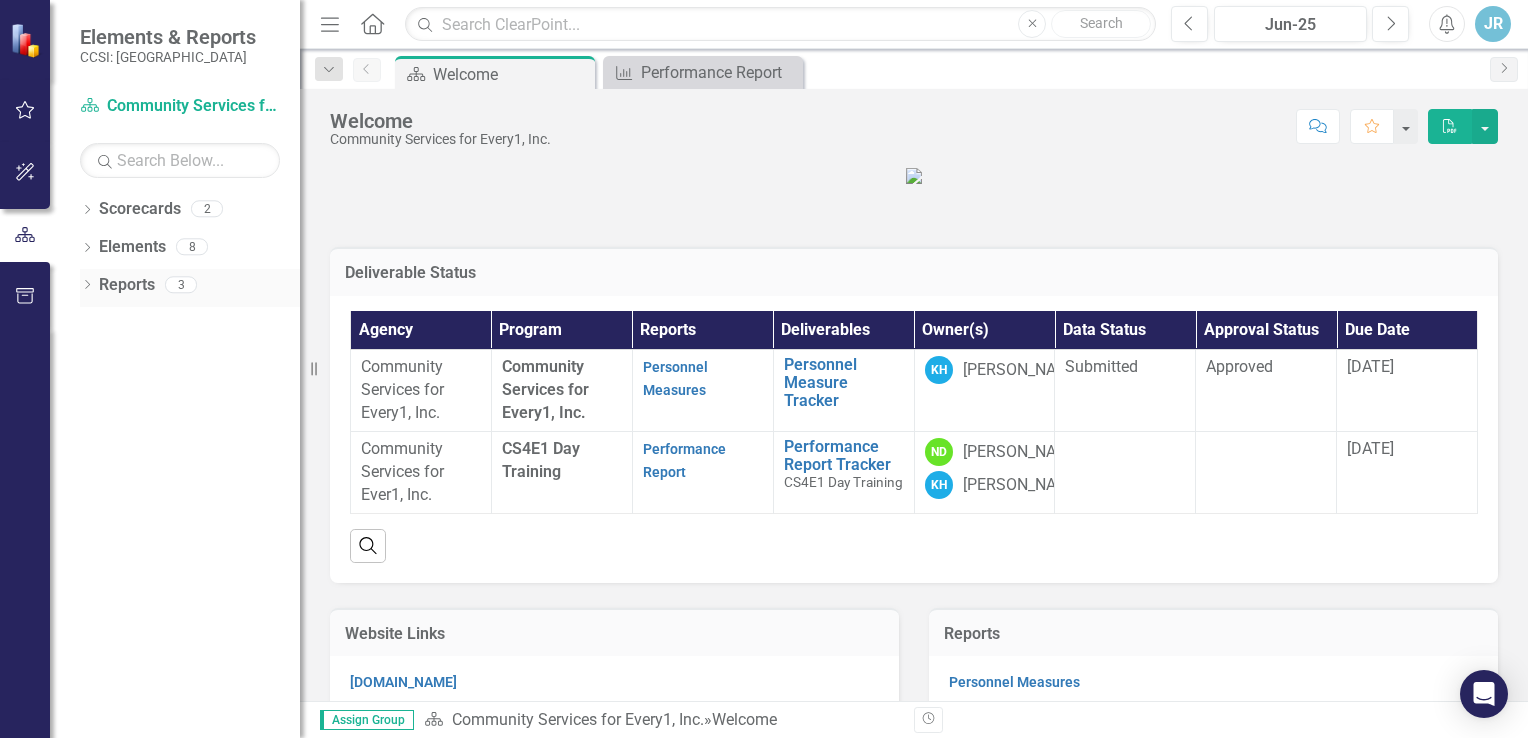 click on "Reports" at bounding box center [127, 285] 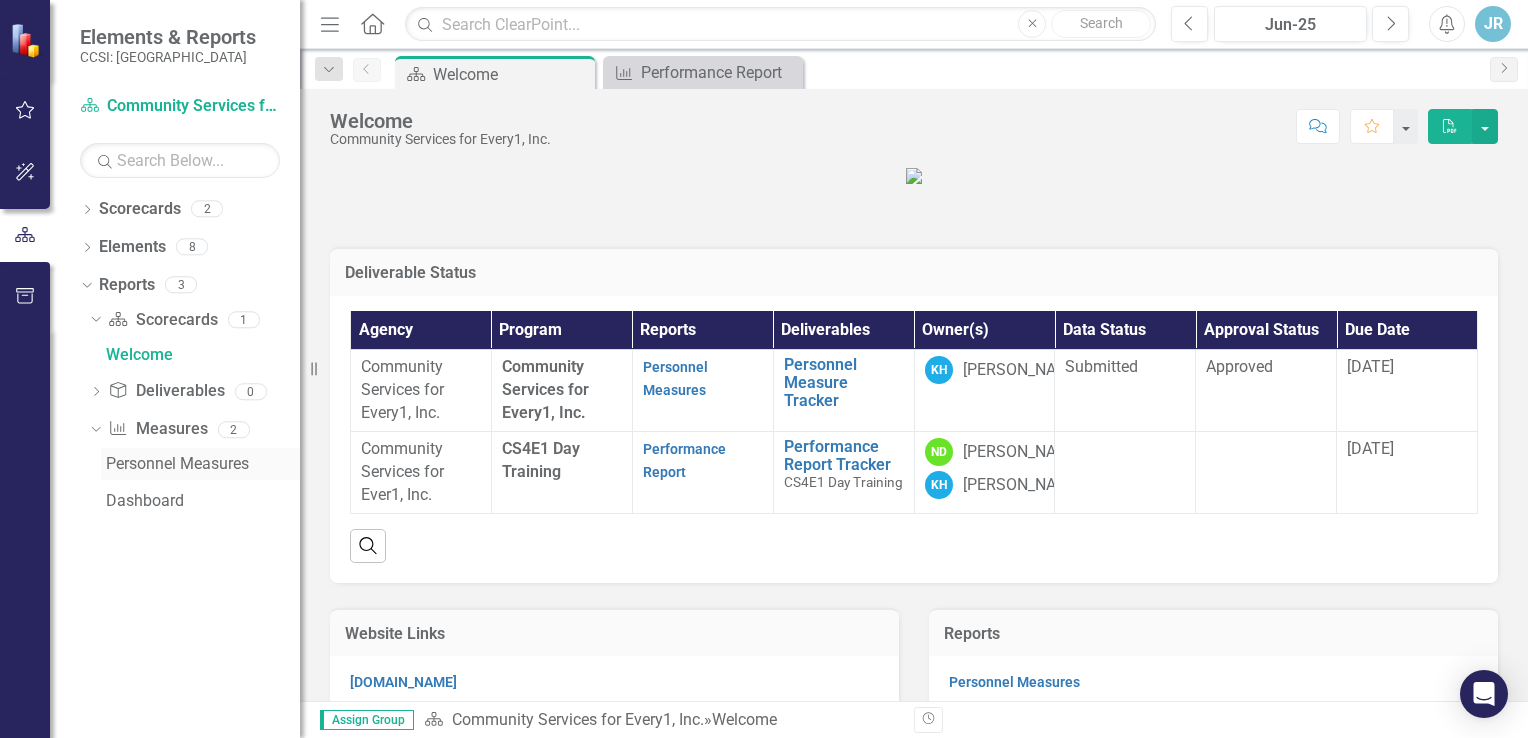 click on "Personnel Measures" at bounding box center [203, 464] 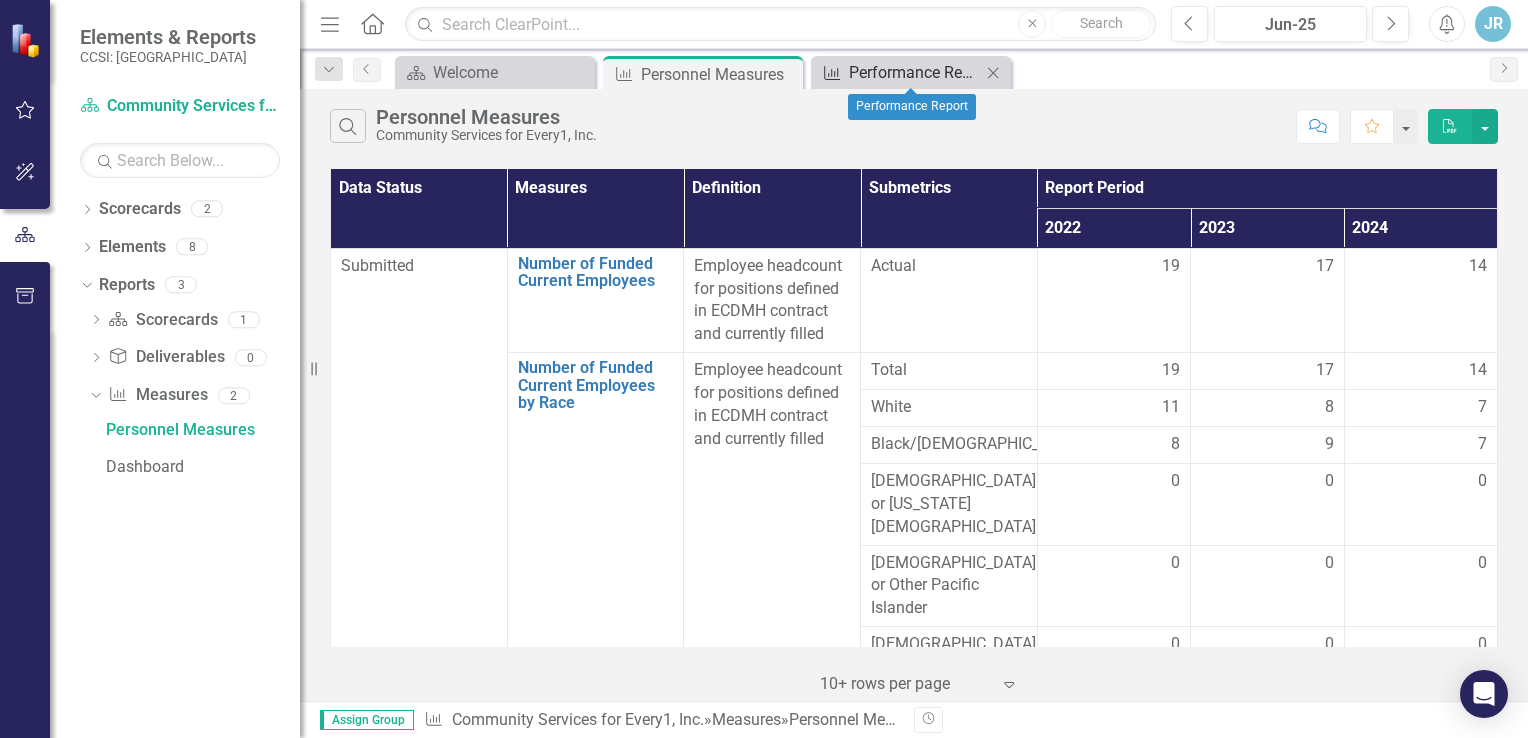 click on "Performance Report" at bounding box center (915, 72) 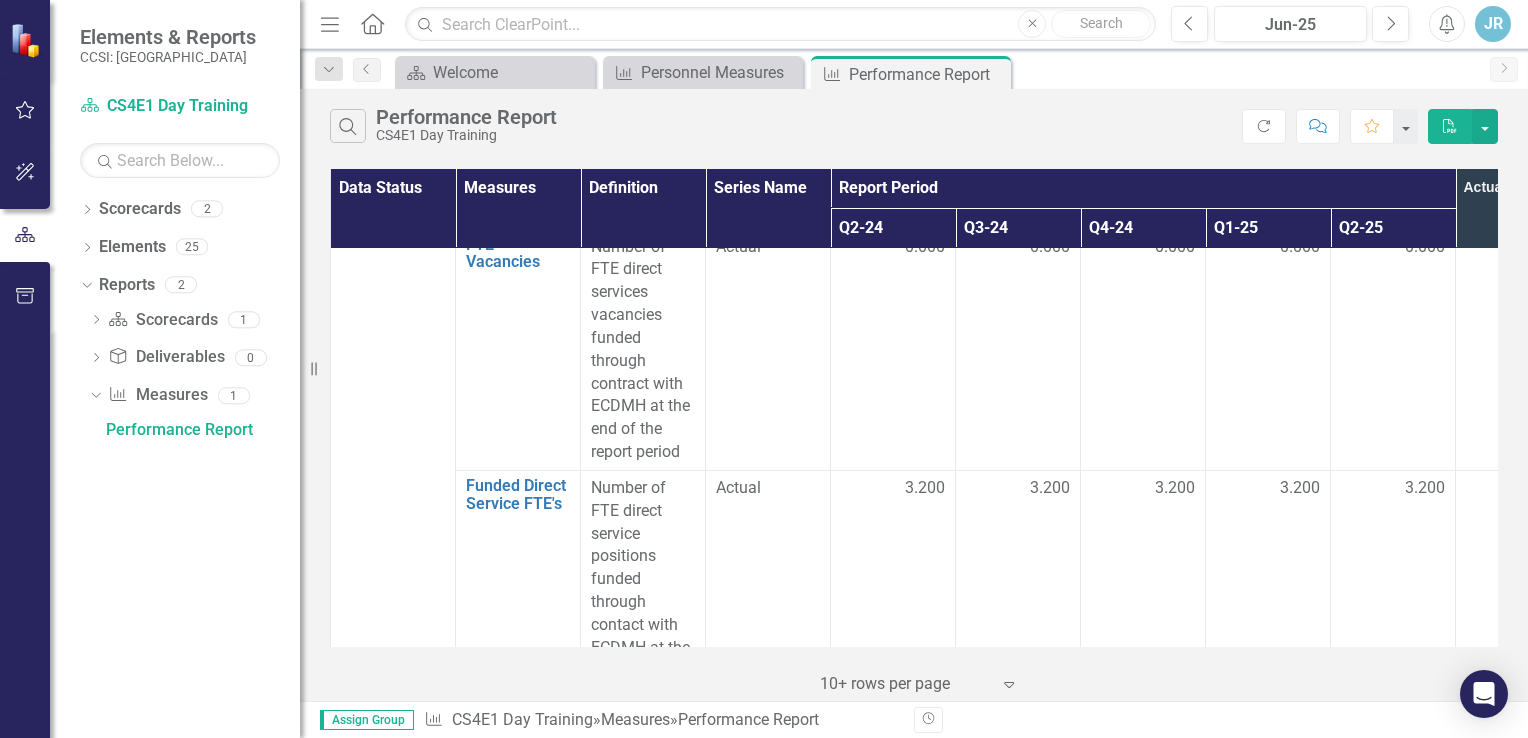 scroll, scrollTop: 4898, scrollLeft: 96, axis: both 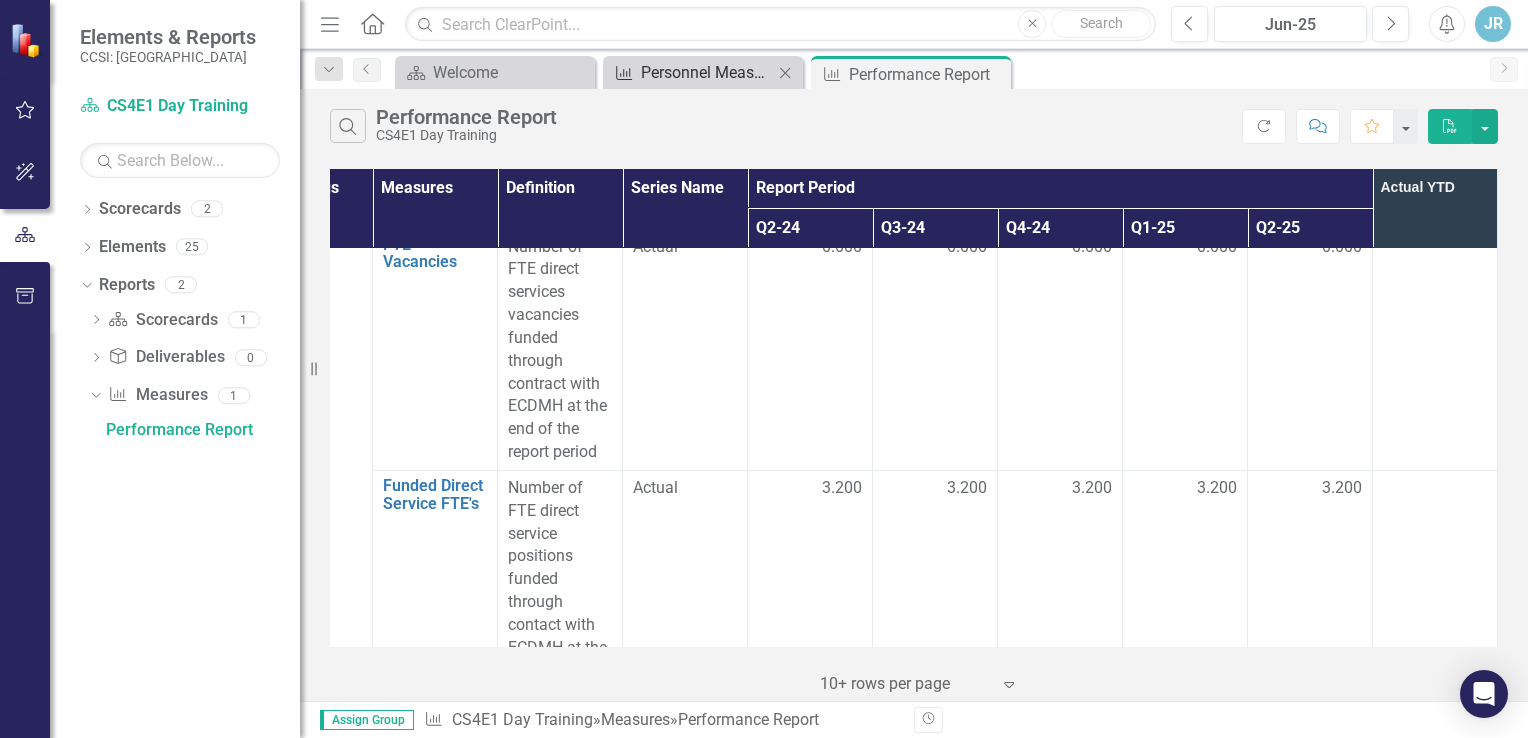 click on "Personnel Measures" at bounding box center [707, 72] 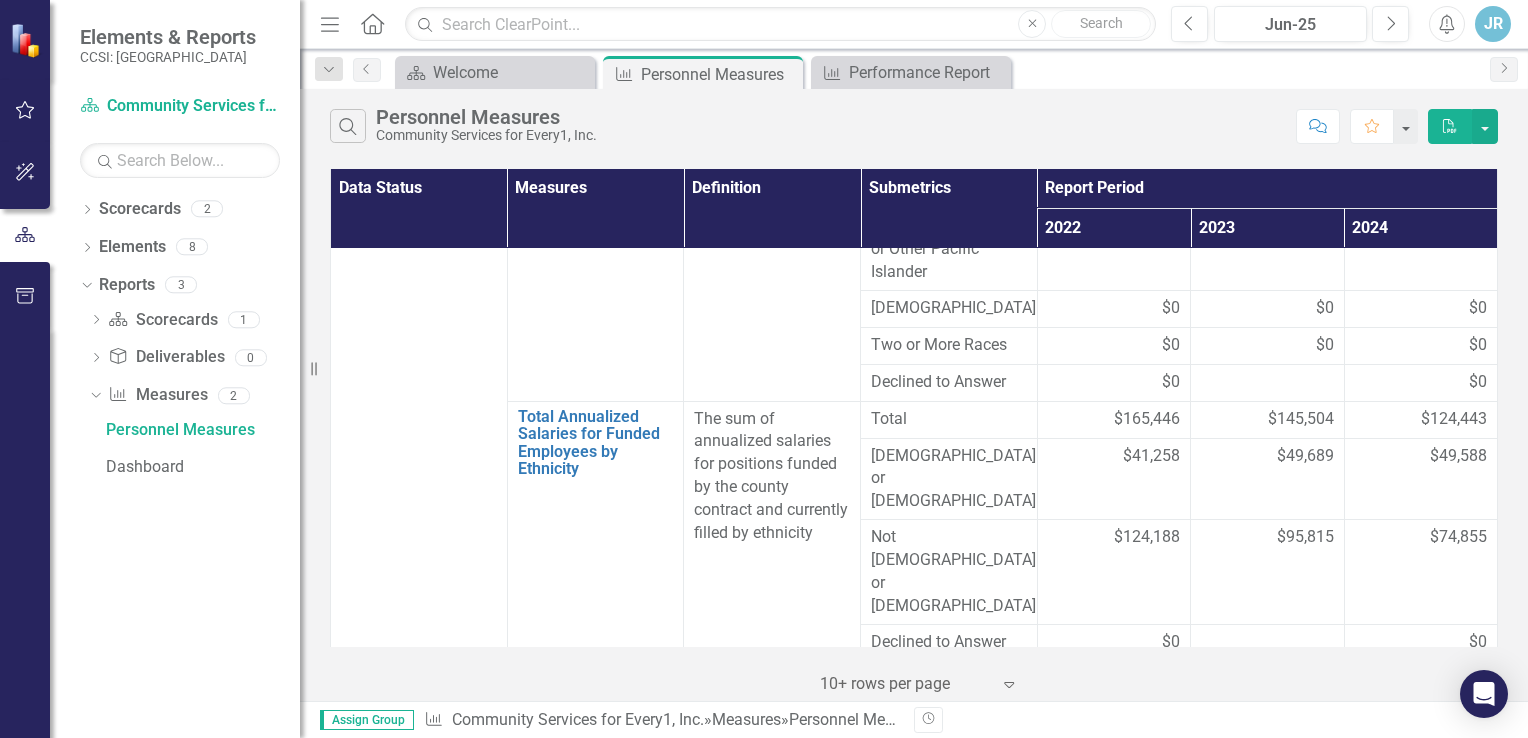 scroll, scrollTop: 1225, scrollLeft: 0, axis: vertical 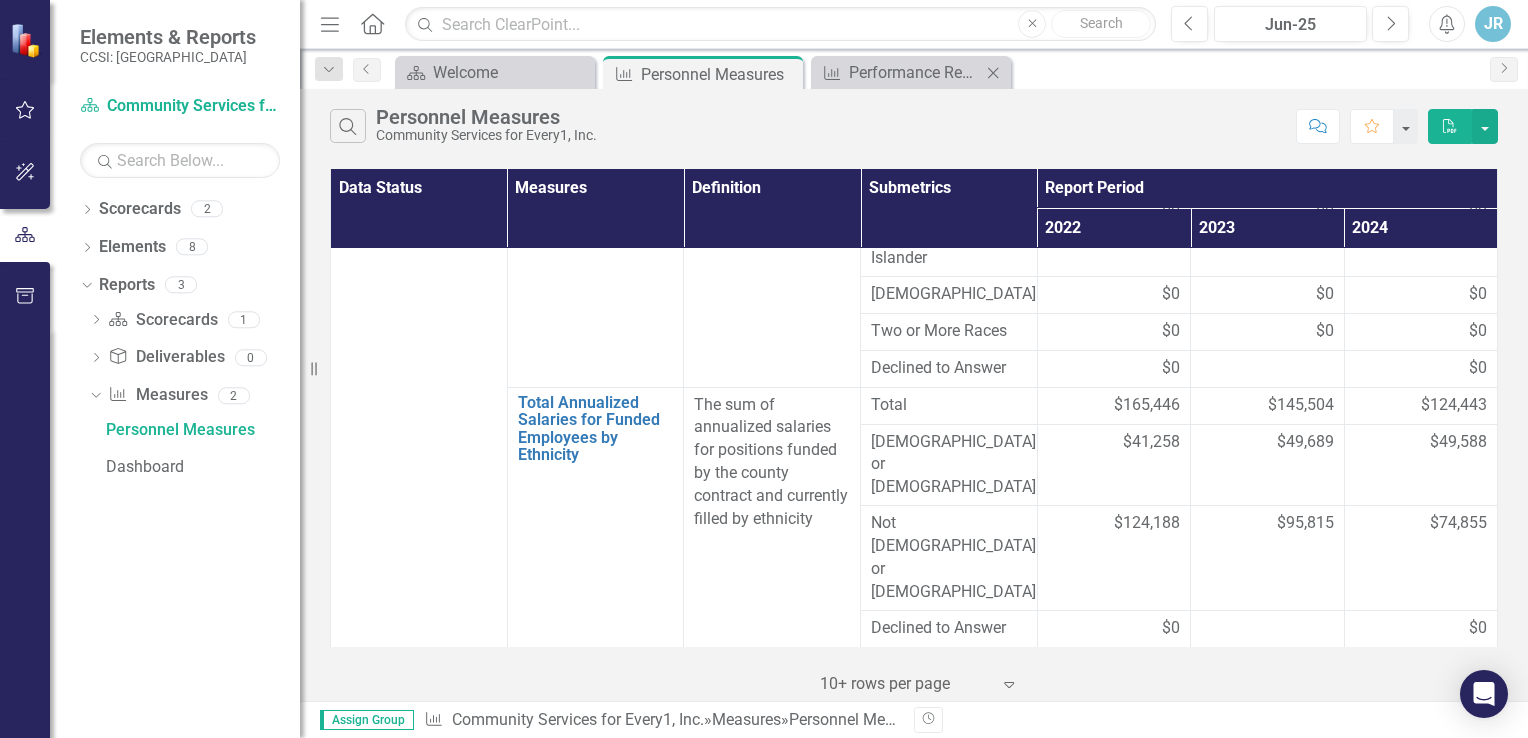 click on "Measure Performance Report Close" at bounding box center (911, 72) 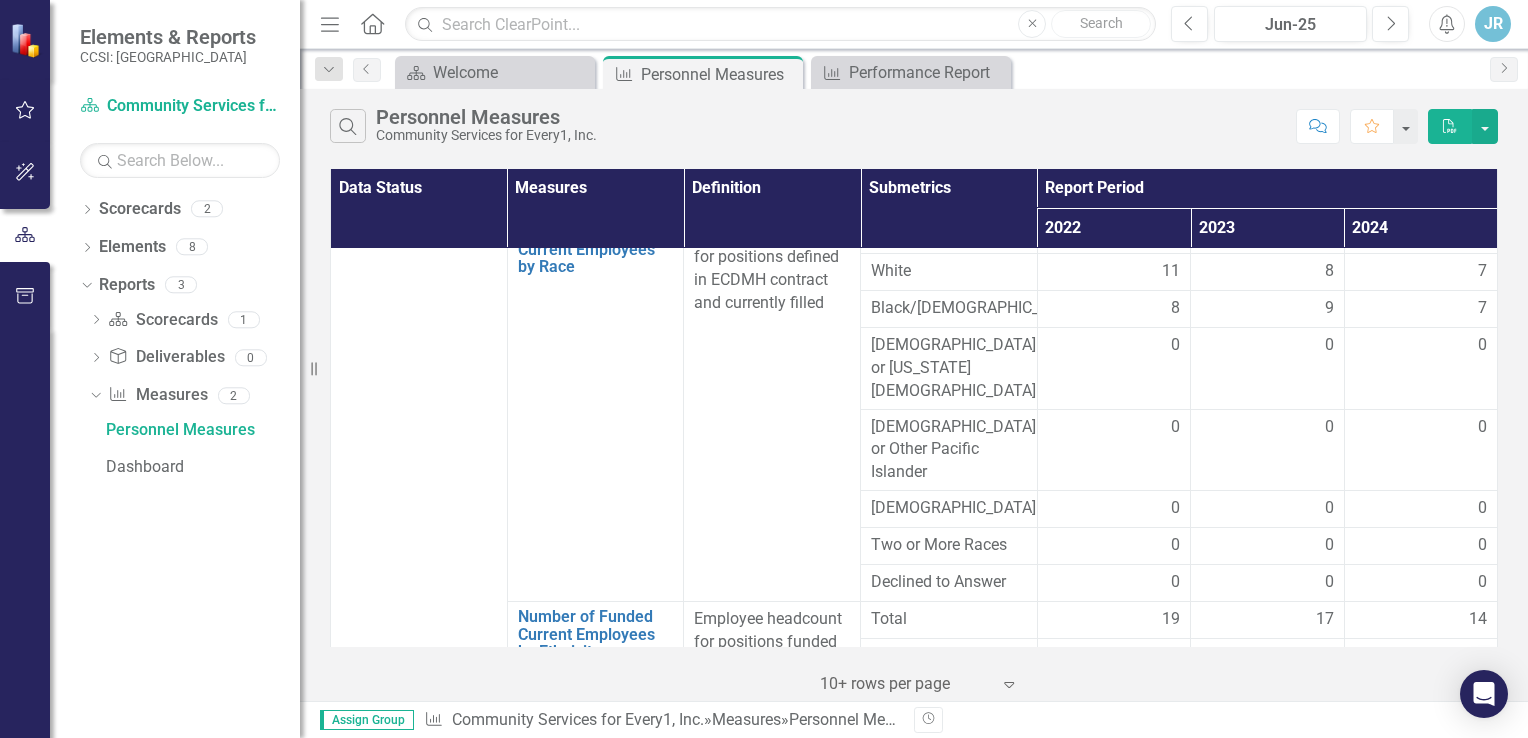 scroll, scrollTop: 0, scrollLeft: 0, axis: both 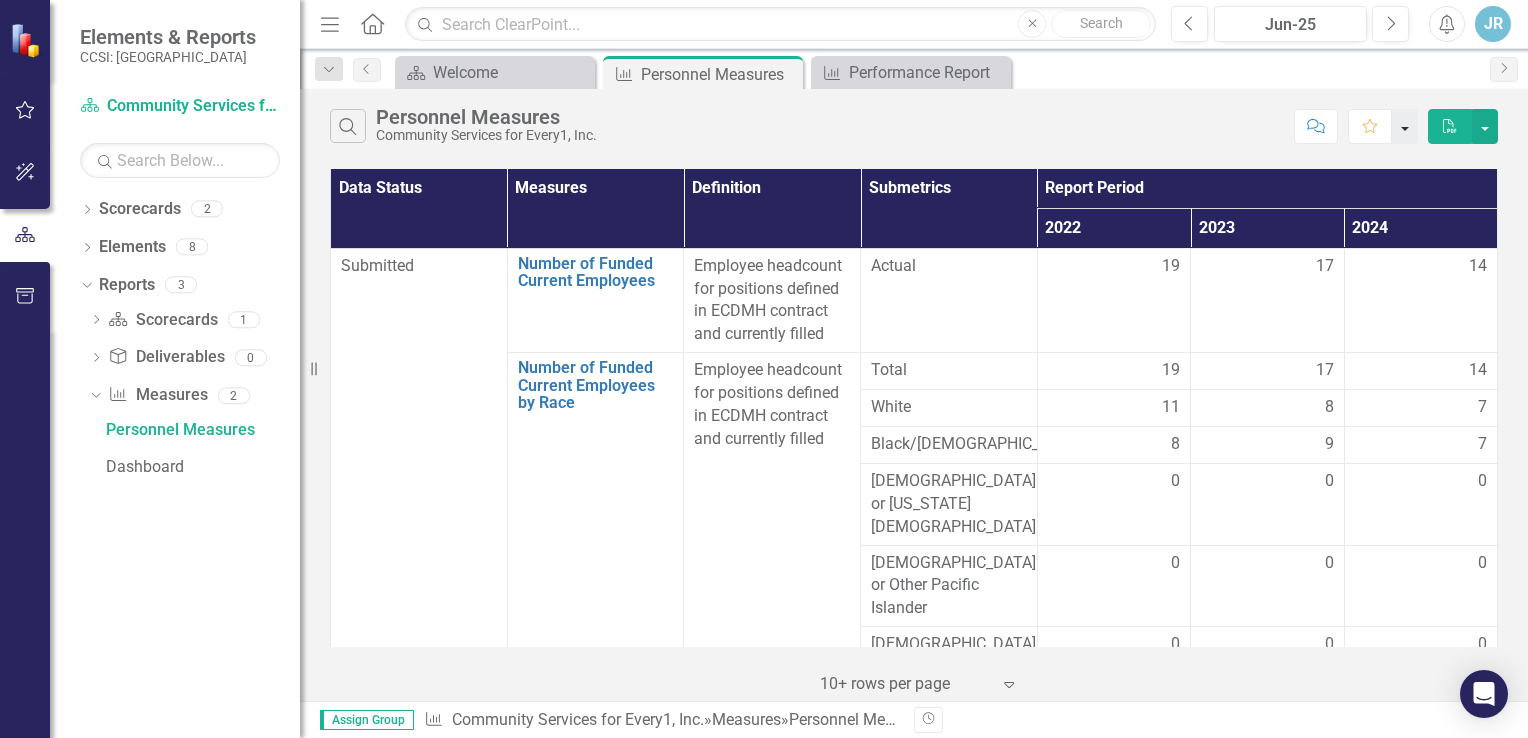 click at bounding box center (1405, 126) 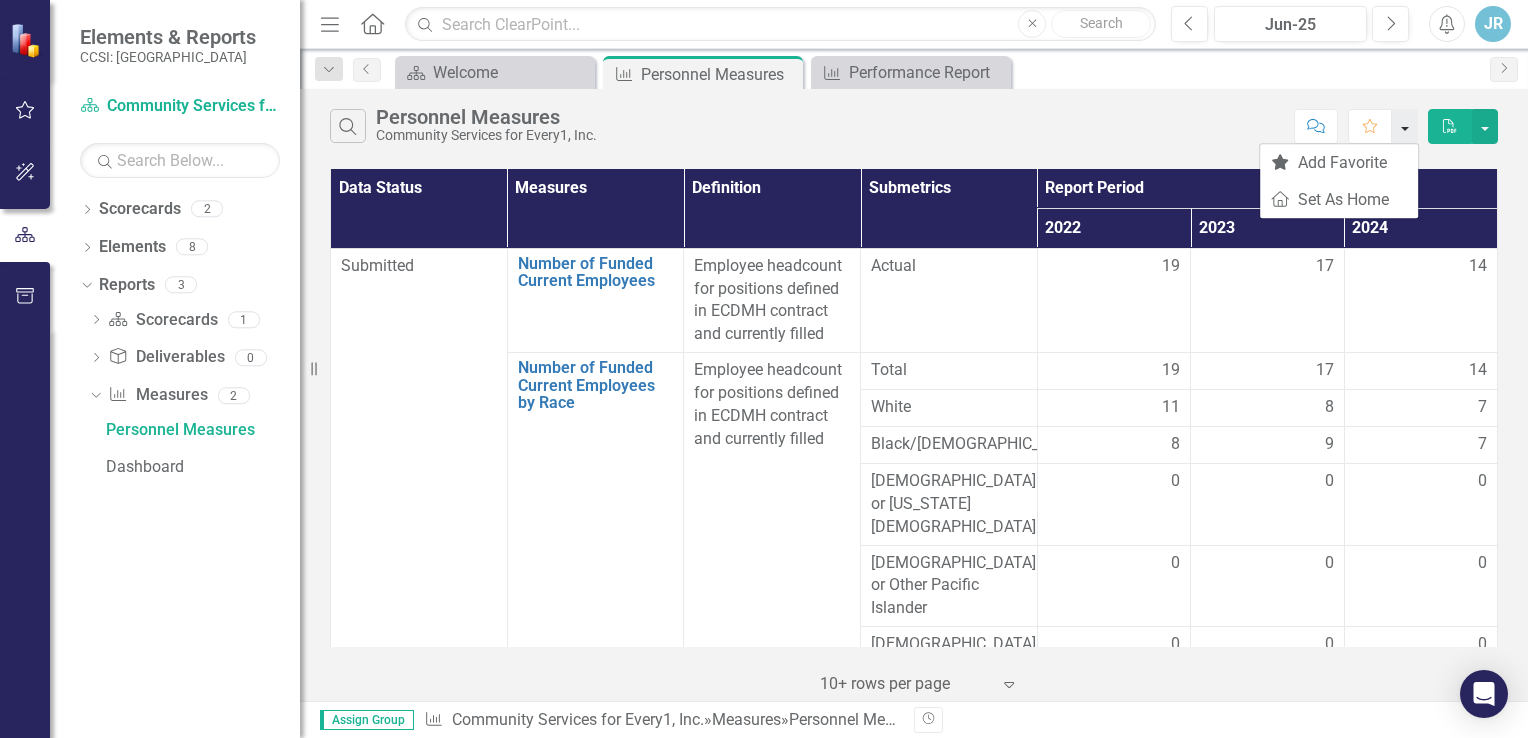 click at bounding box center (1405, 126) 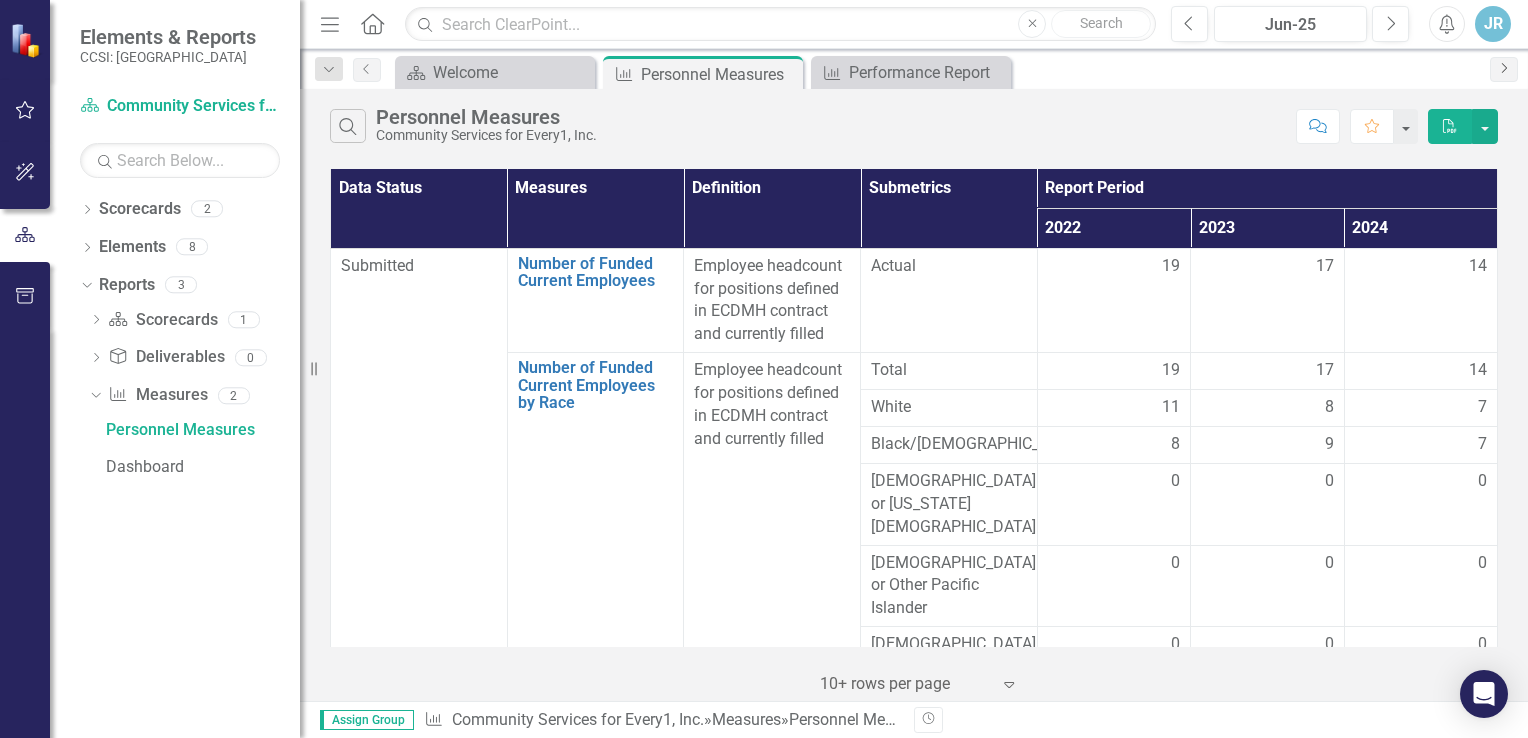 click on "Next" 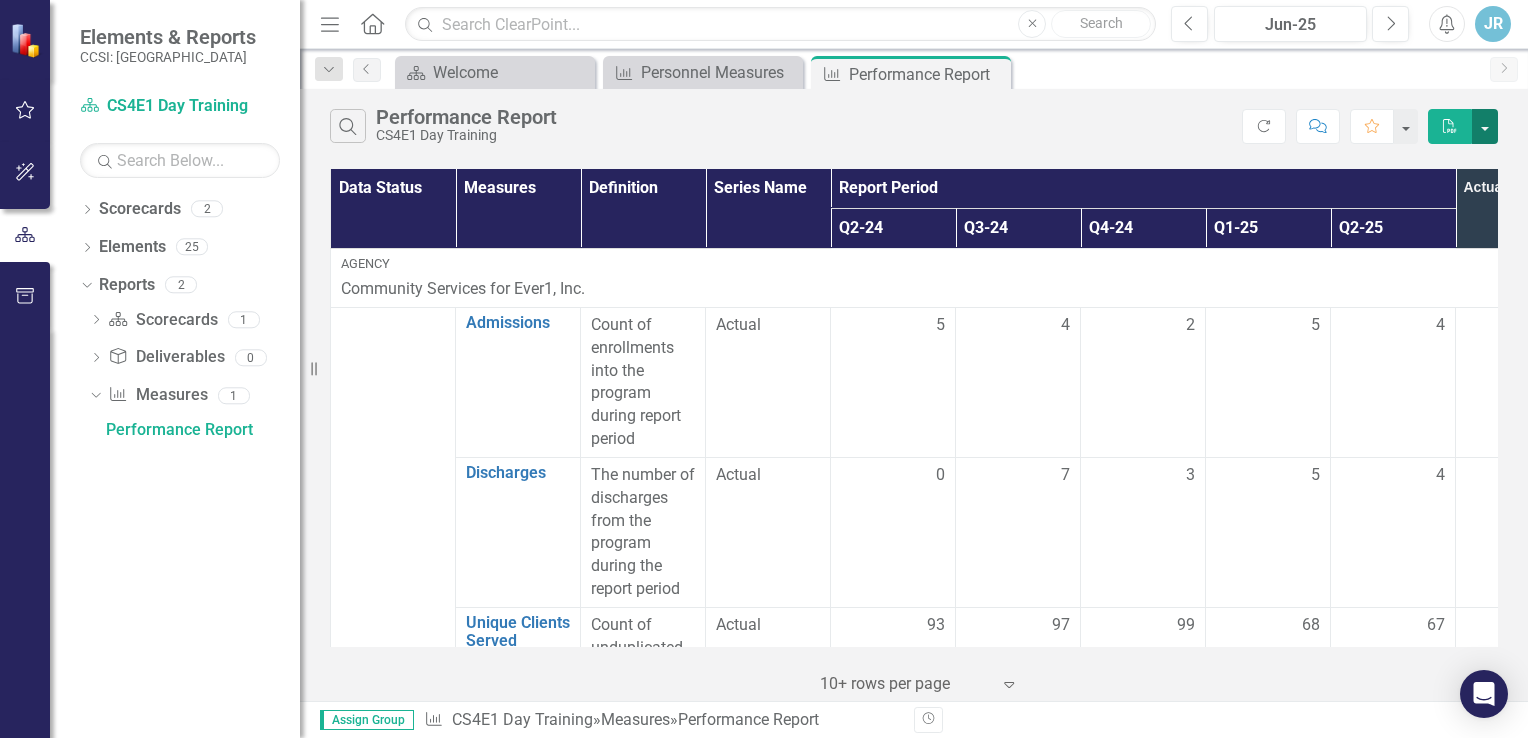click at bounding box center [1485, 126] 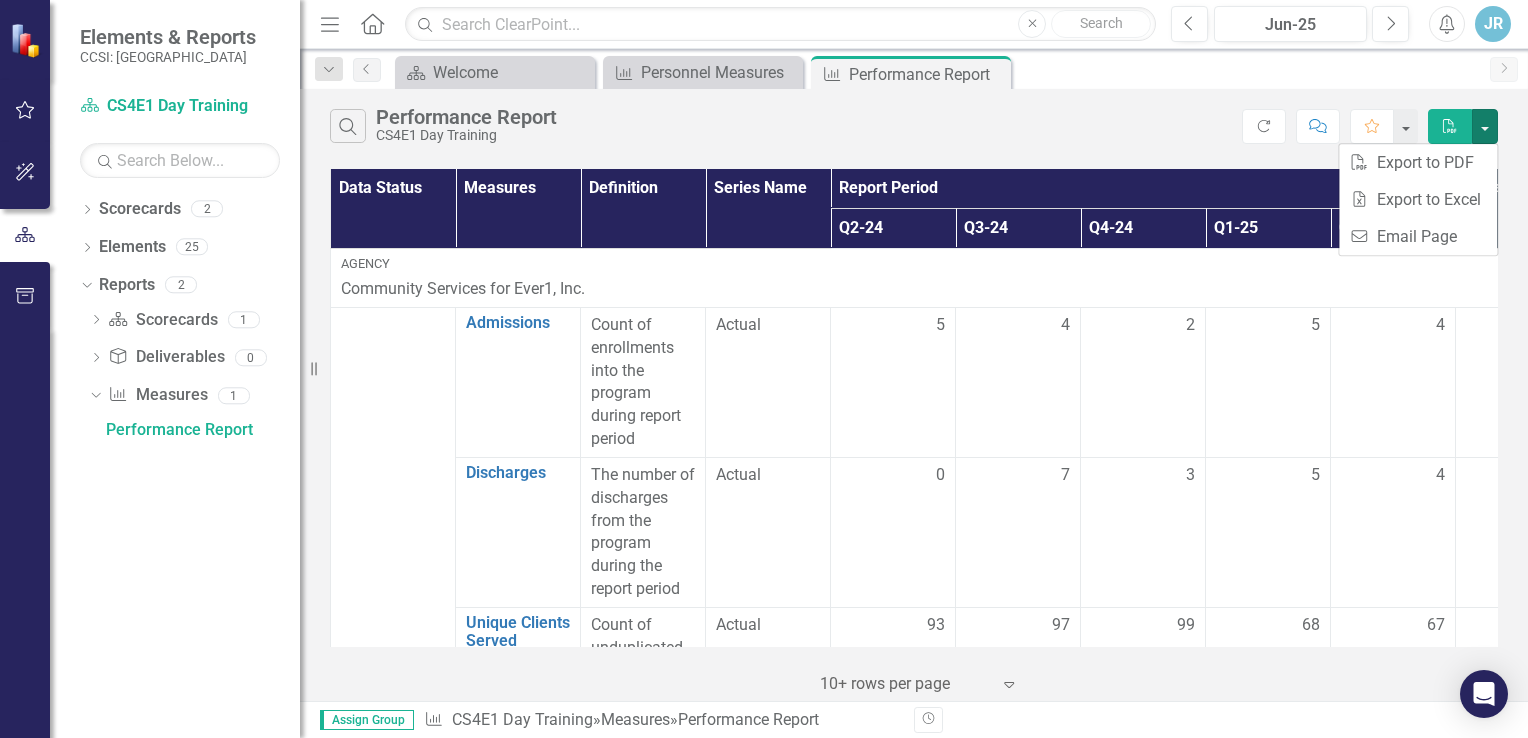 click on "Scorecard Welcome Close Measure Personnel Measures Close Measure Performance Report Pin Close" at bounding box center [935, 72] 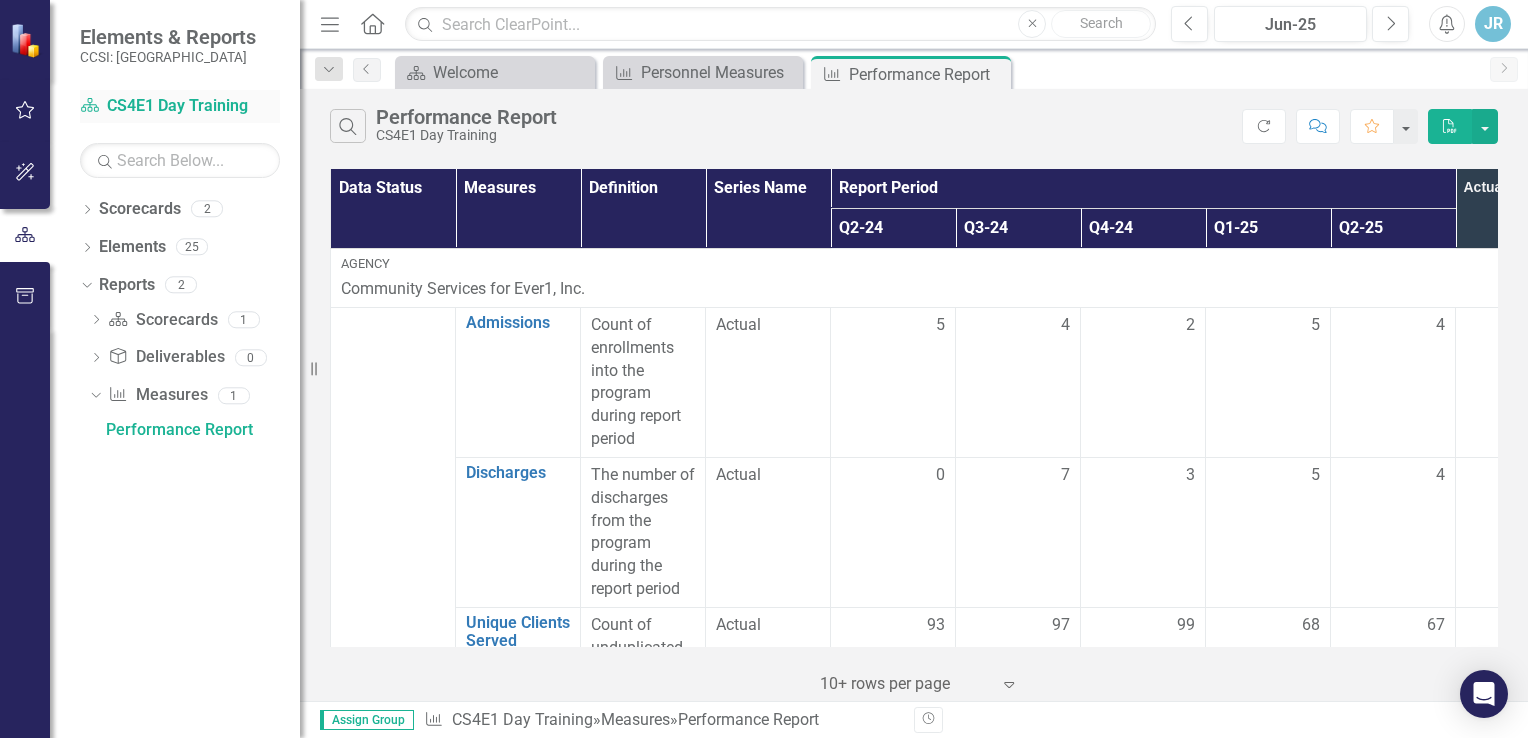 click on "Scorecard CS4E1 Day Training" at bounding box center [180, 106] 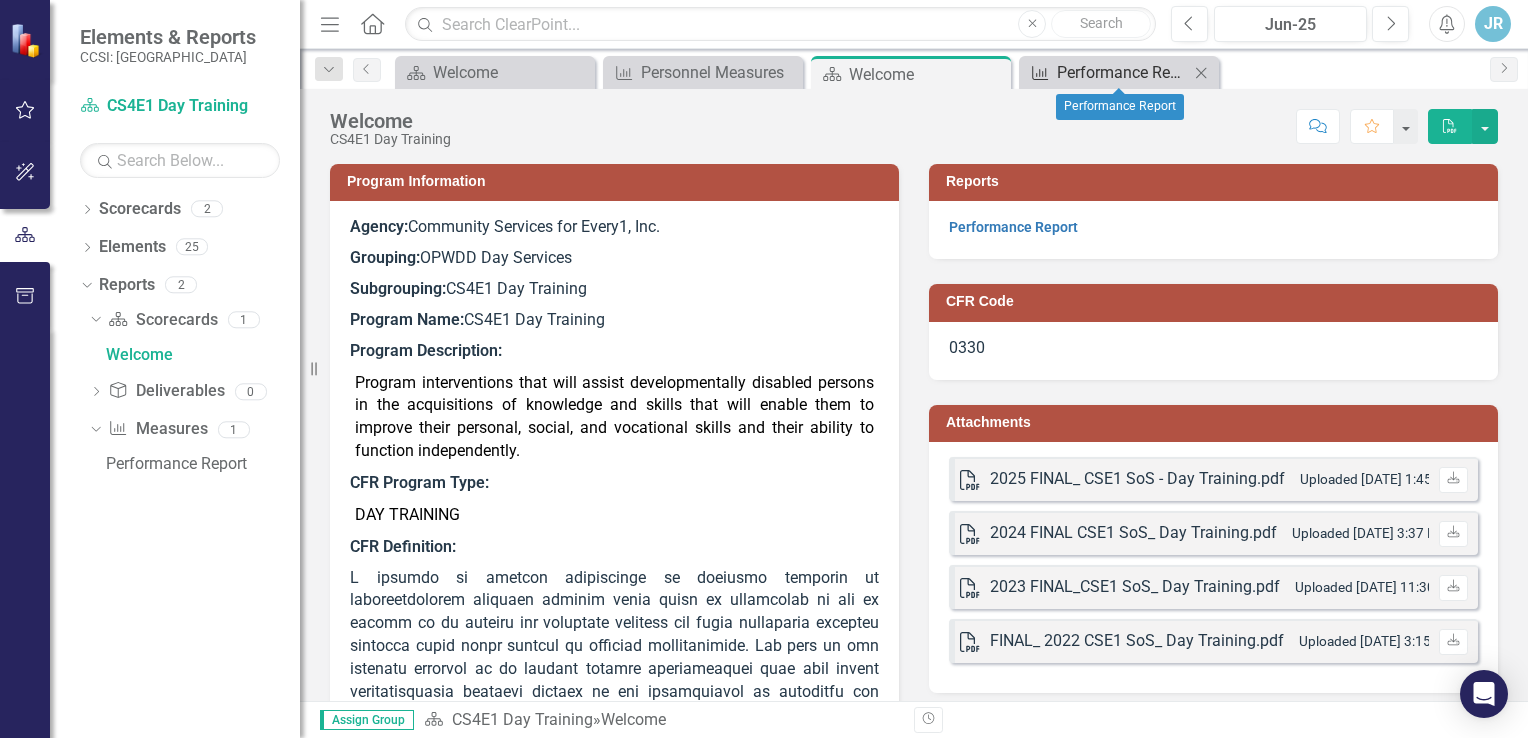 click on "Performance Report" at bounding box center [1123, 72] 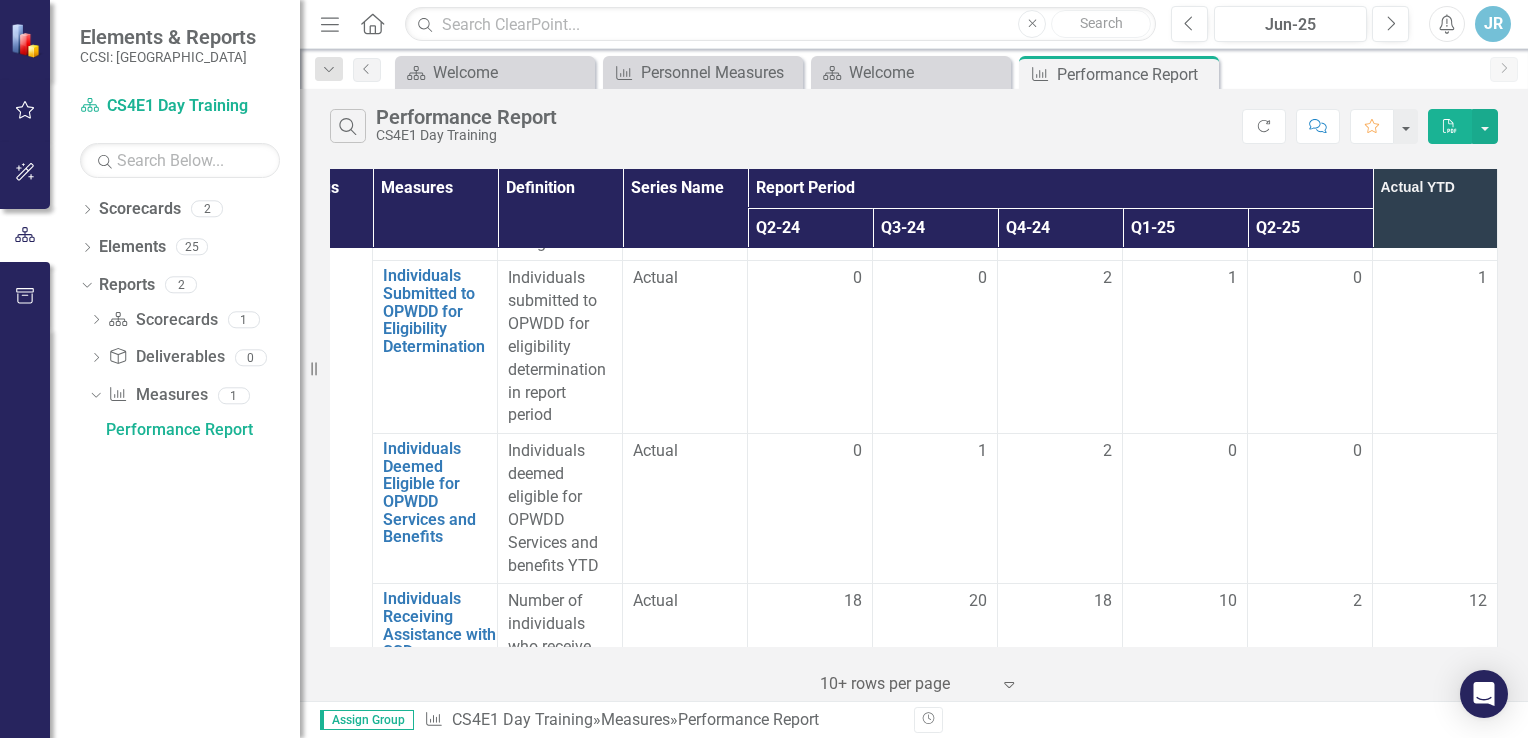 scroll, scrollTop: 4898, scrollLeft: 96, axis: both 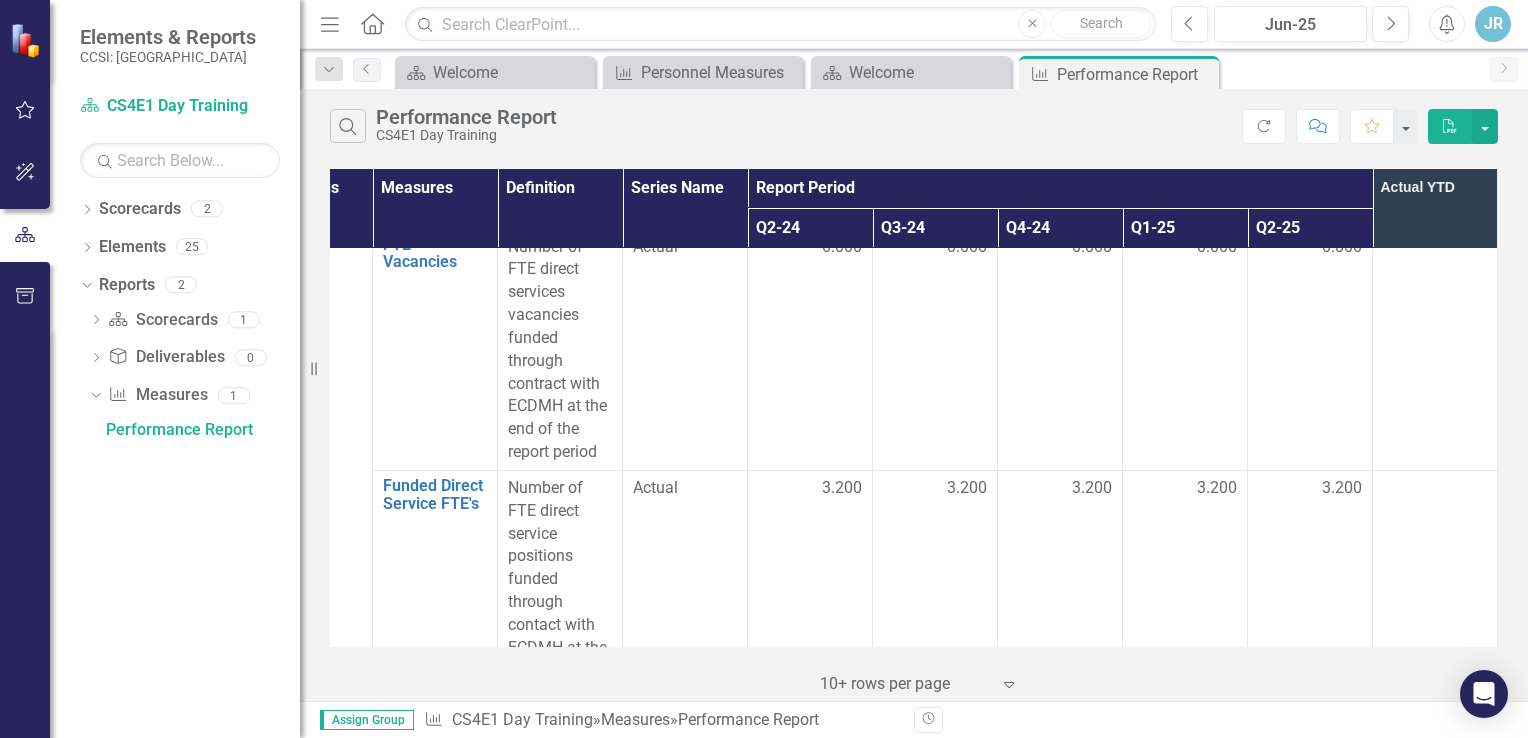 click on "Revision History" at bounding box center (1508, 720) 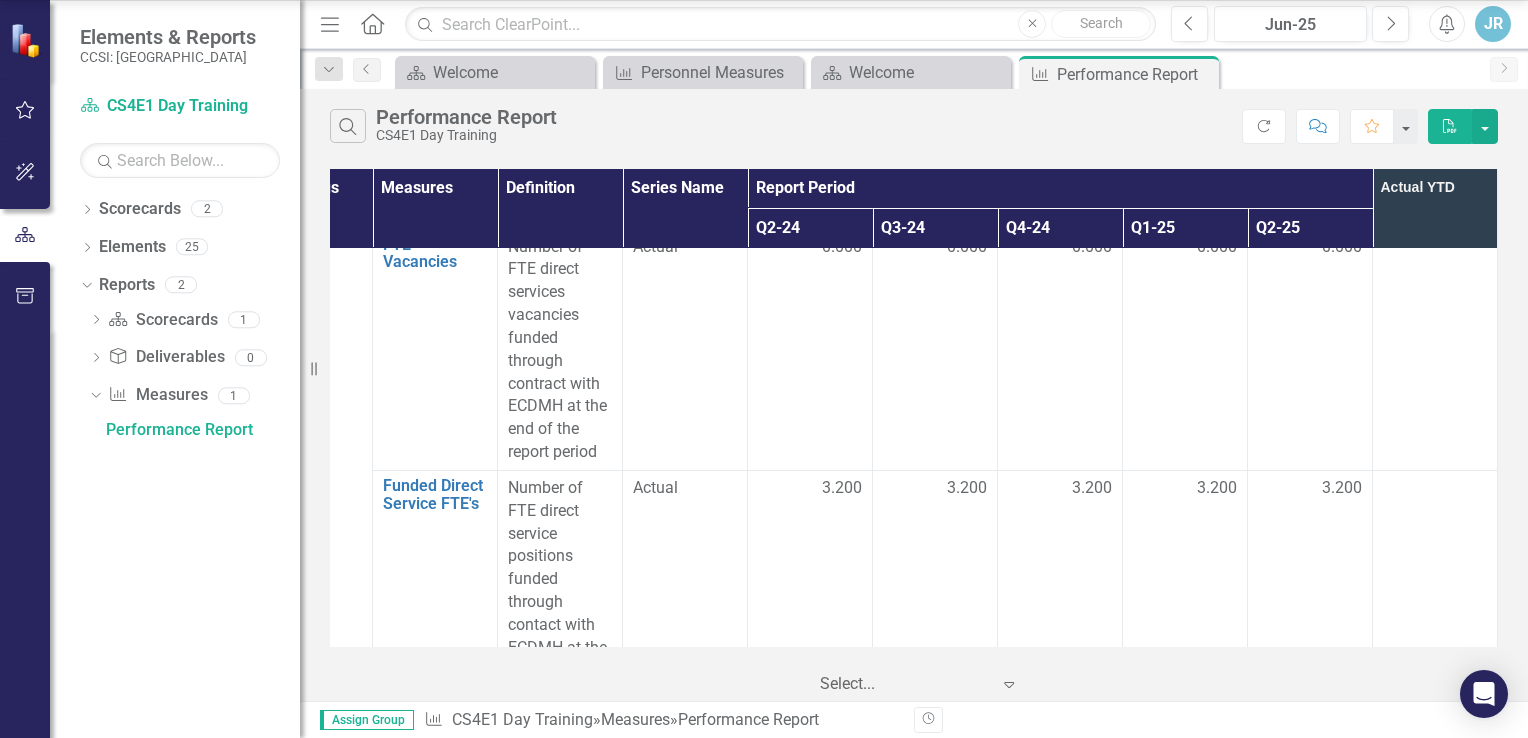 click on "25+ rows per page" at bounding box center [768, -115] 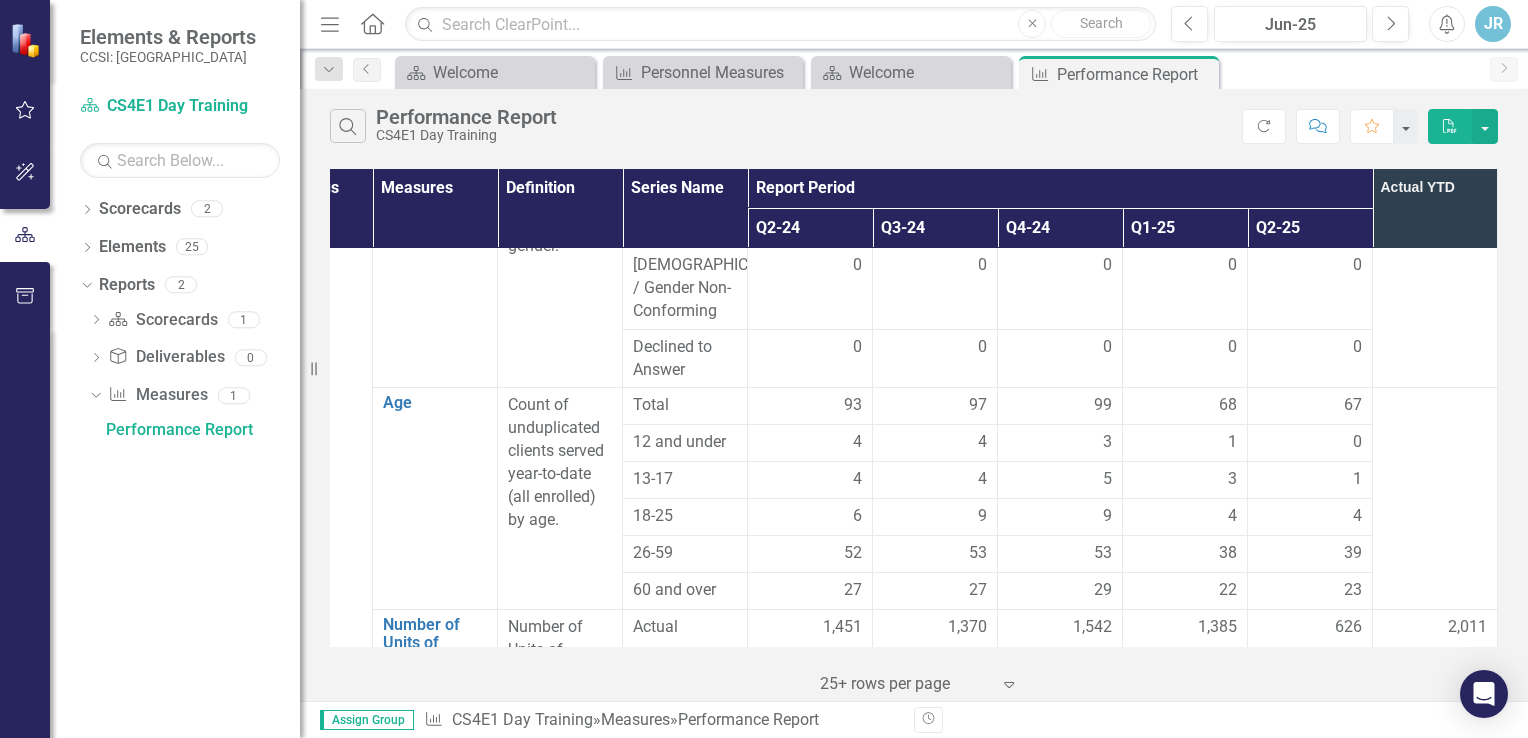 scroll, scrollTop: 0, scrollLeft: 96, axis: horizontal 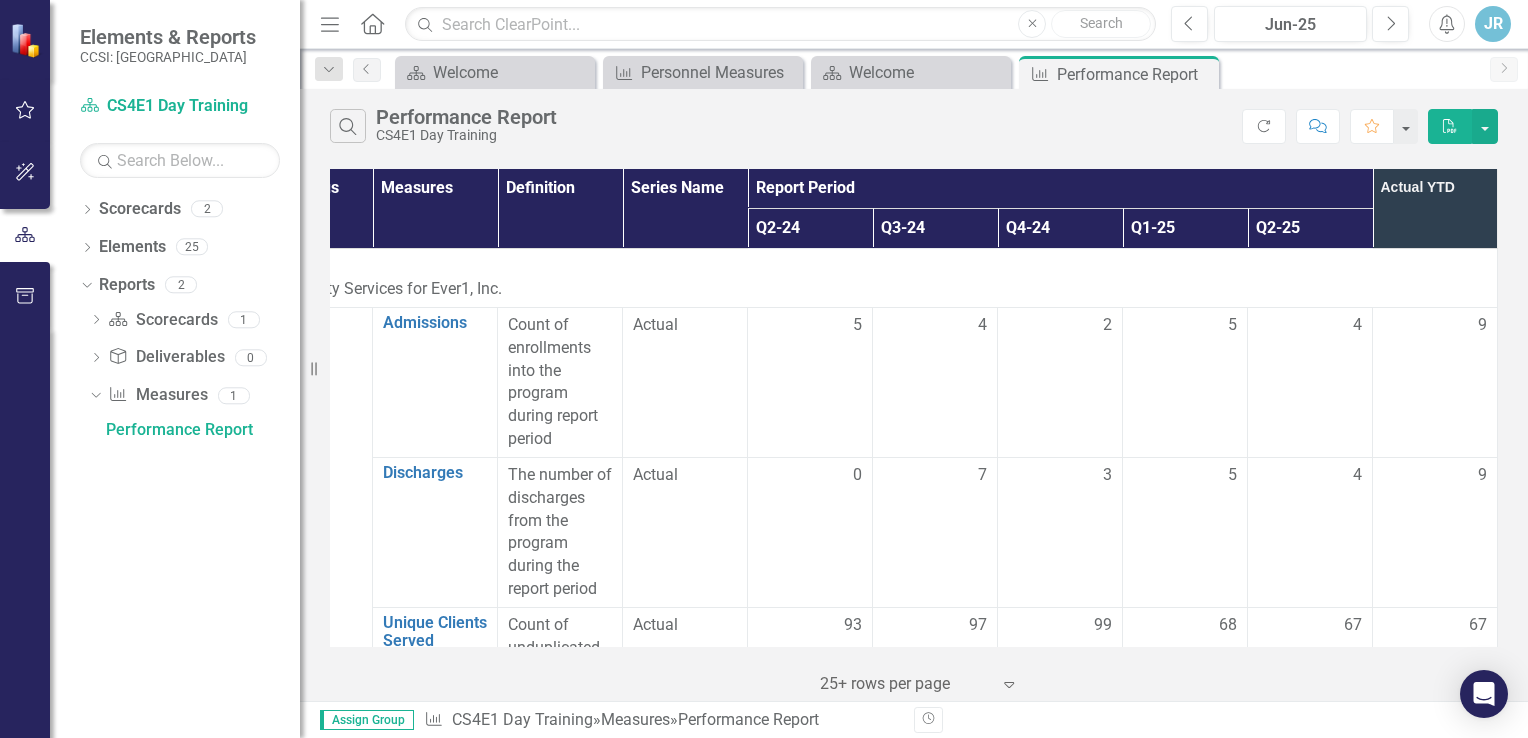 click on "Menu" 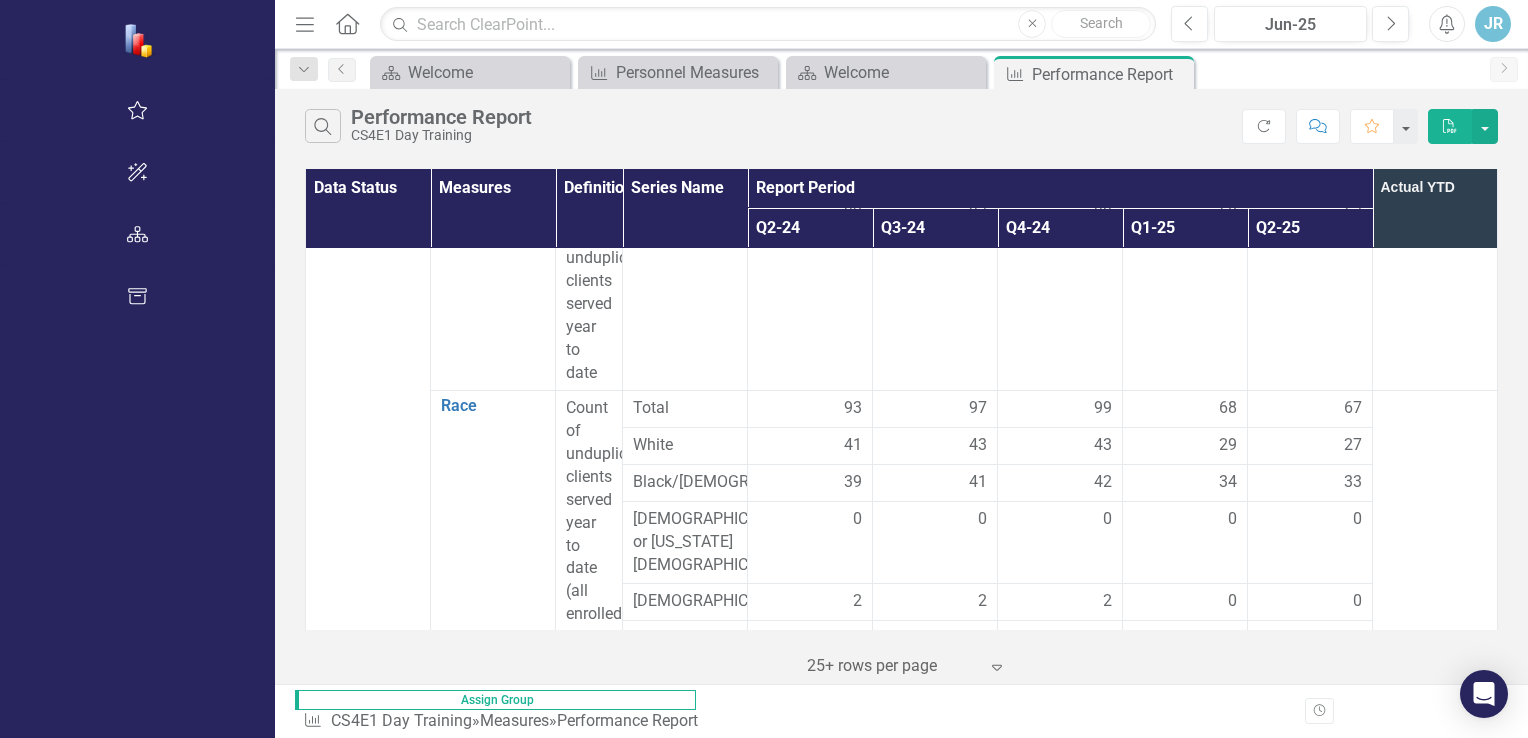 scroll, scrollTop: 0, scrollLeft: 0, axis: both 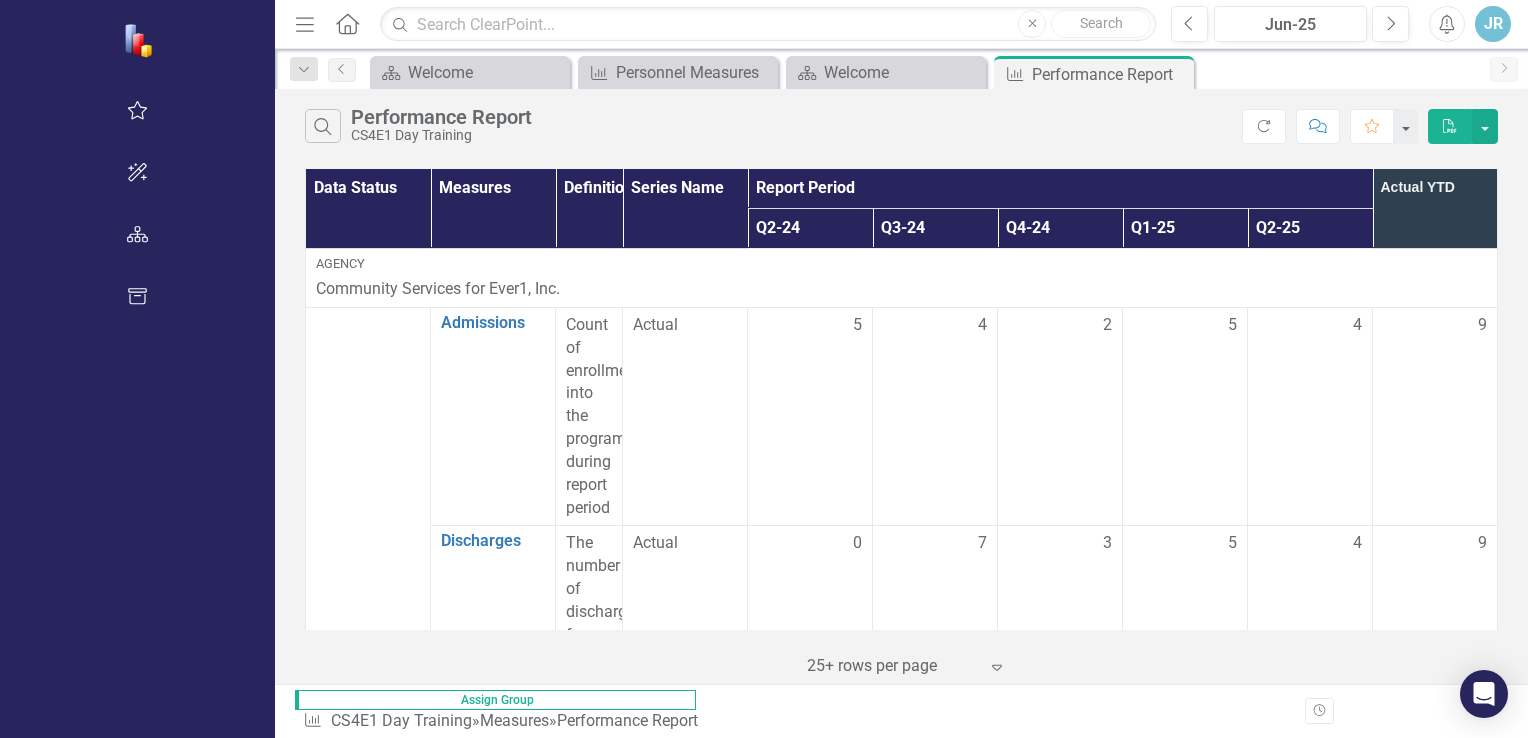 click on "Menu" 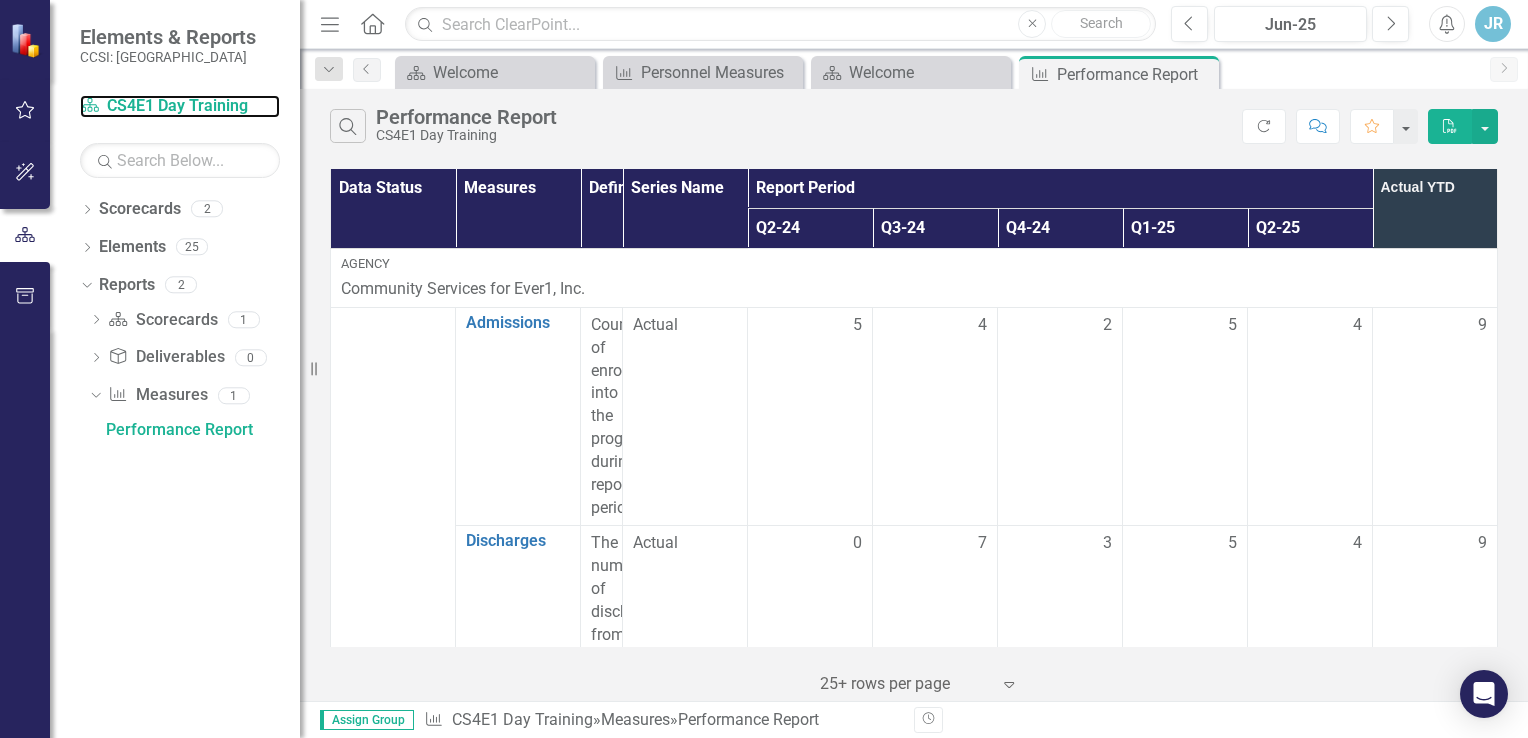 drag, startPoint x: 176, startPoint y: 102, endPoint x: 835, endPoint y: 48, distance: 661.20874 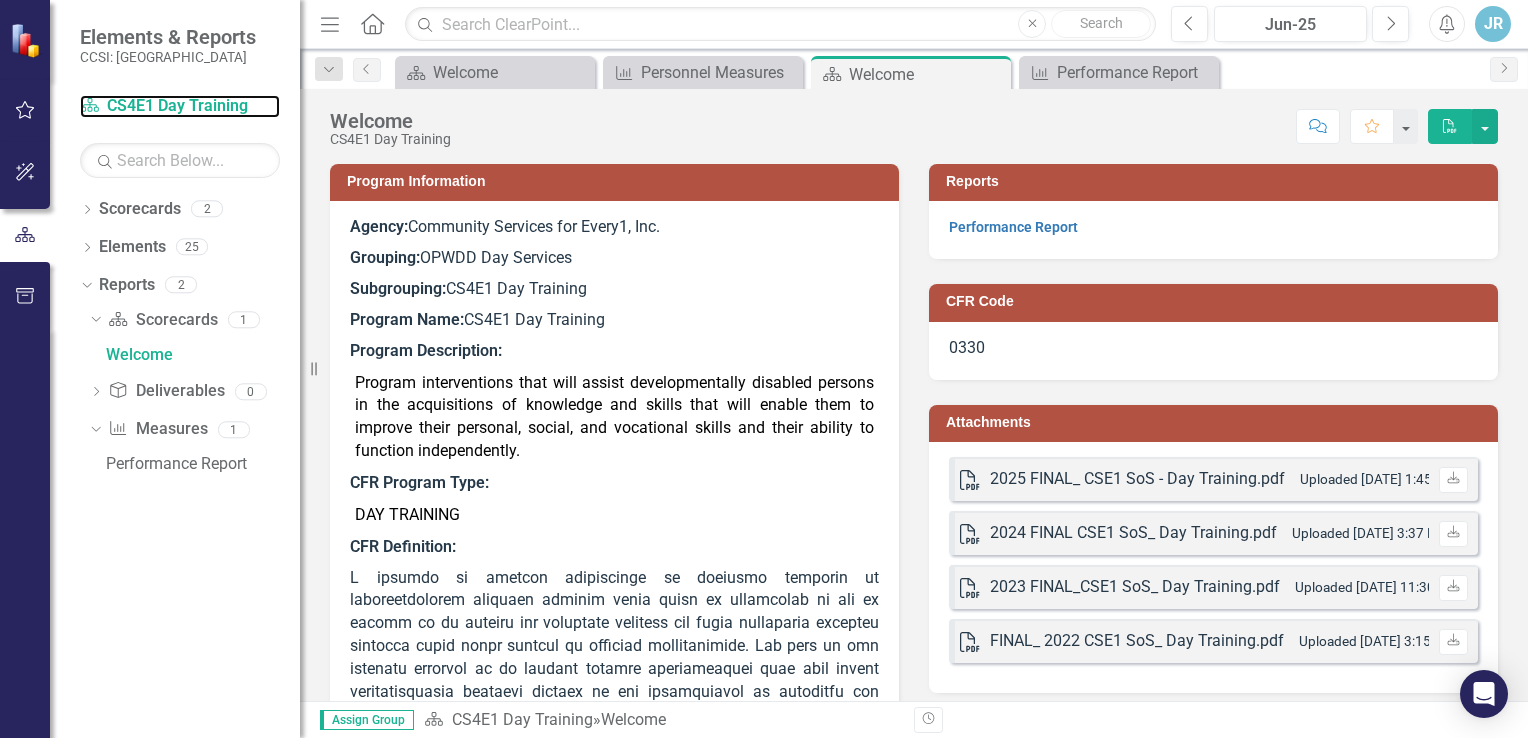 scroll, scrollTop: 0, scrollLeft: 0, axis: both 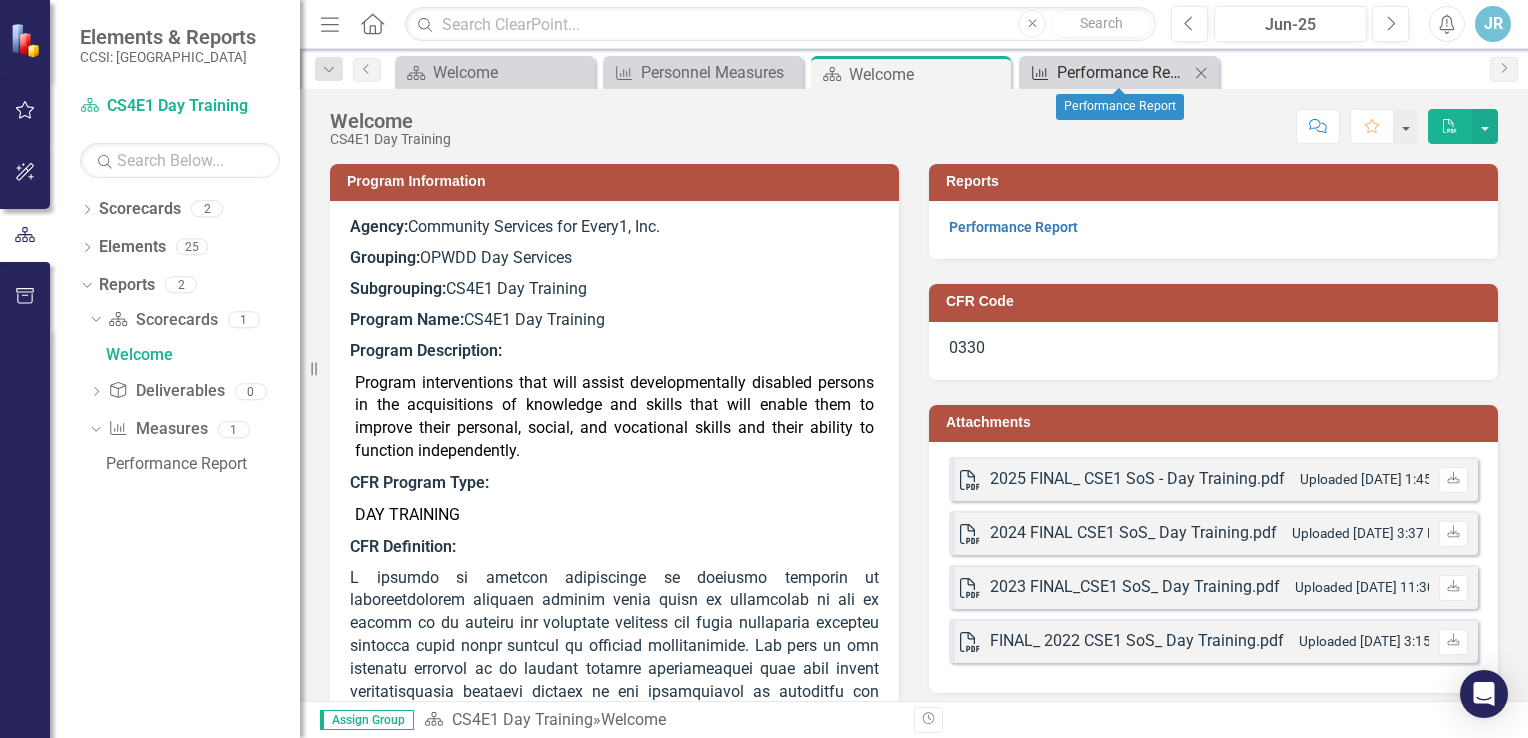 click on "Performance Report" at bounding box center (1123, 72) 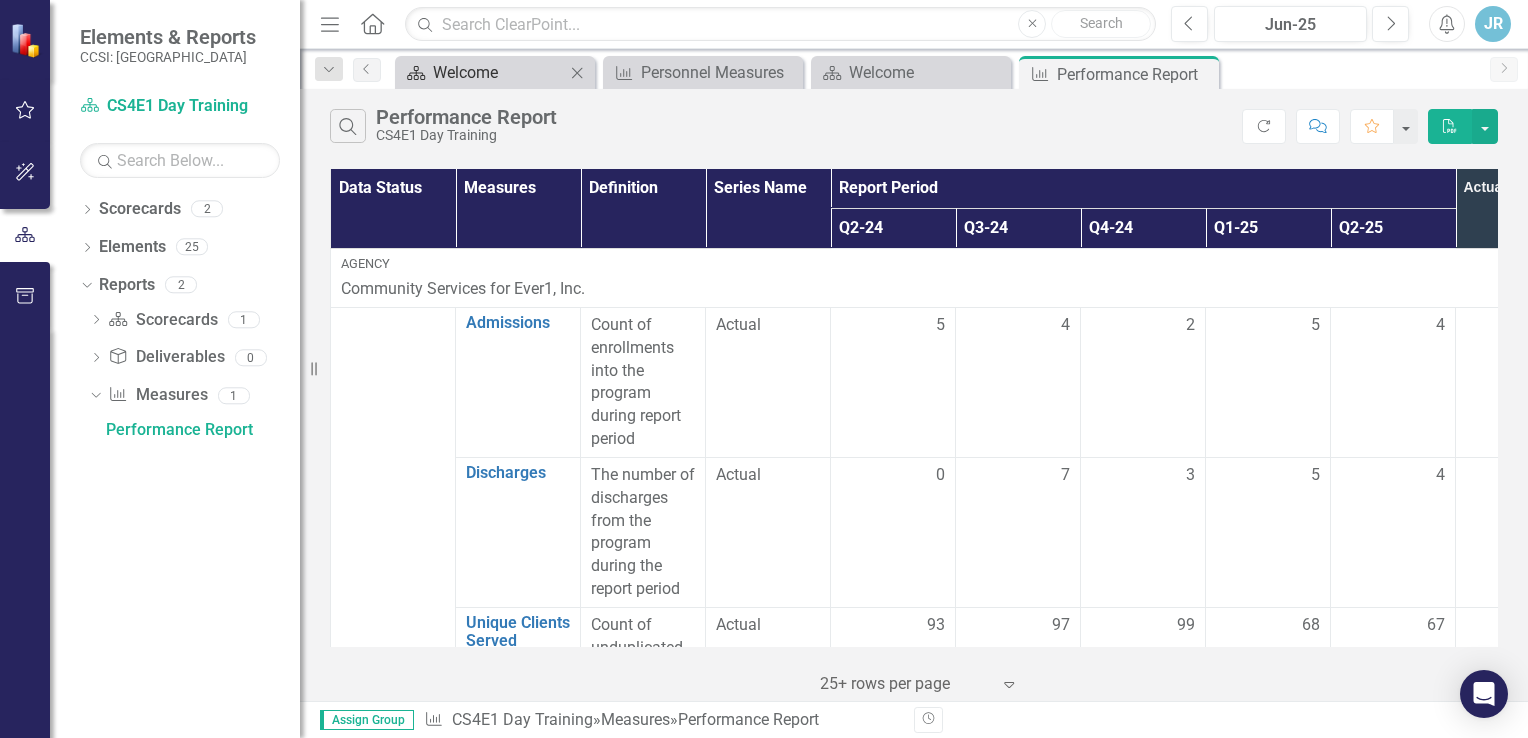 click on "Welcome" at bounding box center (499, 72) 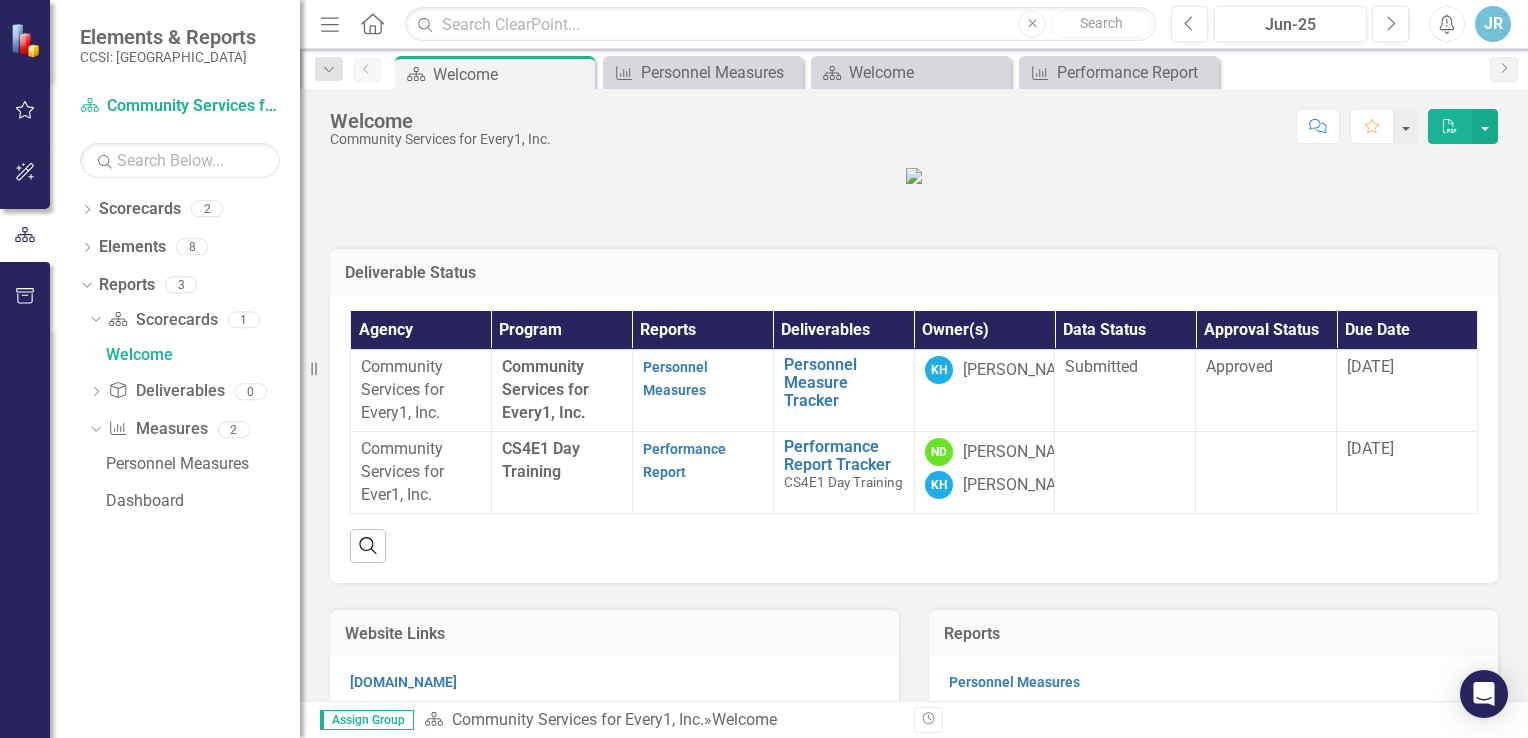 scroll, scrollTop: 0, scrollLeft: 0, axis: both 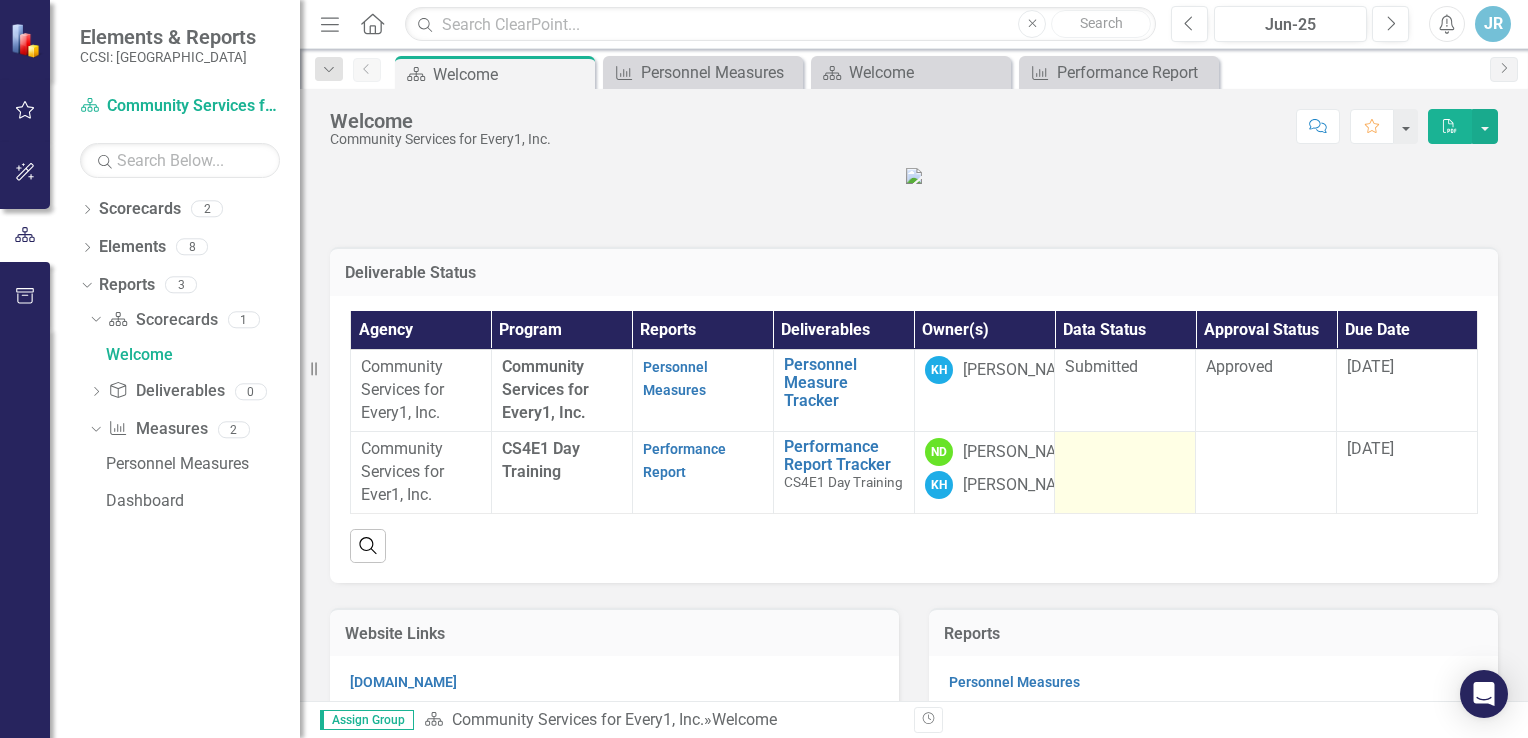 click at bounding box center (1125, 450) 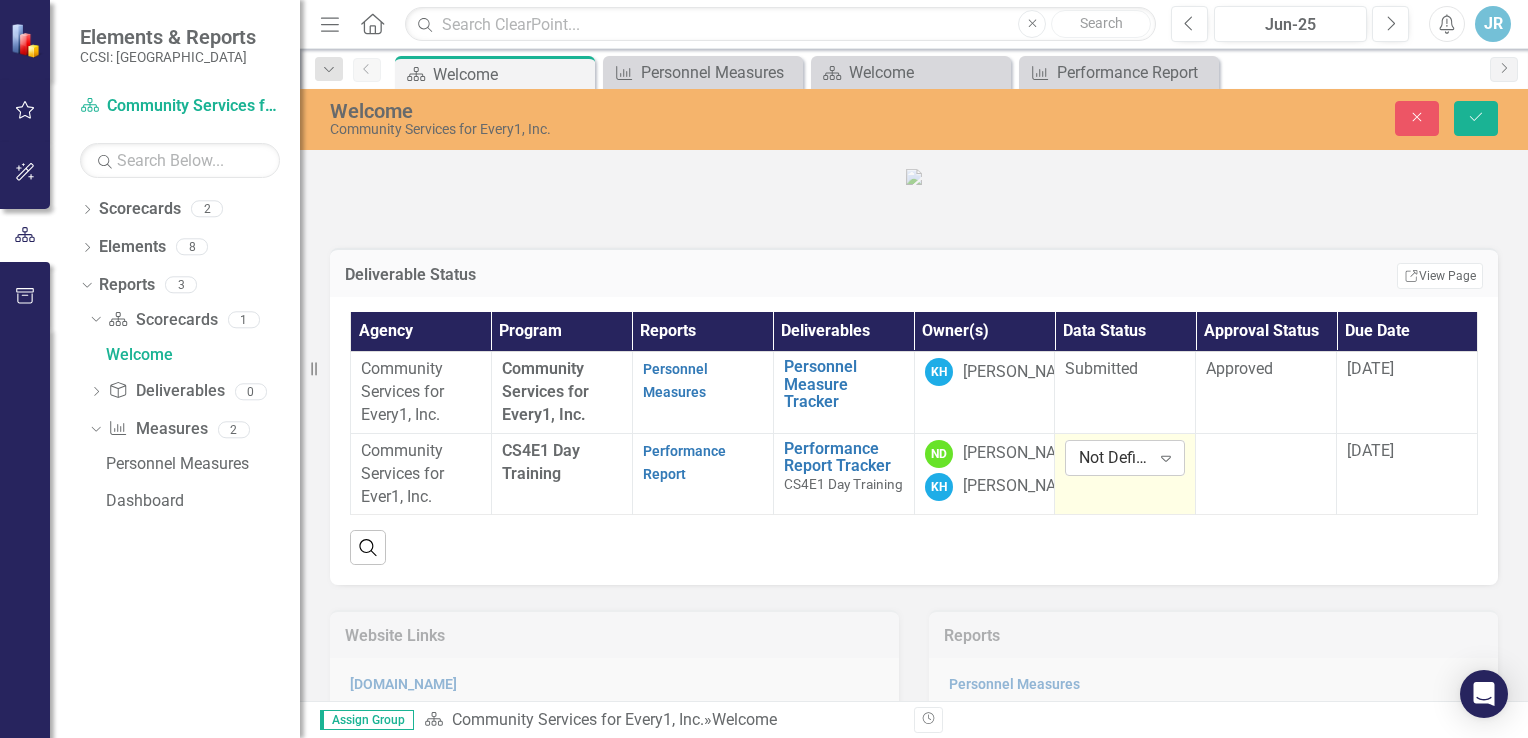 click on "Expand" 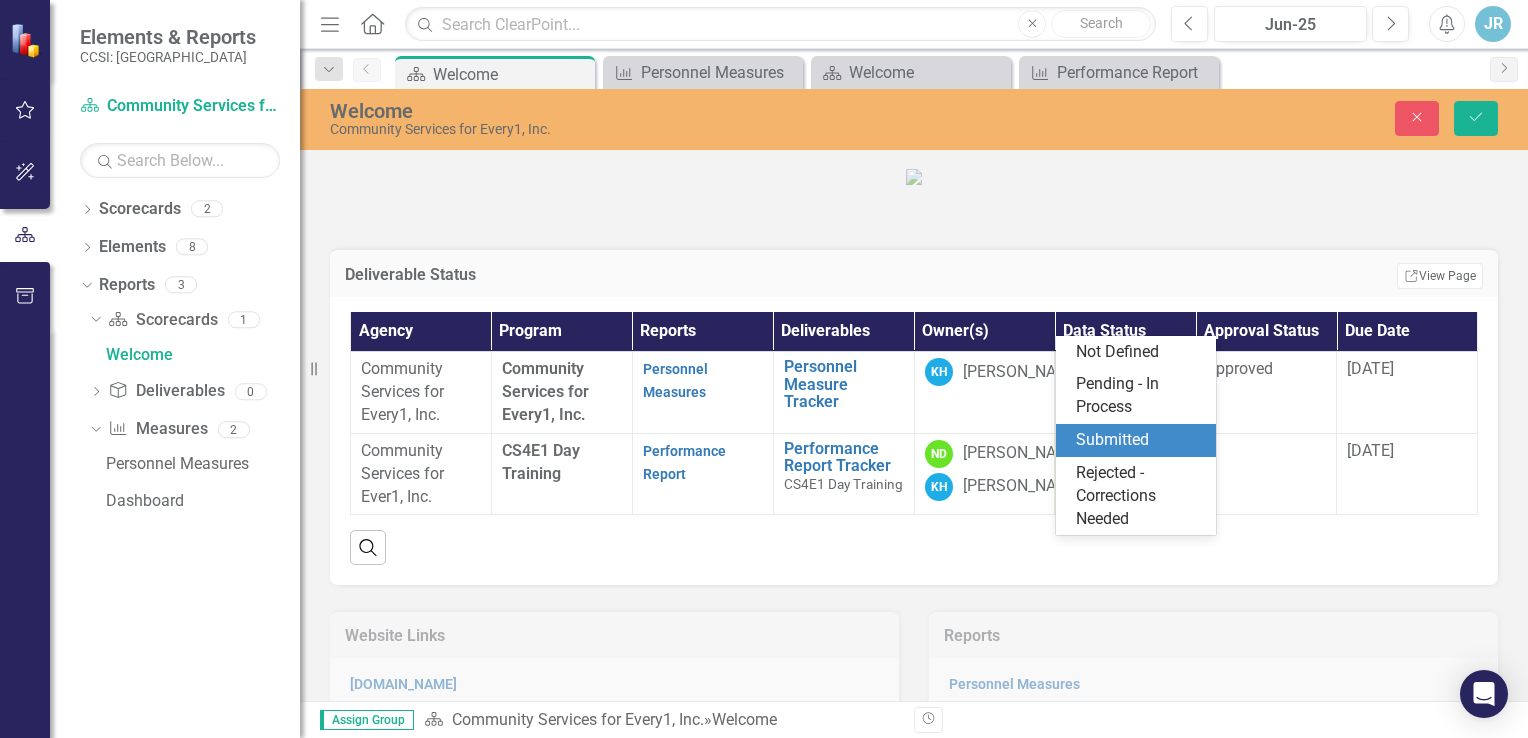 click on "Submitted" at bounding box center (1140, 440) 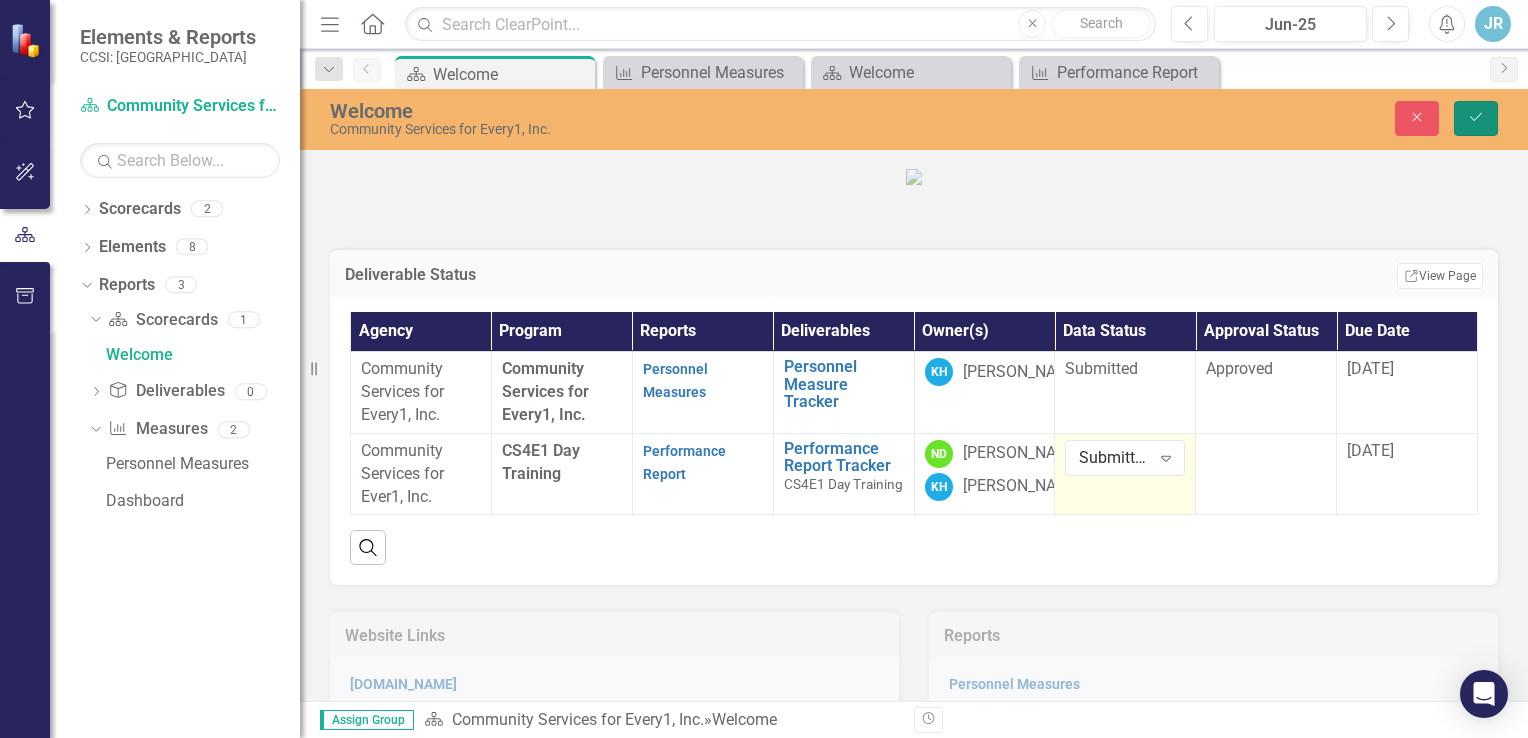 click on "Save" at bounding box center [1476, 118] 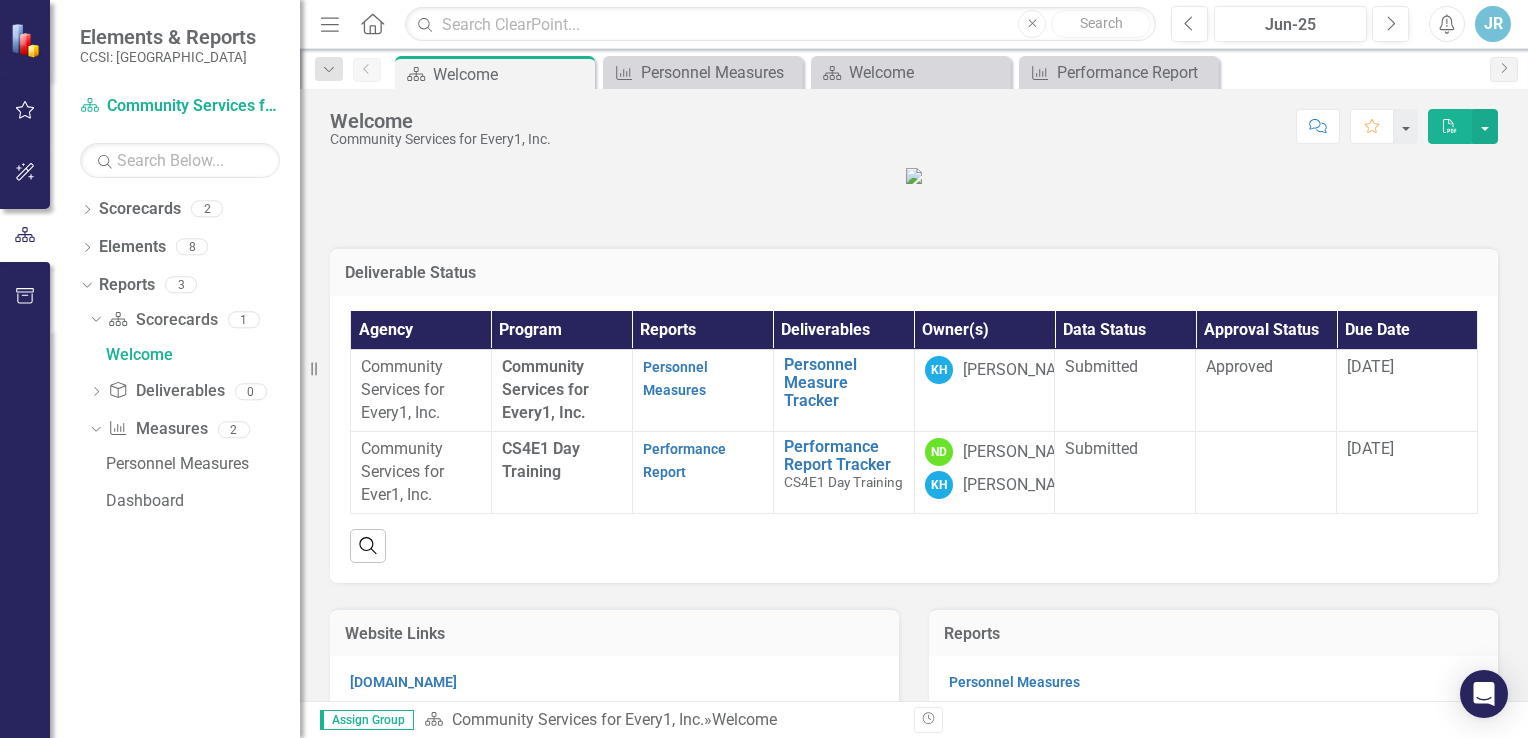 click on "Deliverable Status" at bounding box center [914, 275] 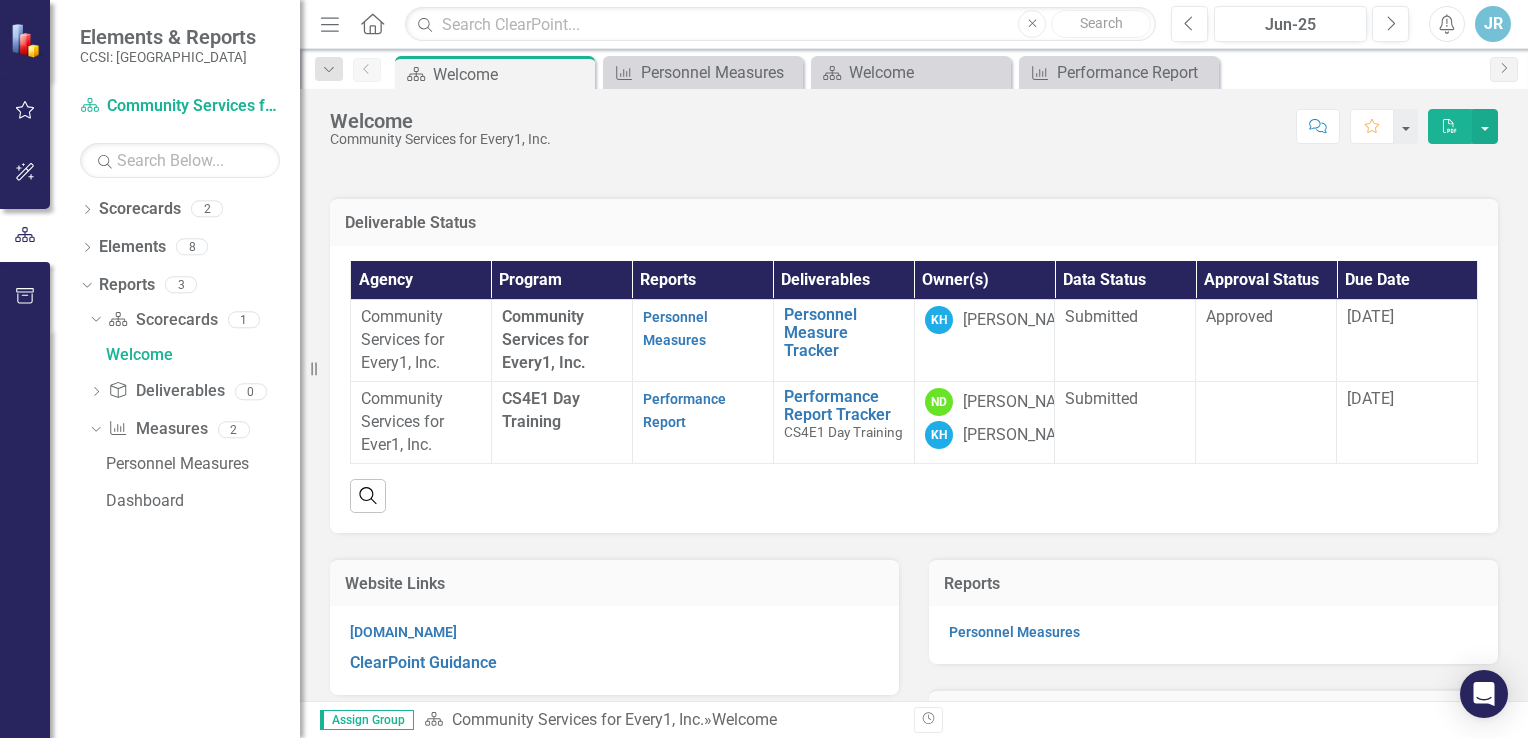 scroll, scrollTop: 47, scrollLeft: 0, axis: vertical 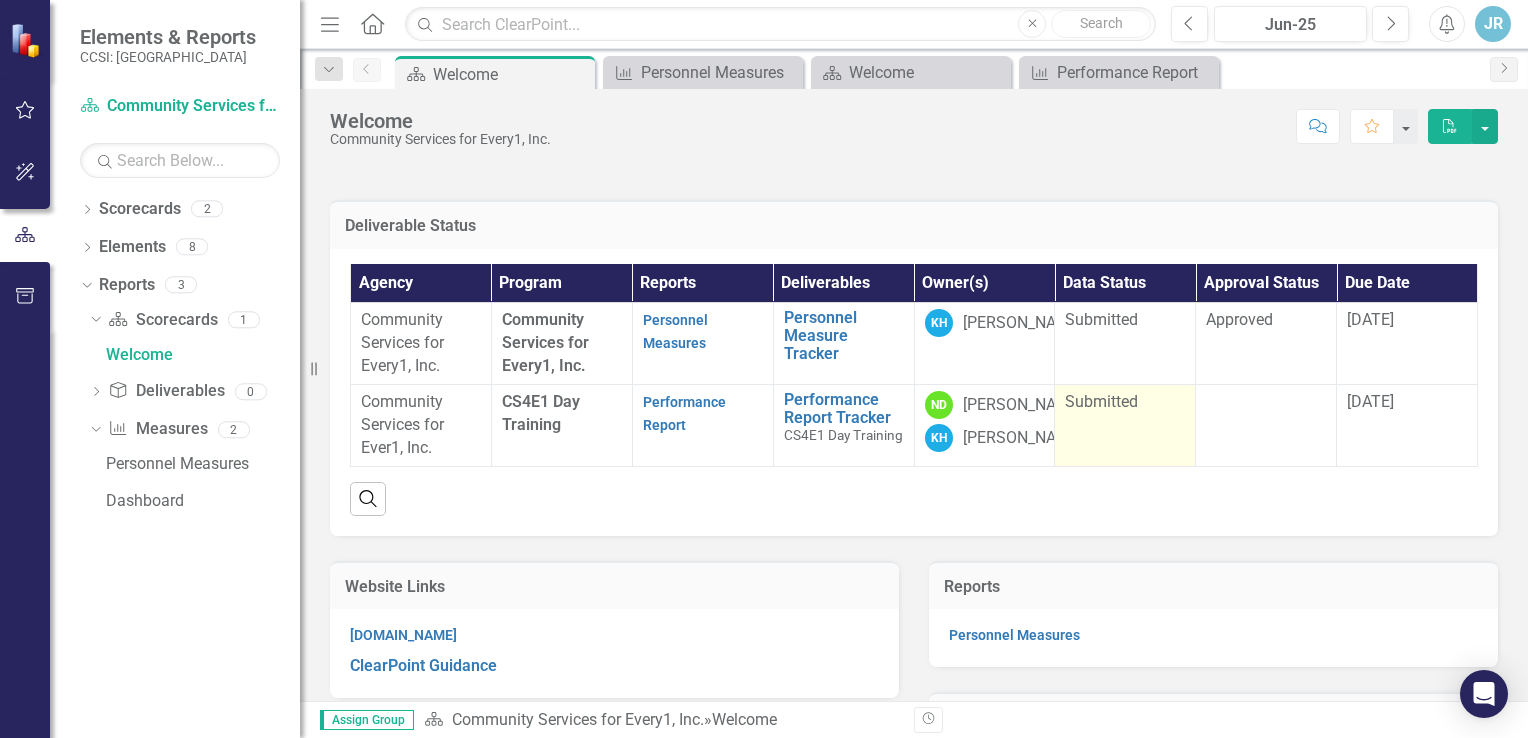 click on "Submitted" at bounding box center (1125, 425) 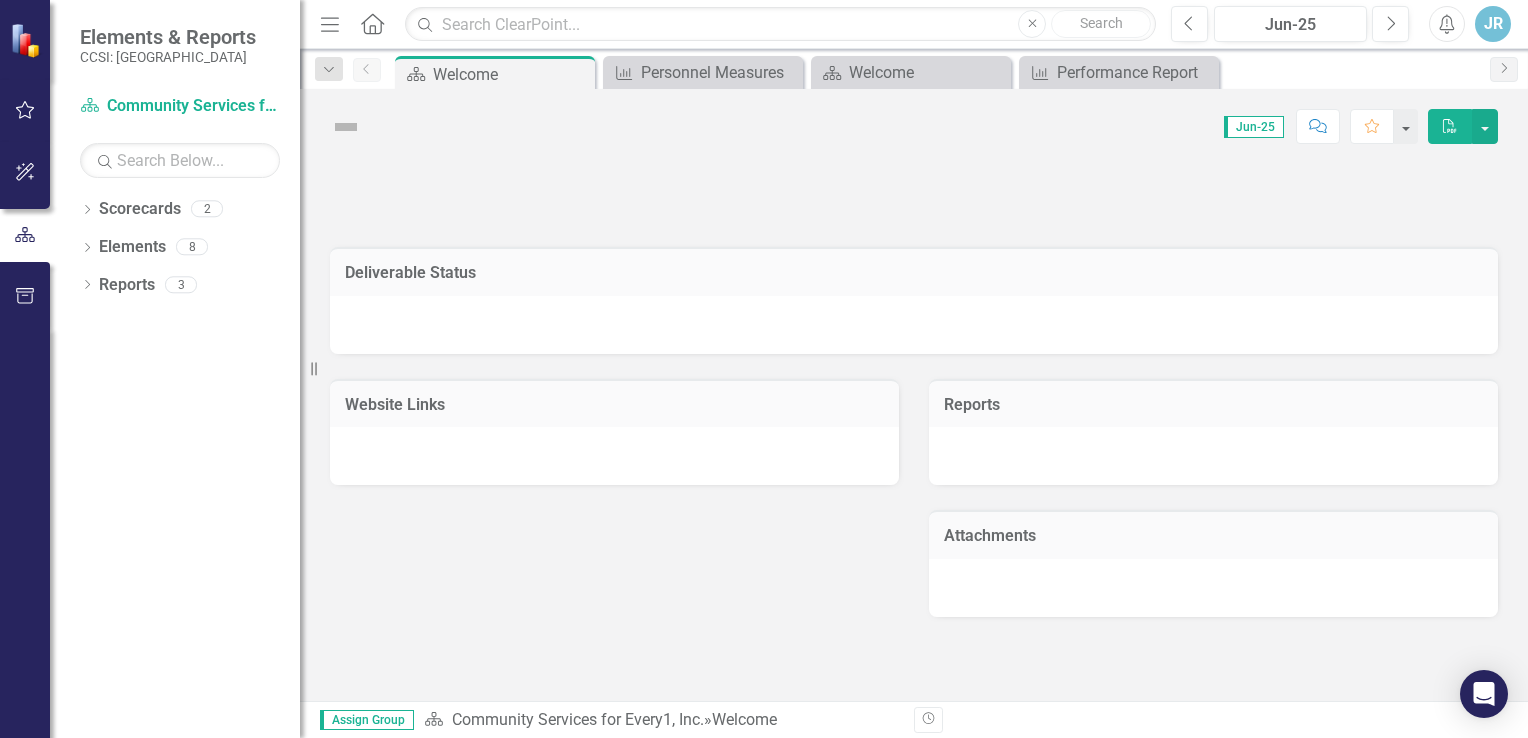 scroll, scrollTop: 0, scrollLeft: 0, axis: both 